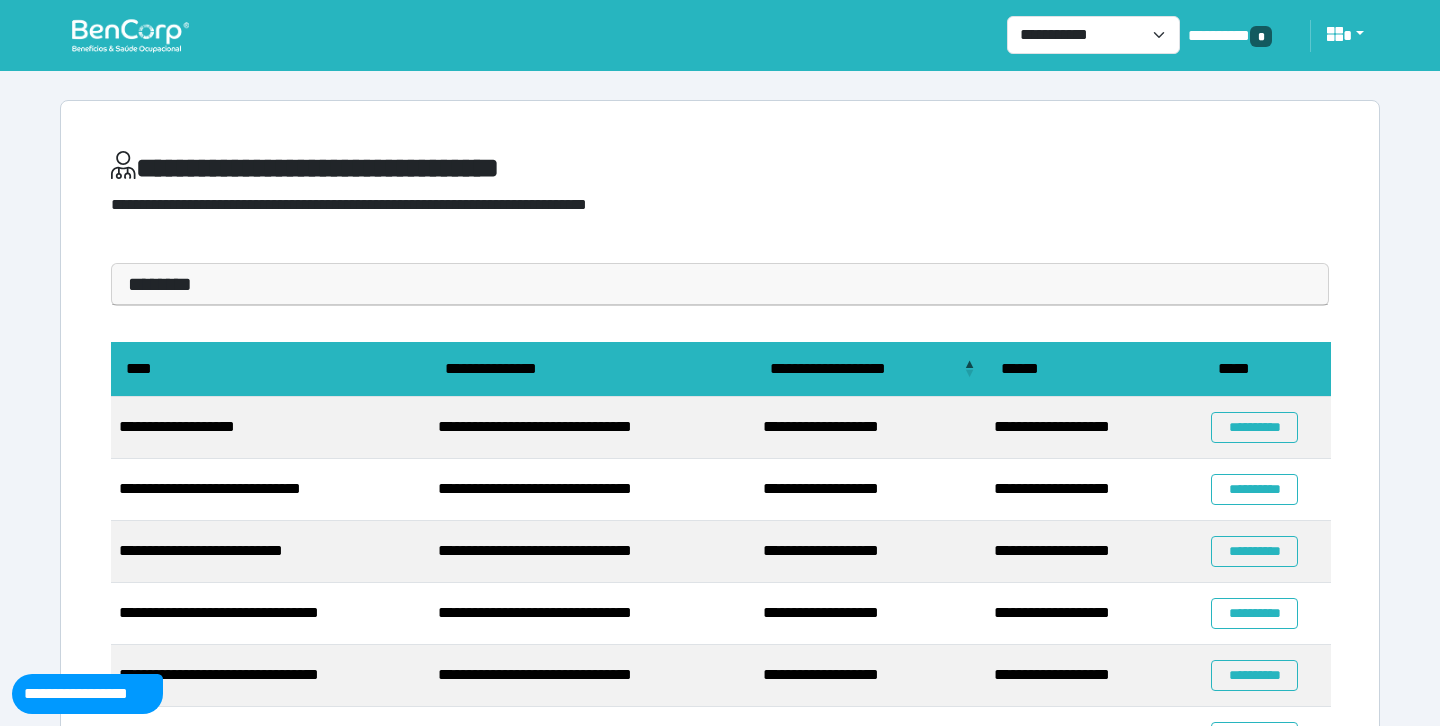 scroll, scrollTop: 0, scrollLeft: 0, axis: both 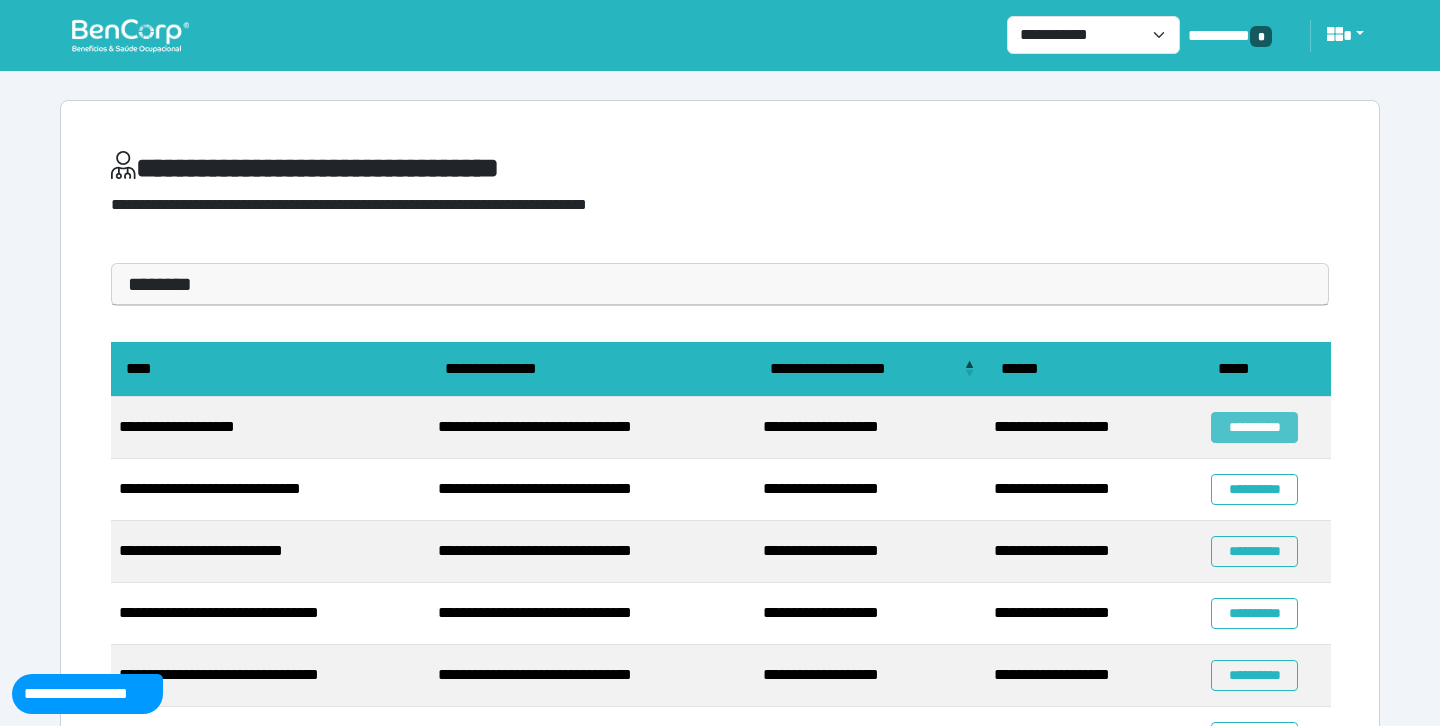 click on "**********" at bounding box center [1254, 427] 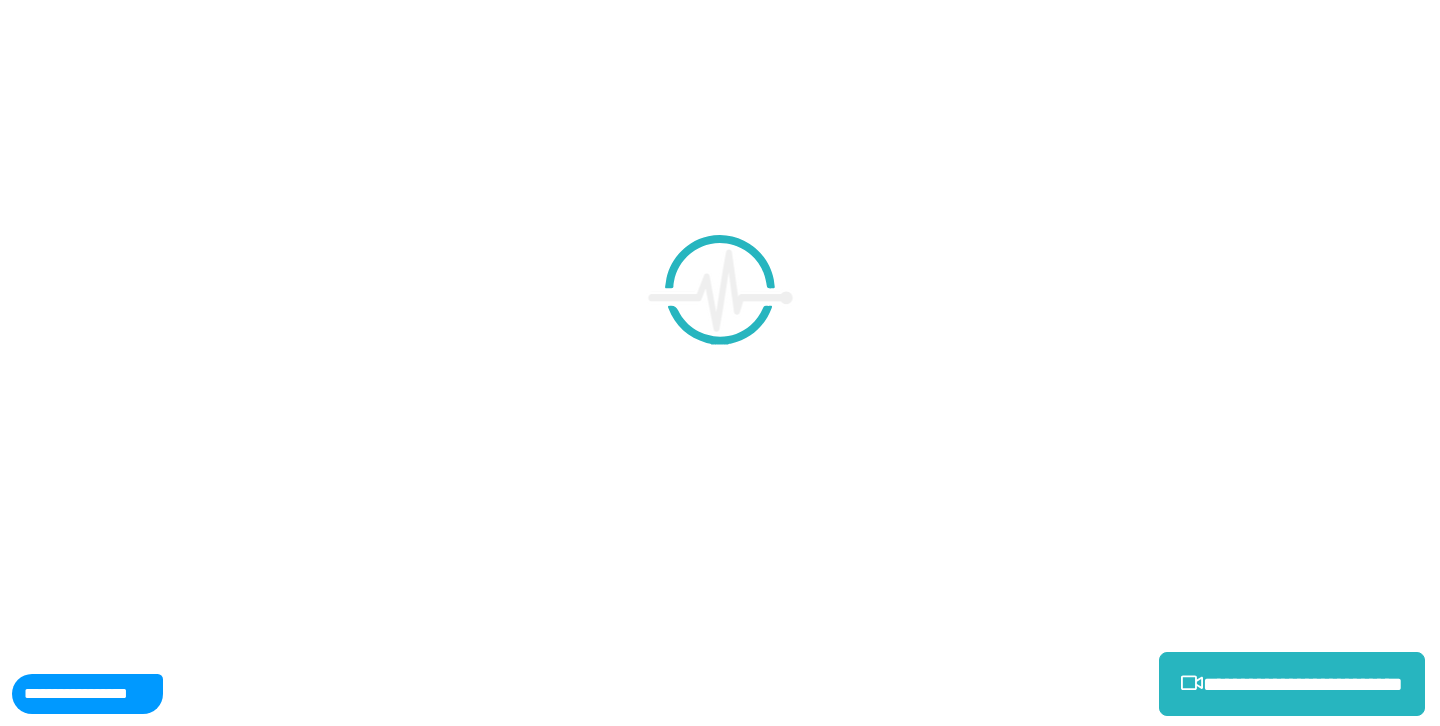 scroll, scrollTop: 0, scrollLeft: 0, axis: both 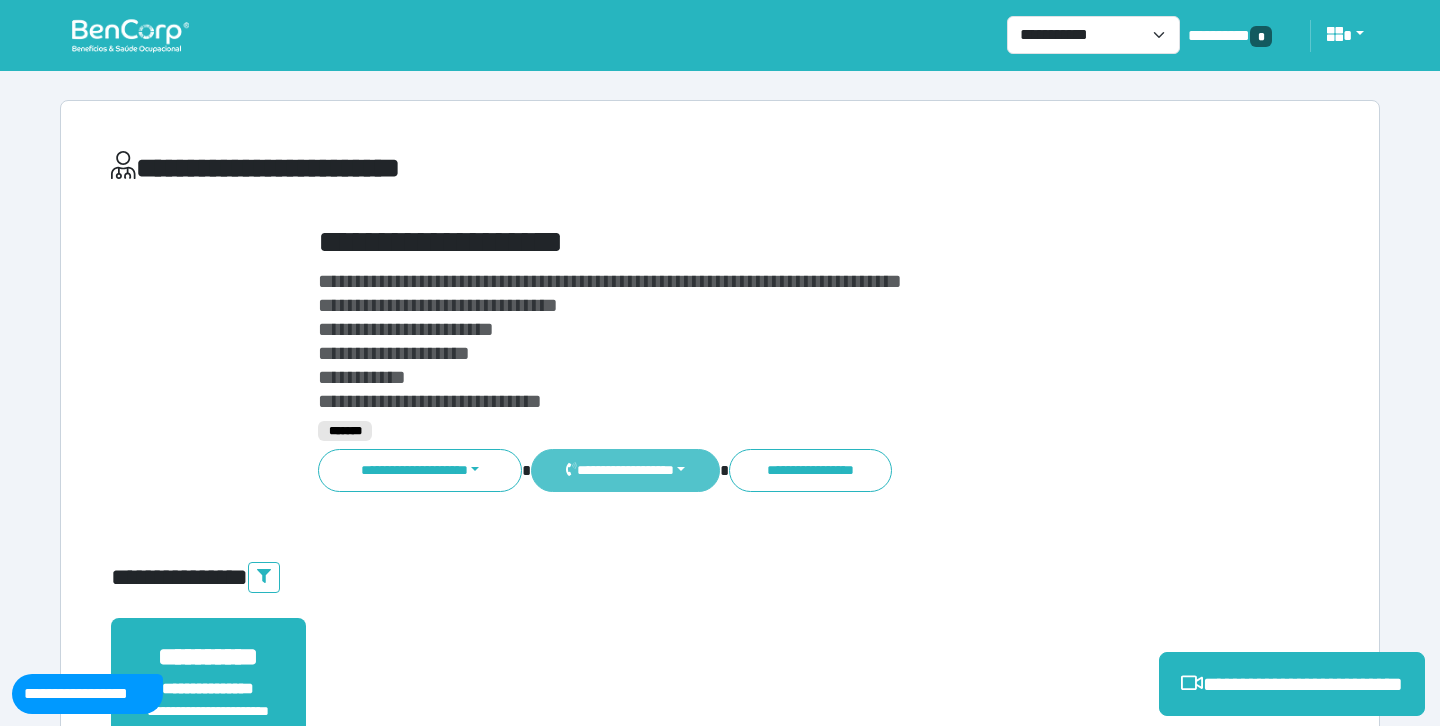 click on "**********" at bounding box center [625, 470] 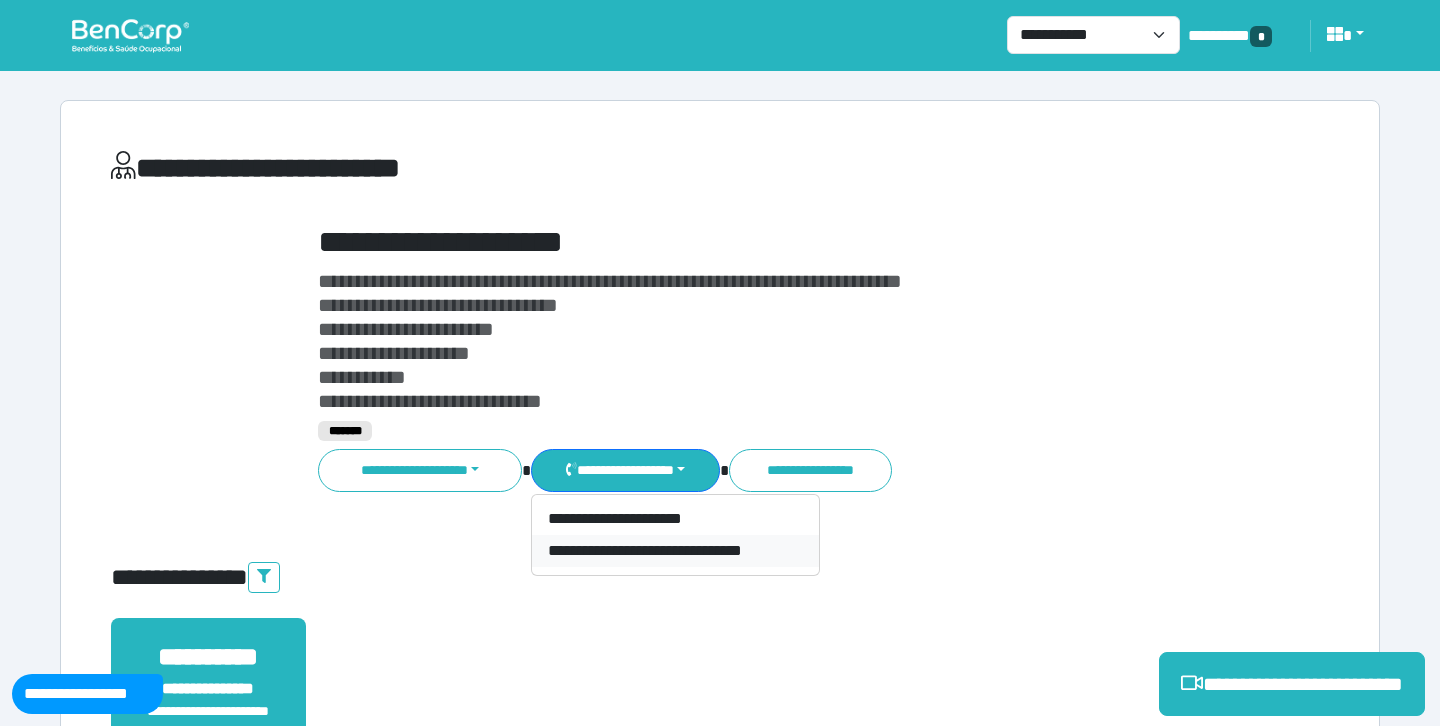 click on "**********" at bounding box center [675, 551] 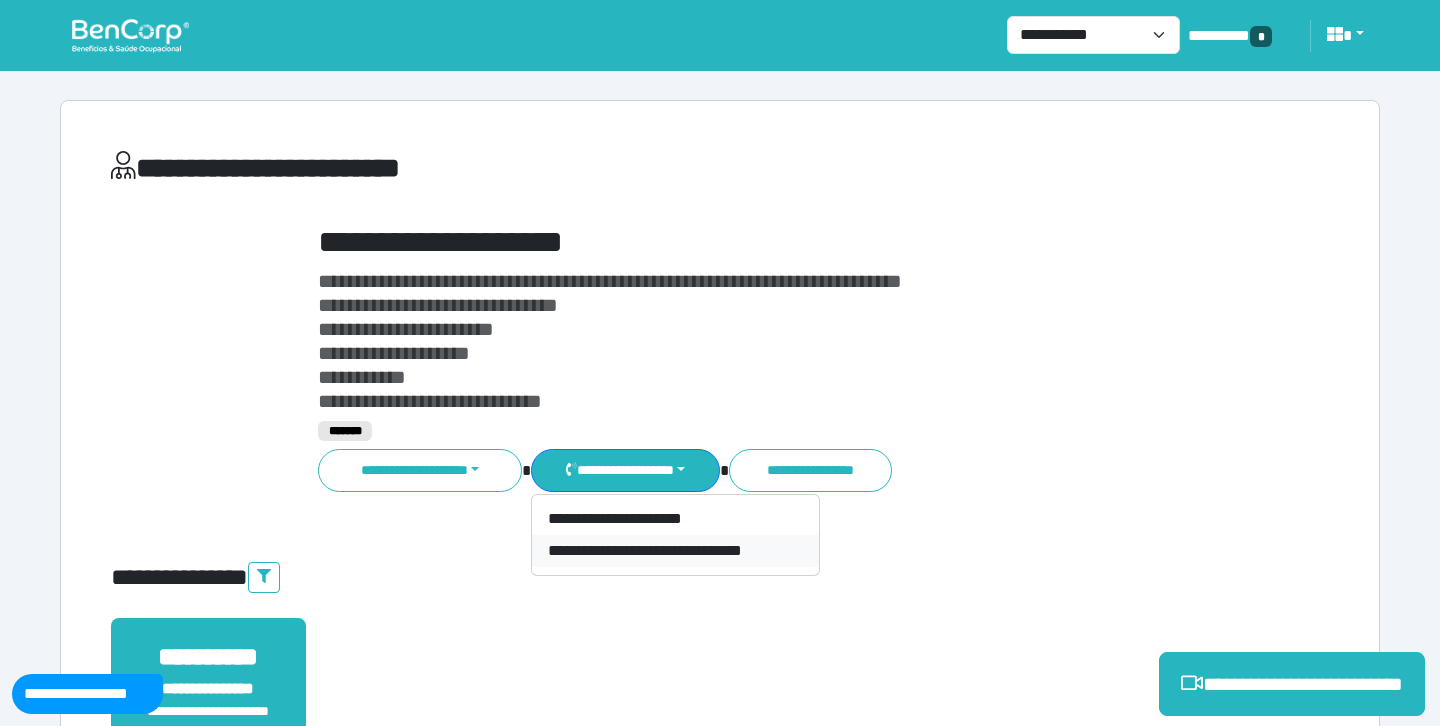click on "**********" at bounding box center [675, 551] 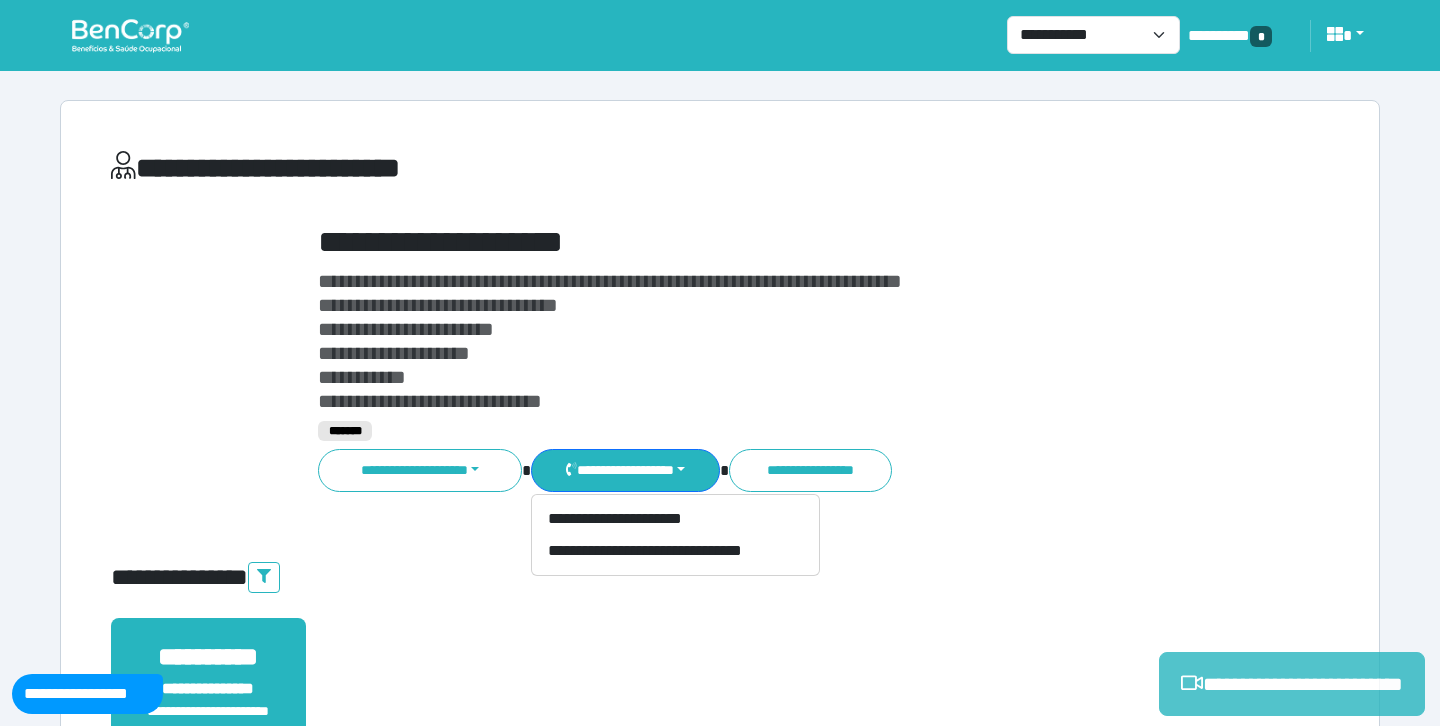 click on "**********" at bounding box center [1292, 684] 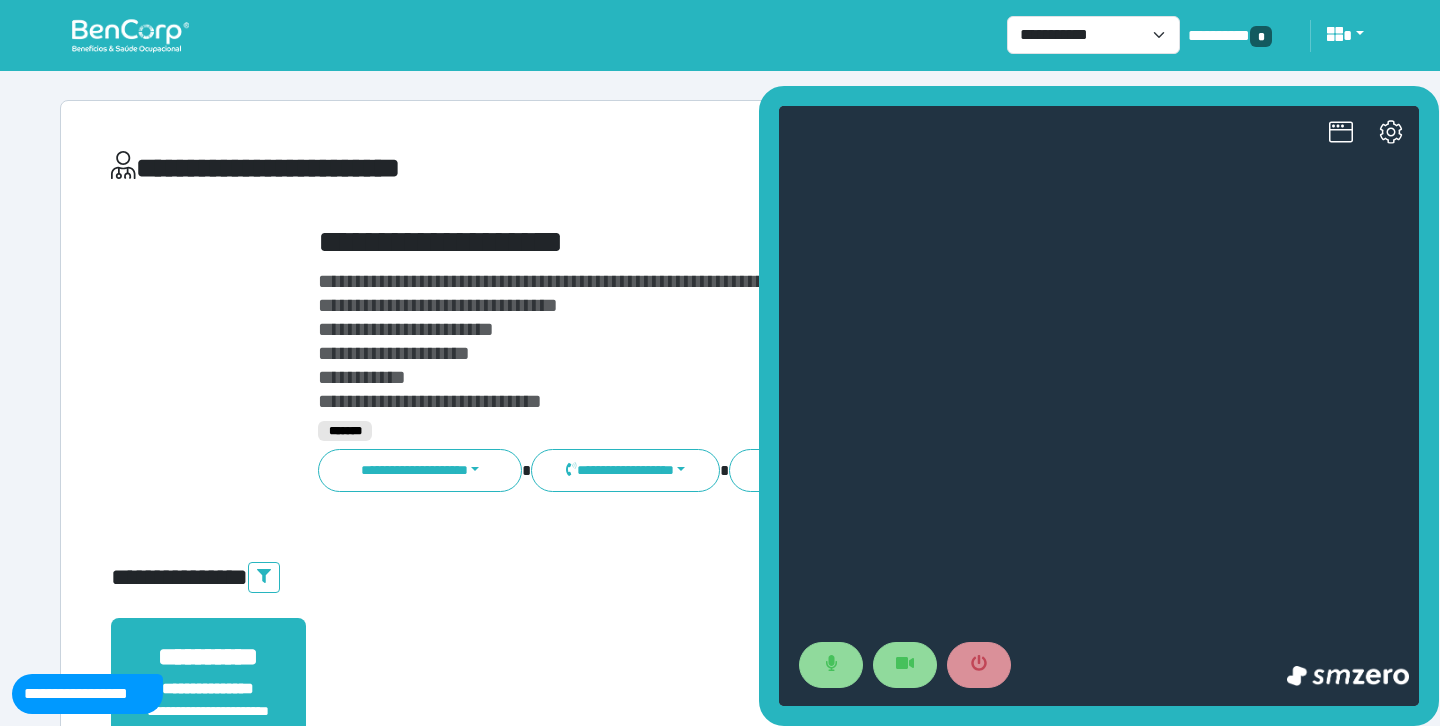 scroll, scrollTop: 0, scrollLeft: 0, axis: both 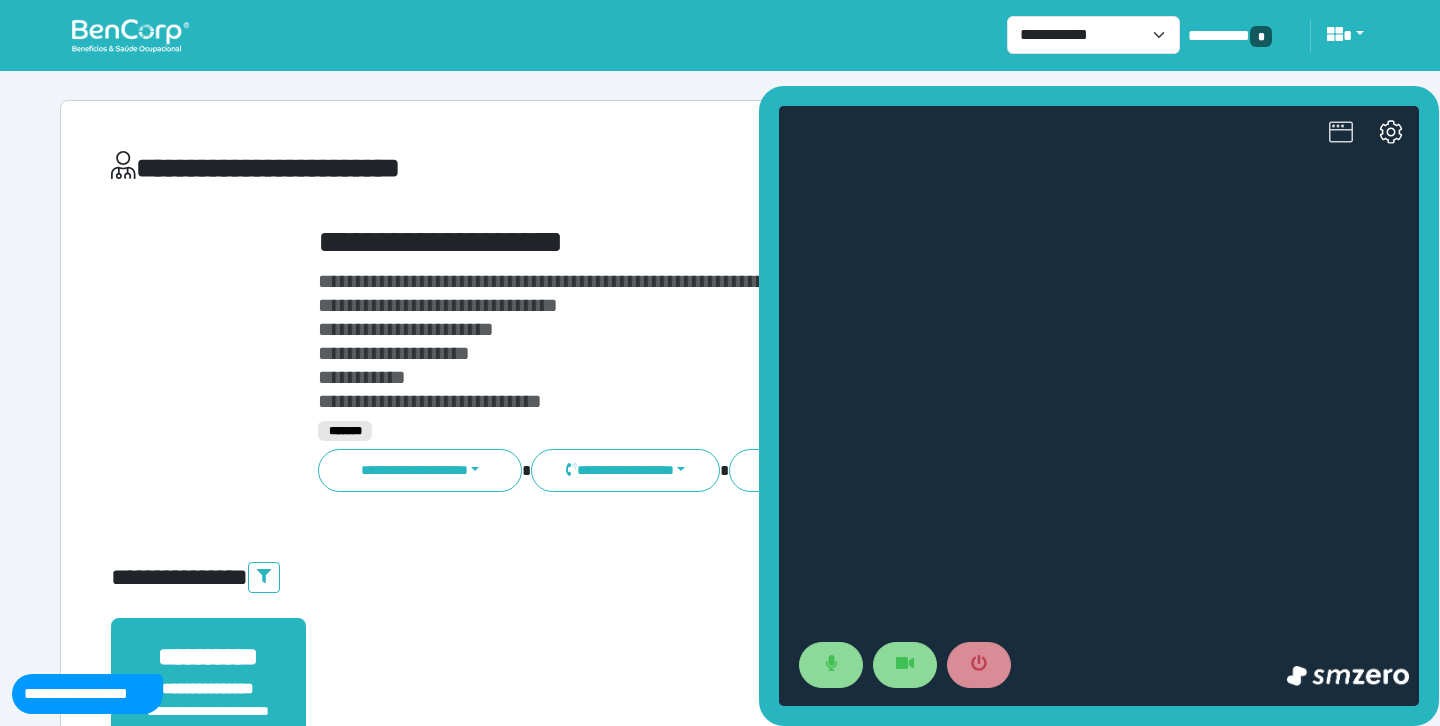 click 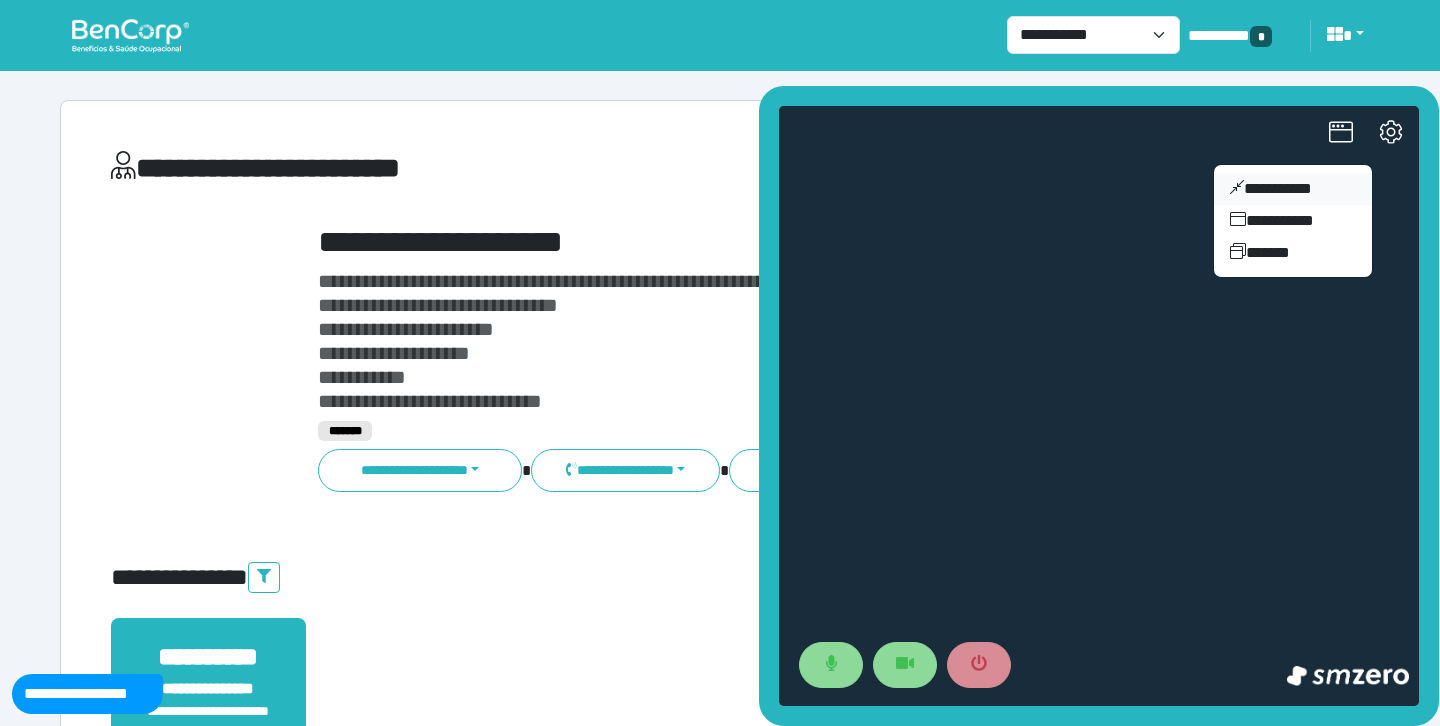 click on "**********" at bounding box center [1293, 189] 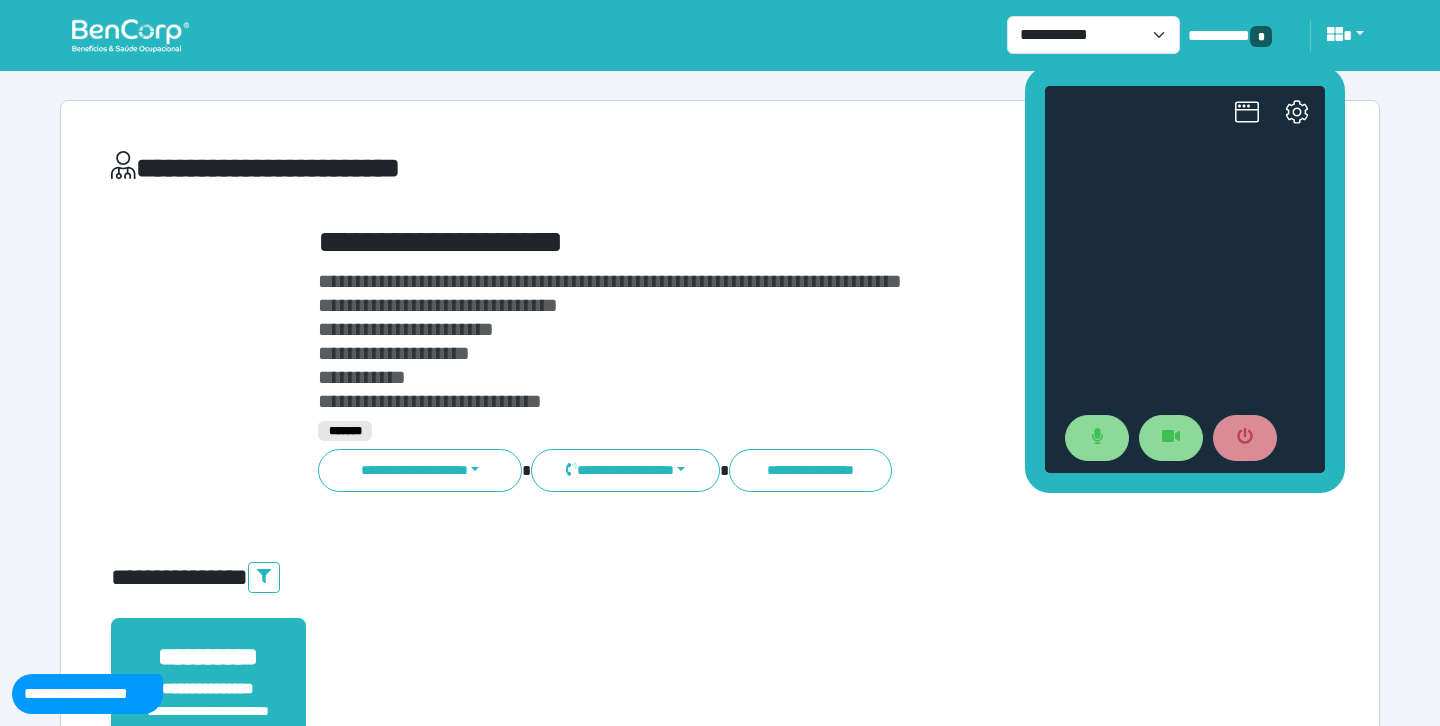 drag, startPoint x: 1276, startPoint y: 308, endPoint x: 1182, endPoint y: 75, distance: 251.24689 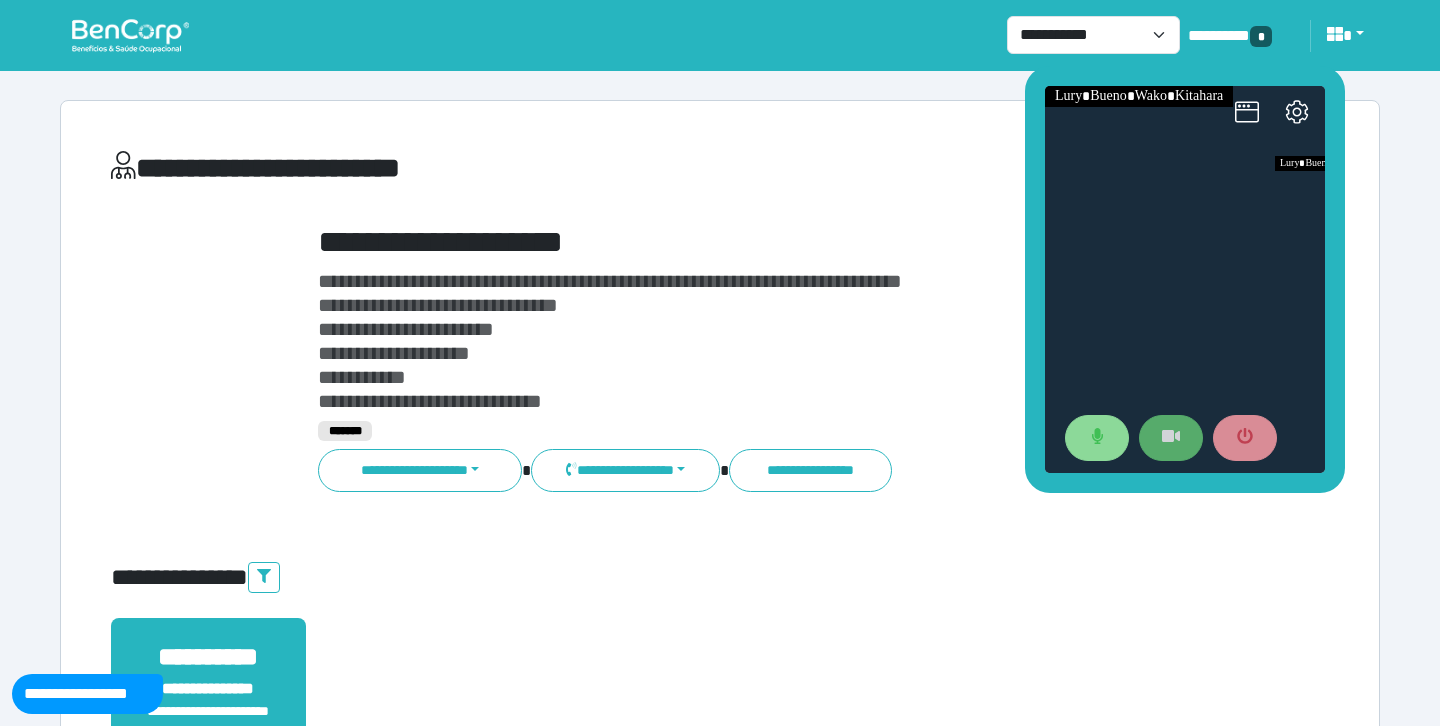 click 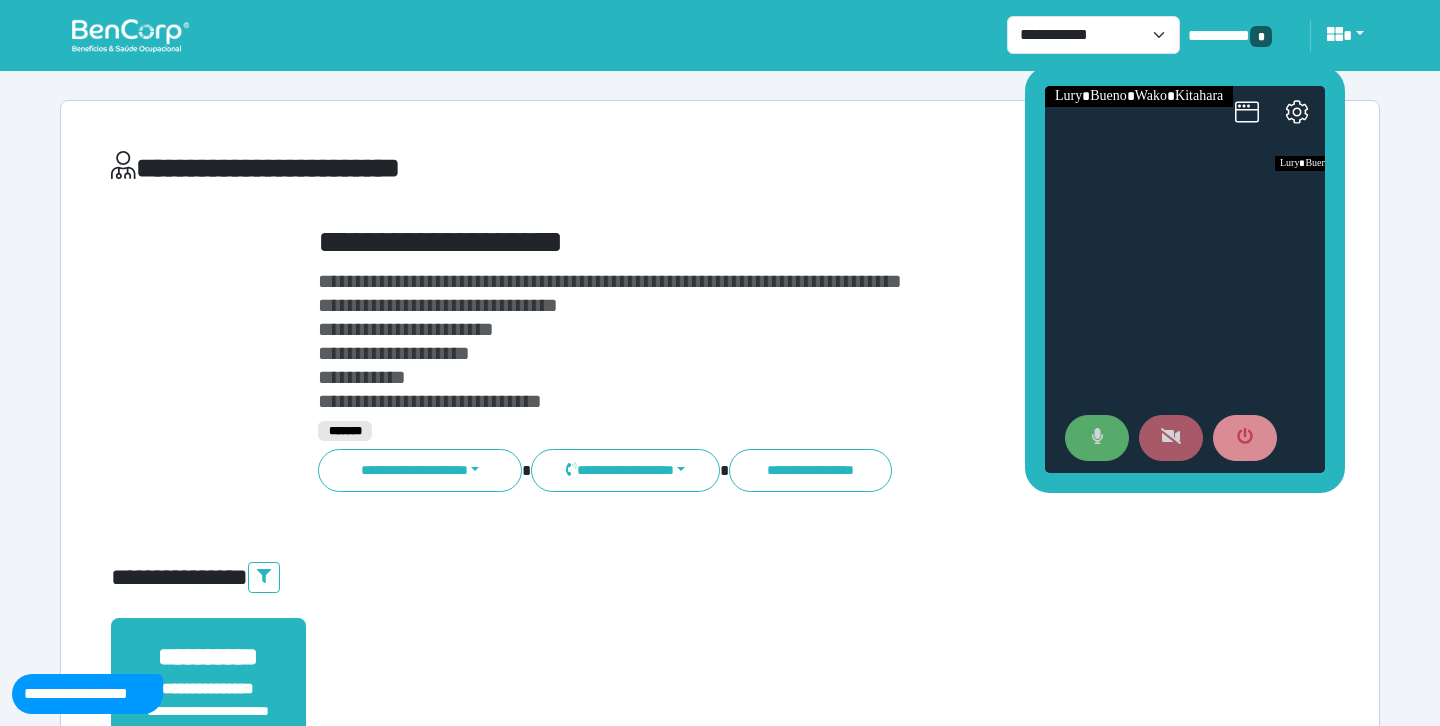 click at bounding box center [1097, 438] 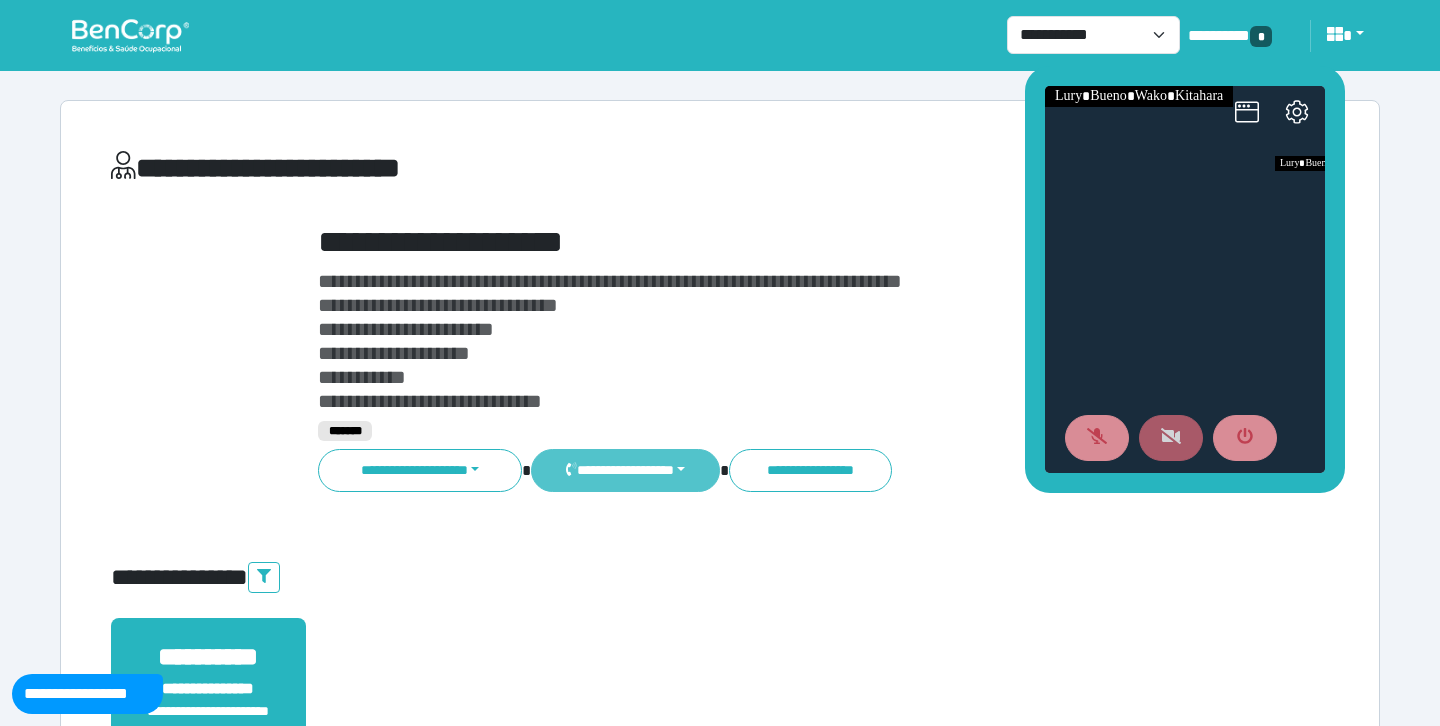 click on "**********" at bounding box center (625, 470) 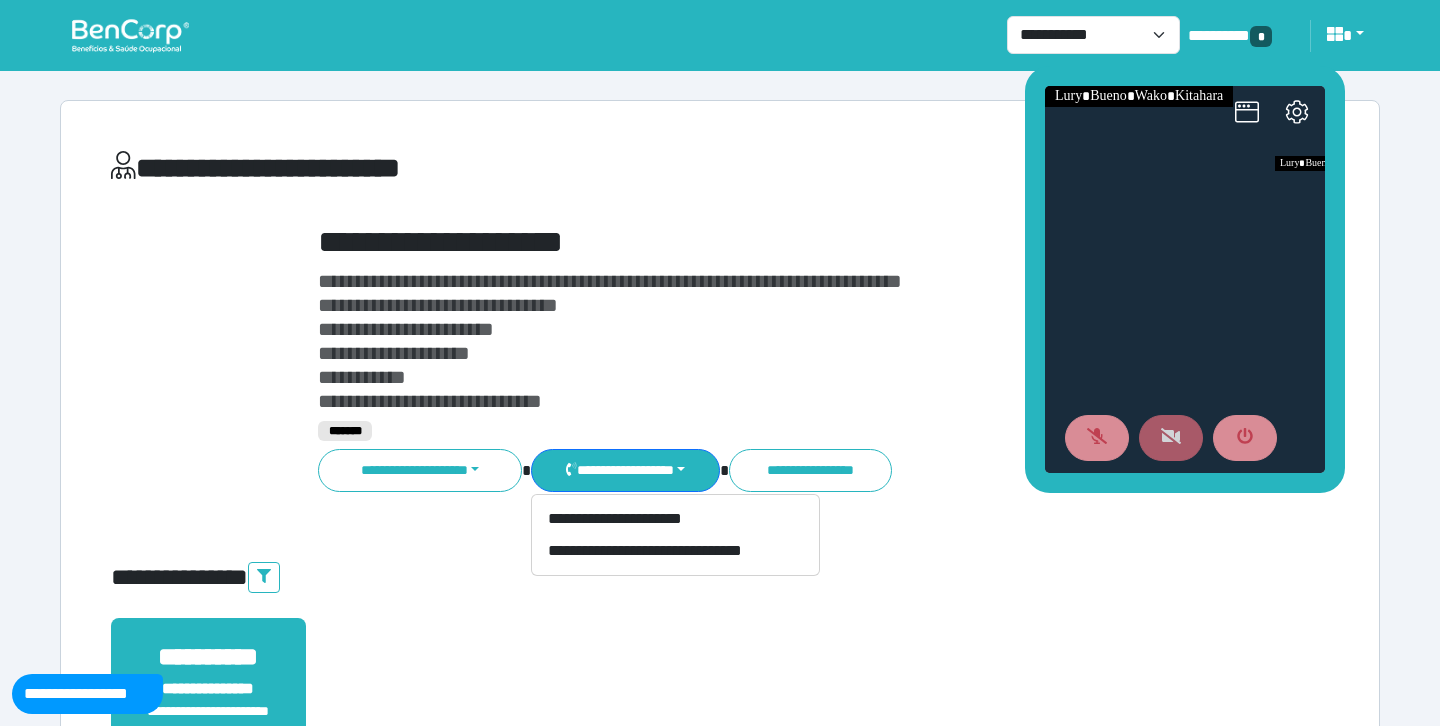 click on "**********" at bounding box center [772, 242] 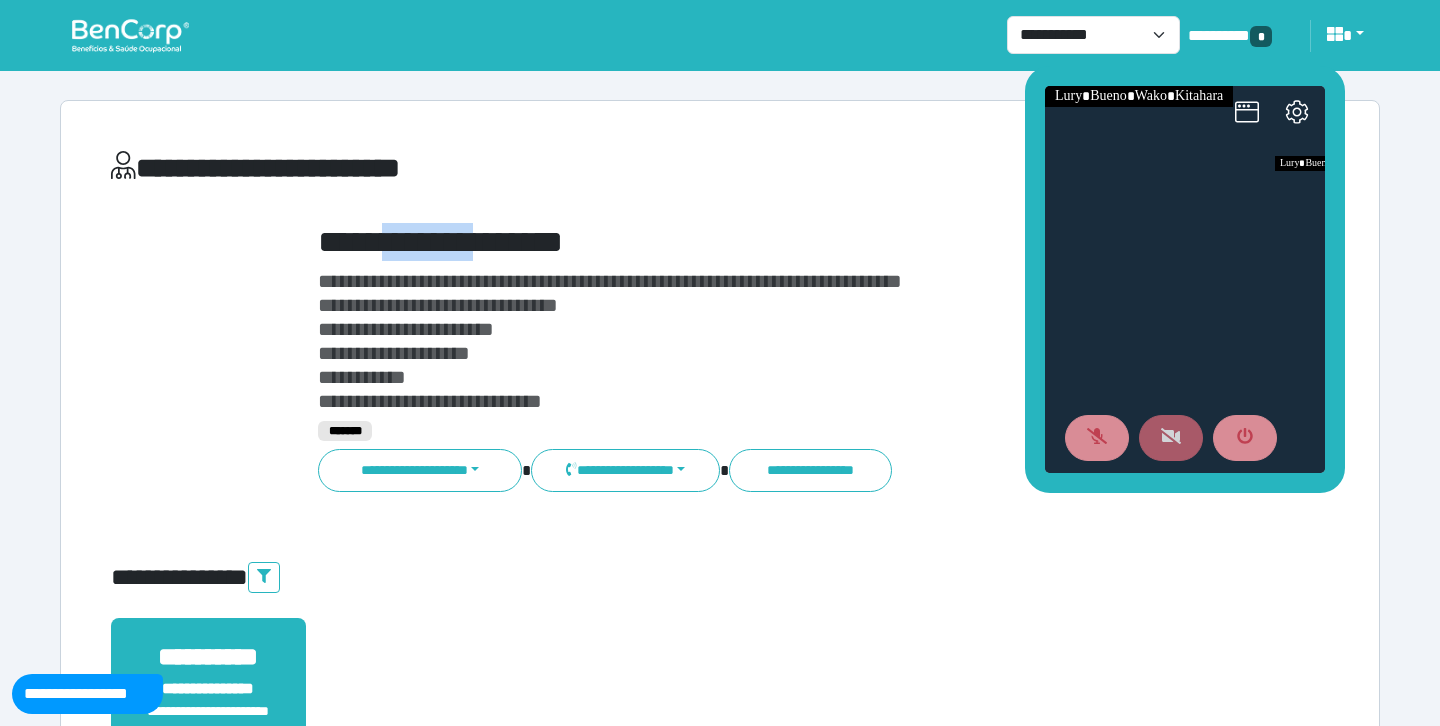 click on "**********" at bounding box center (772, 242) 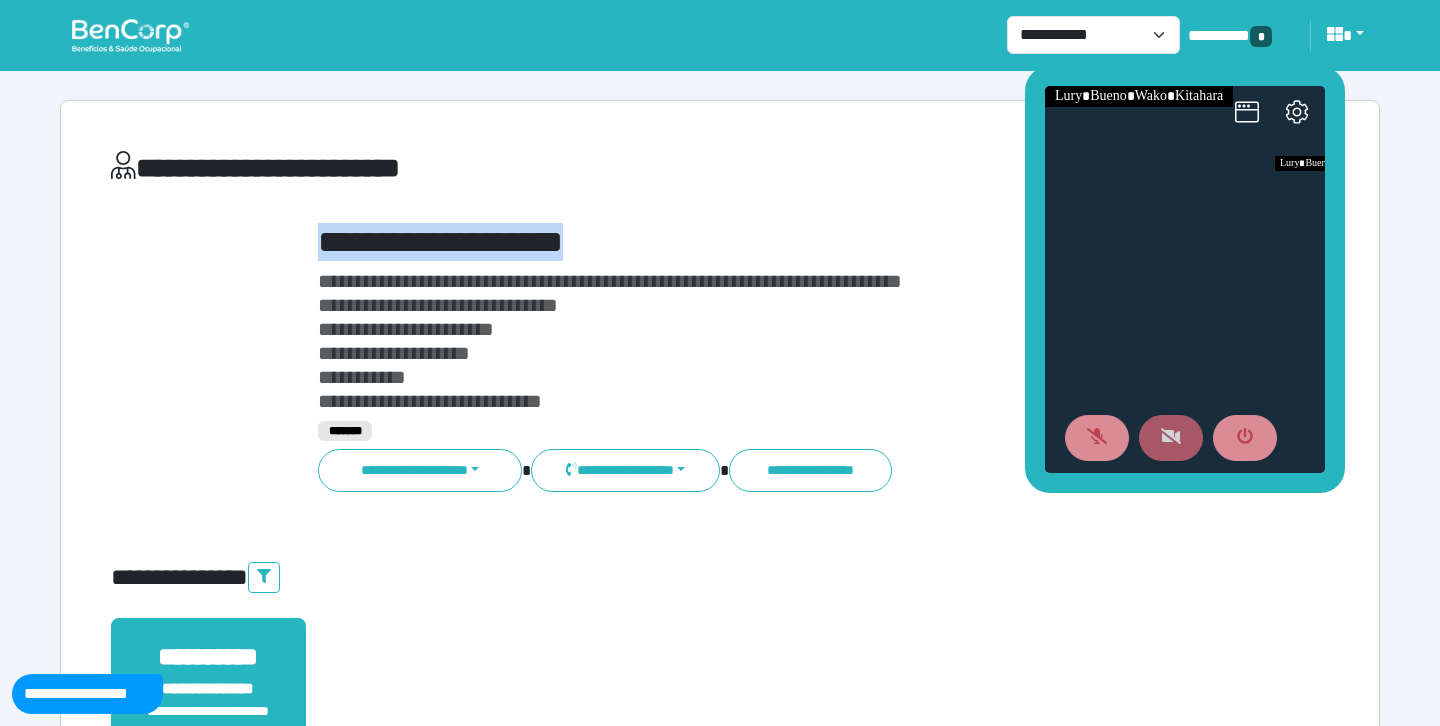 click on "**********" at bounding box center (772, 242) 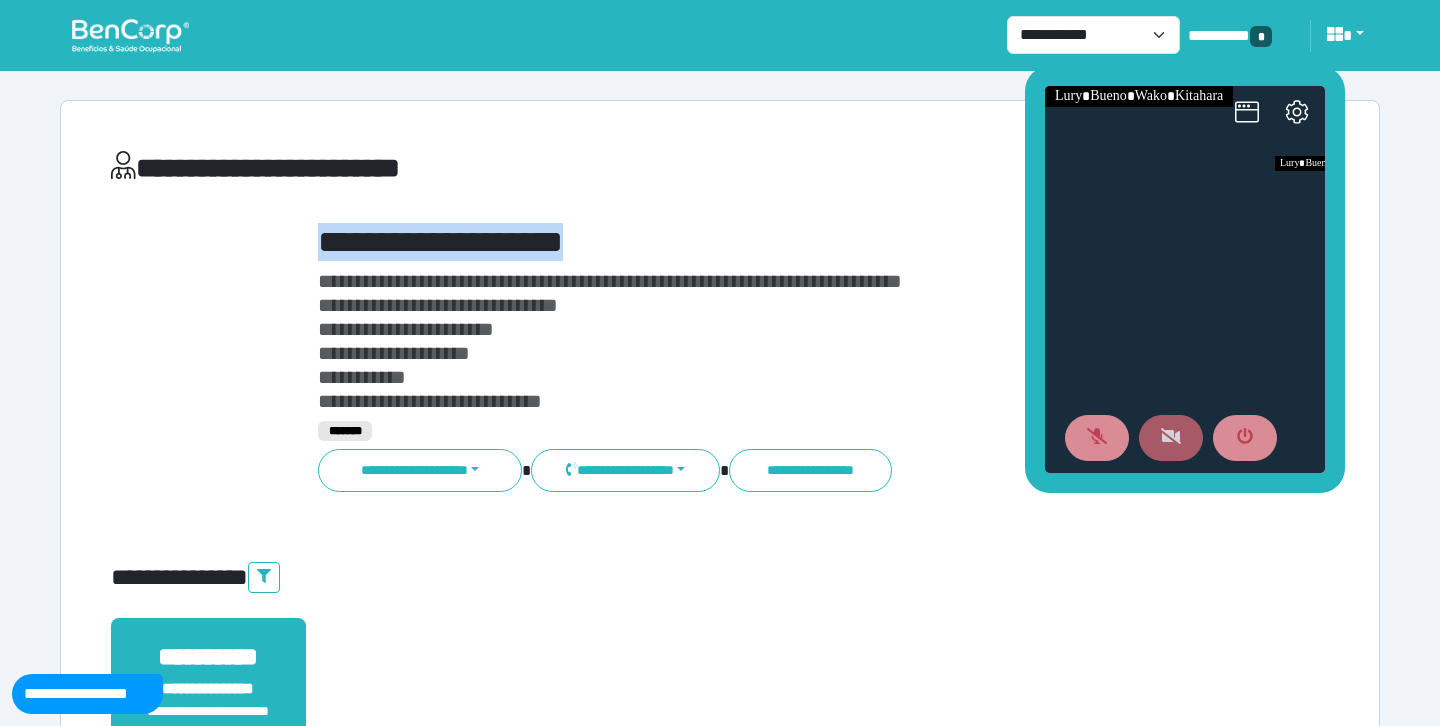 copy on "**********" 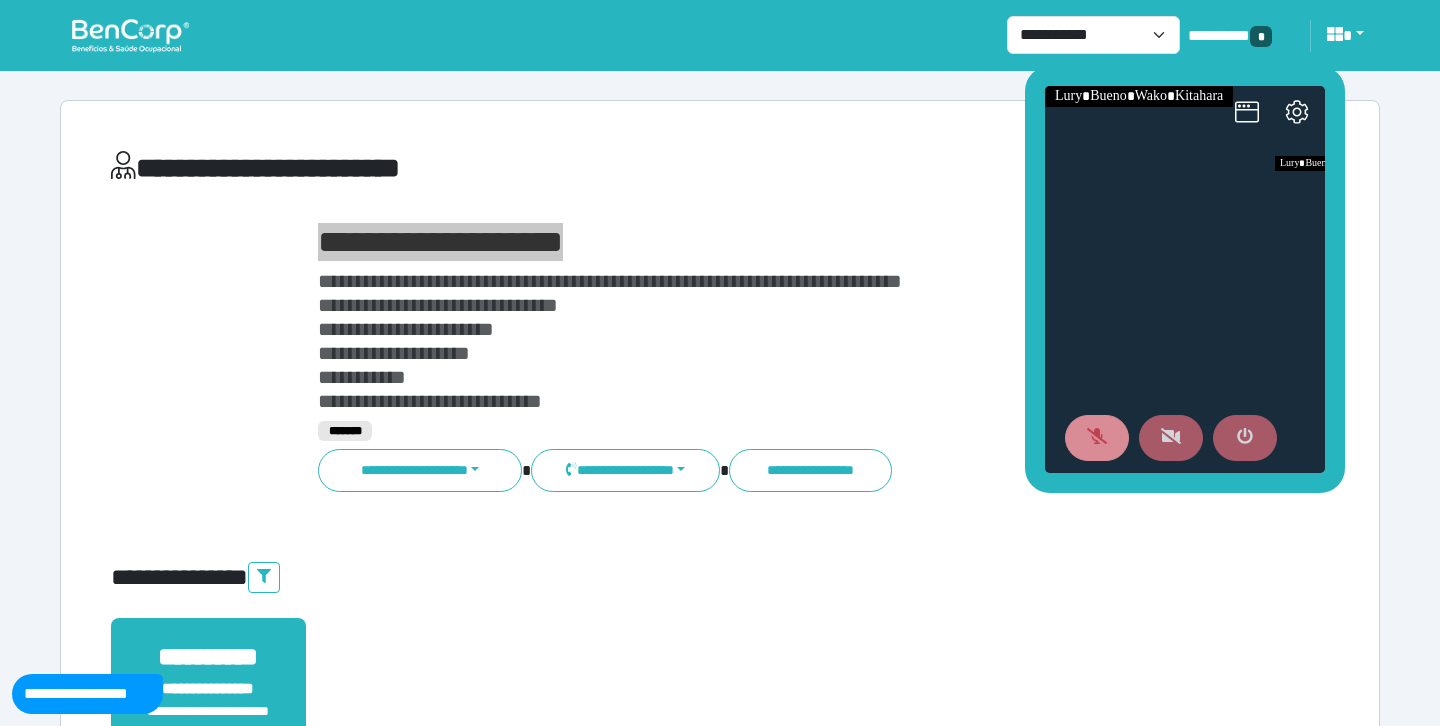 click at bounding box center (1245, 438) 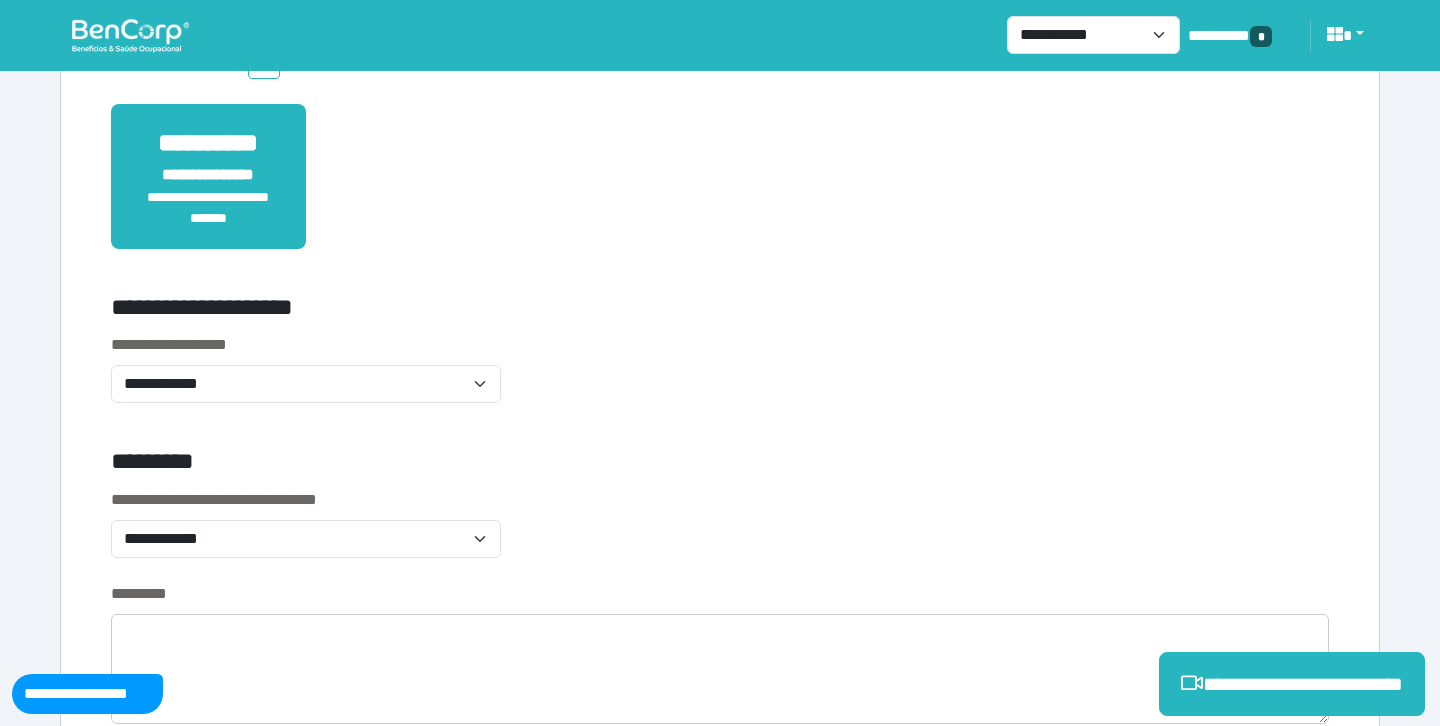 scroll, scrollTop: 605, scrollLeft: 0, axis: vertical 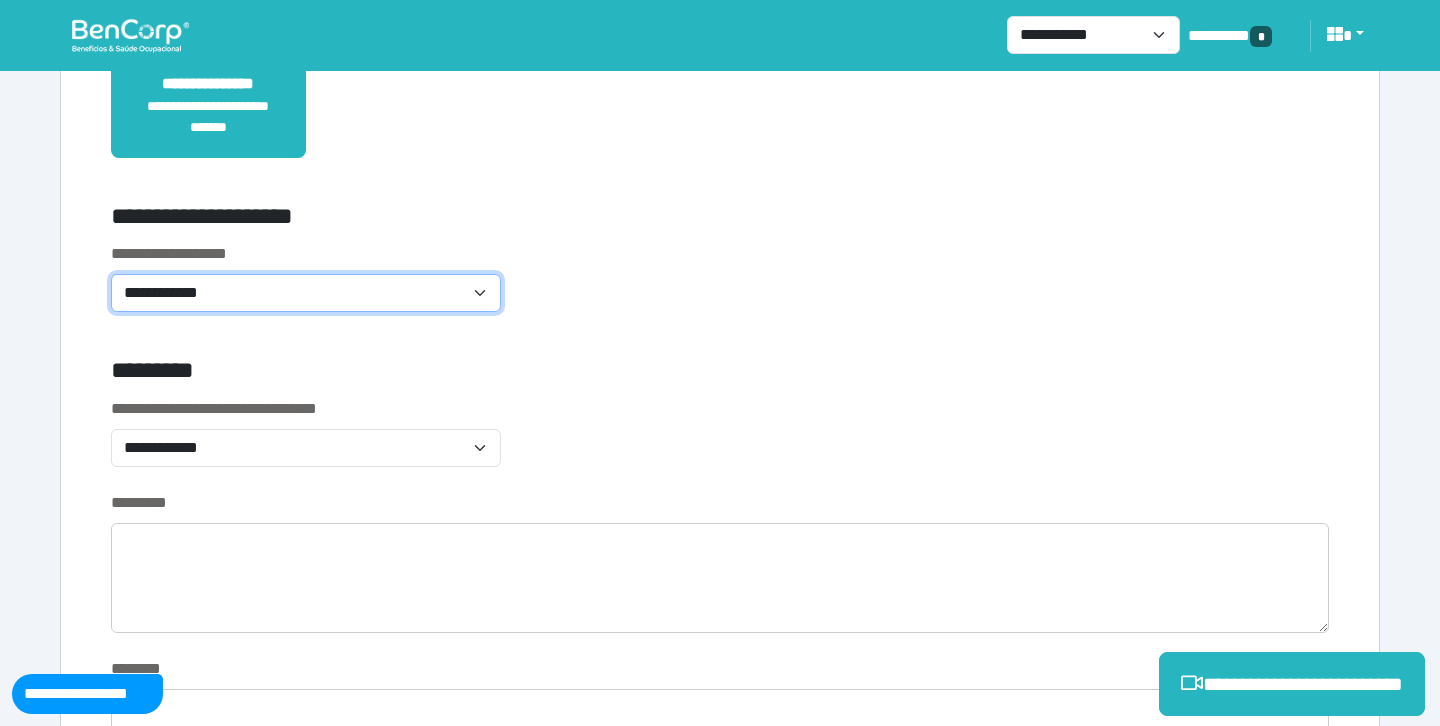 click on "**********" at bounding box center [306, 293] 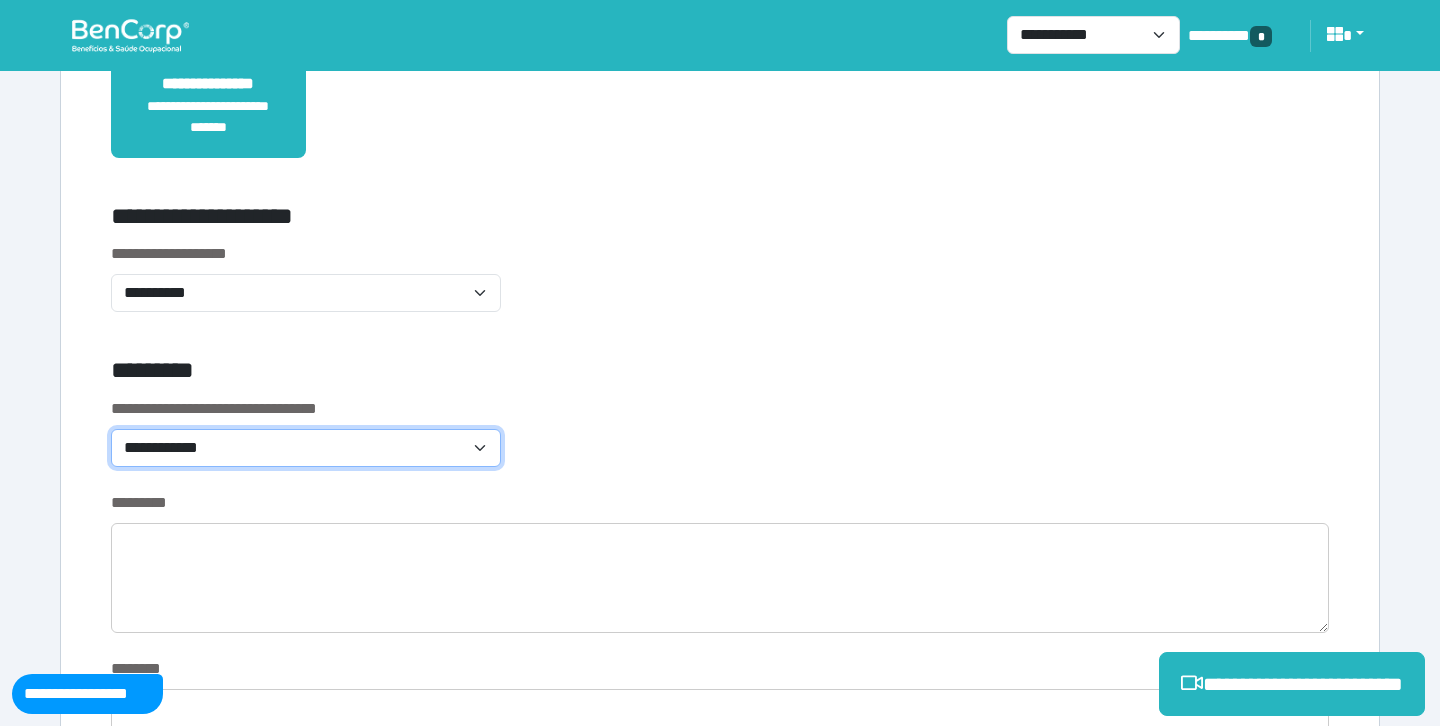 click on "**********" at bounding box center (306, 448) 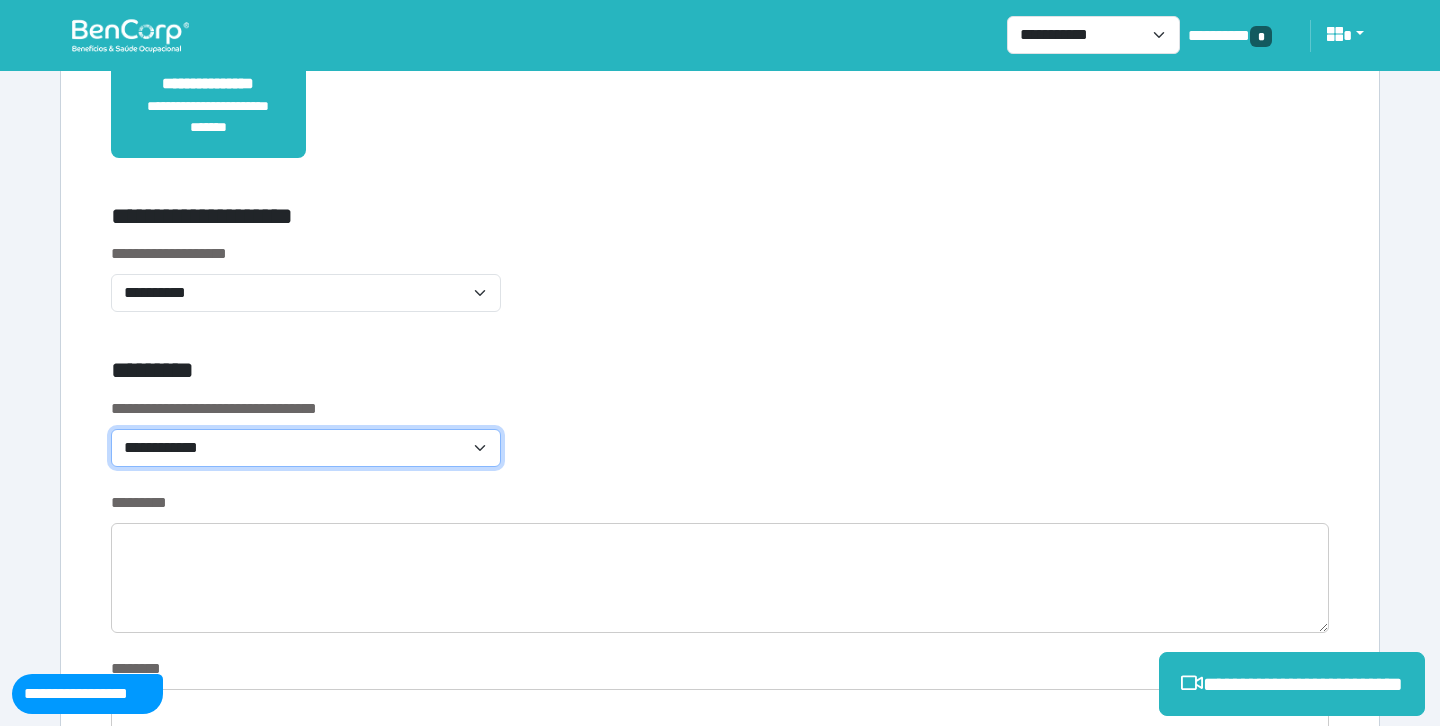 select on "*******" 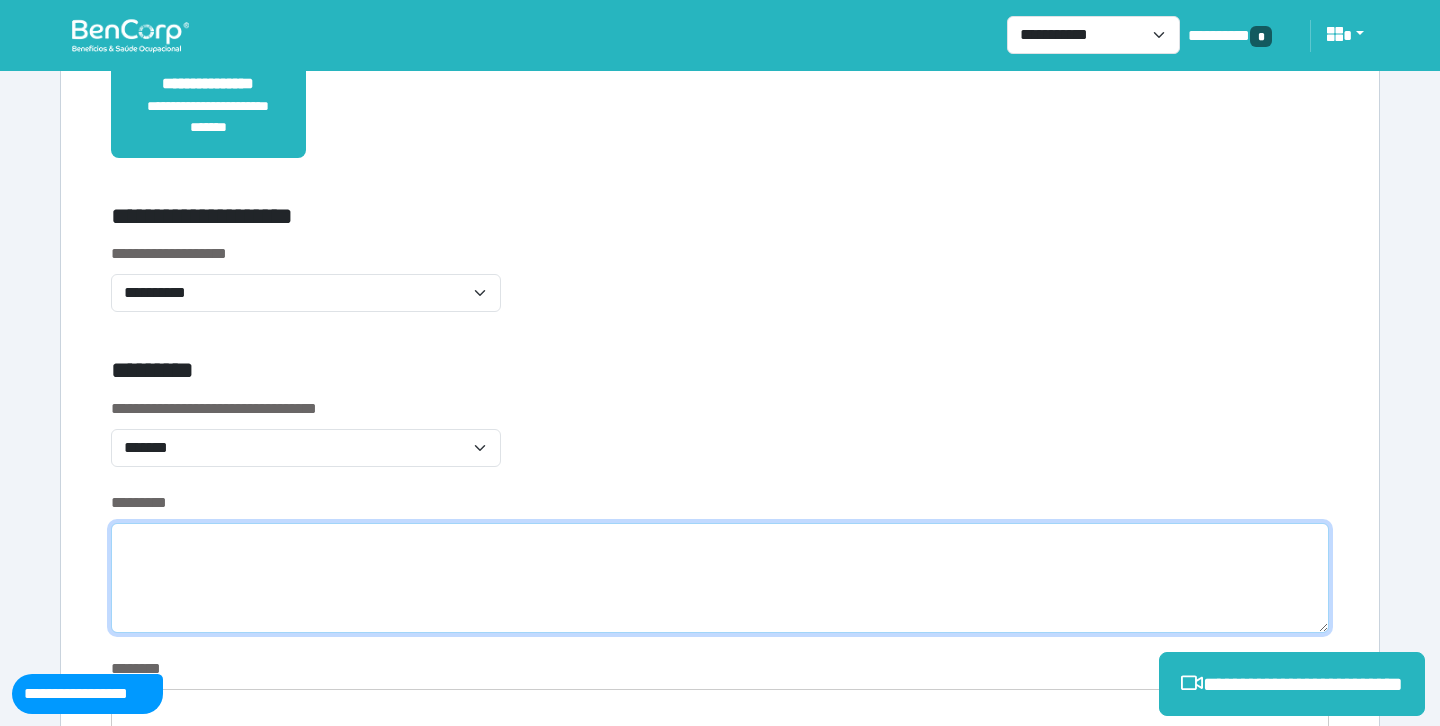 click at bounding box center (720, 578) 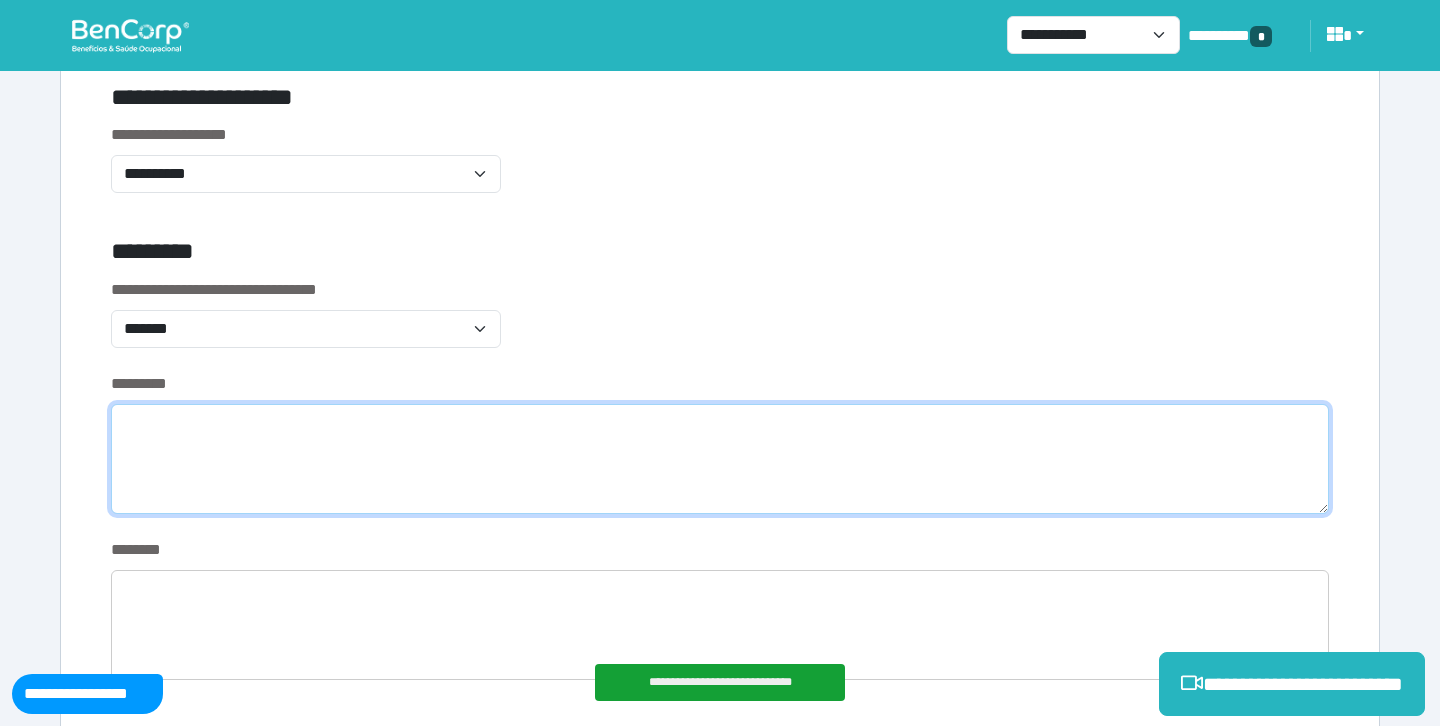 scroll, scrollTop: 730, scrollLeft: 0, axis: vertical 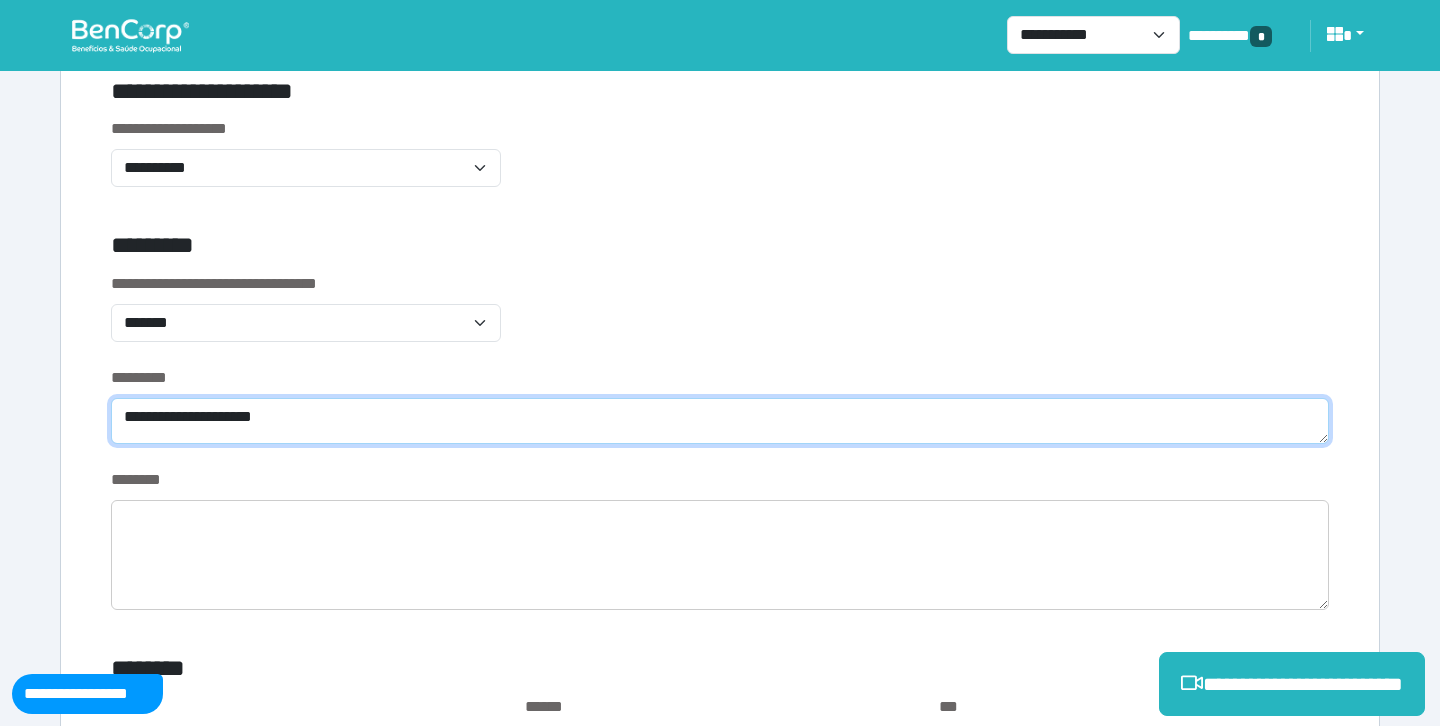 type on "**********" 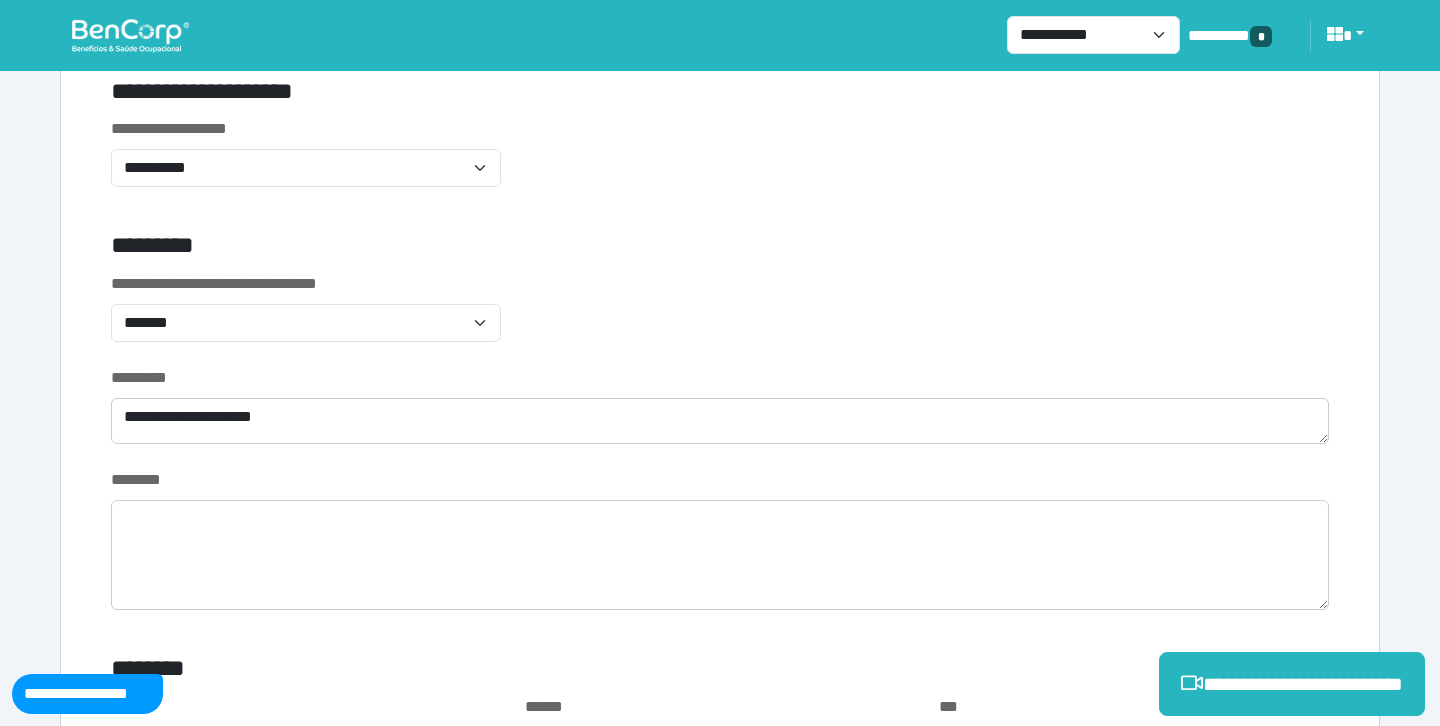 click on "**********" at bounding box center [720, 319] 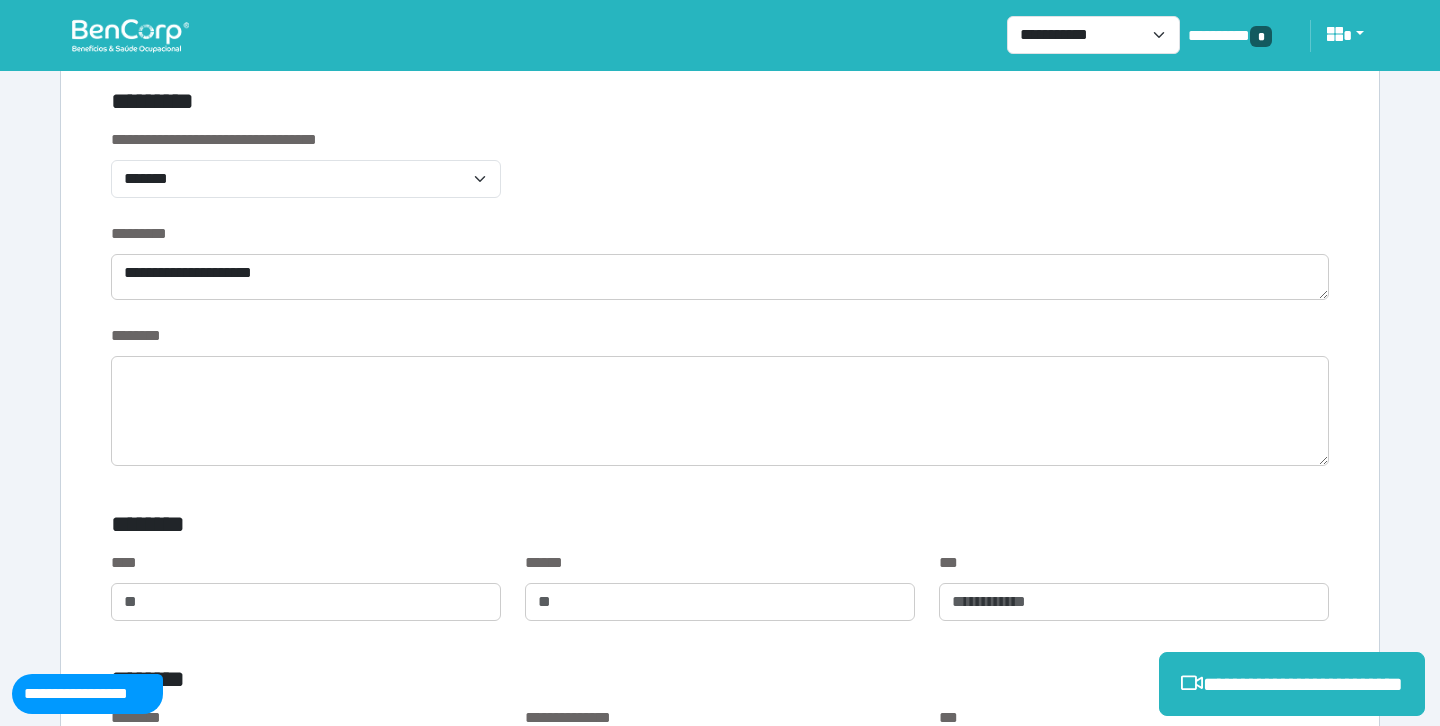 scroll, scrollTop: 880, scrollLeft: 0, axis: vertical 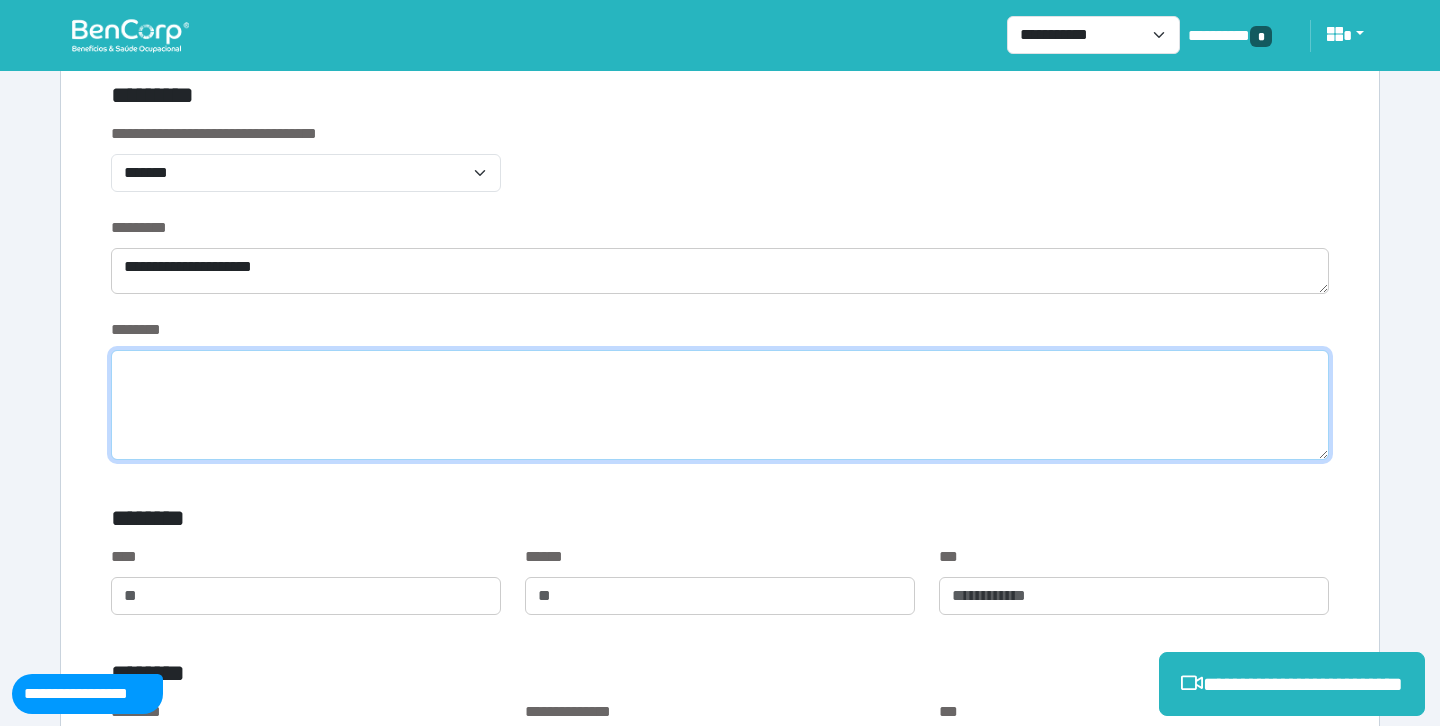 click at bounding box center [720, 405] 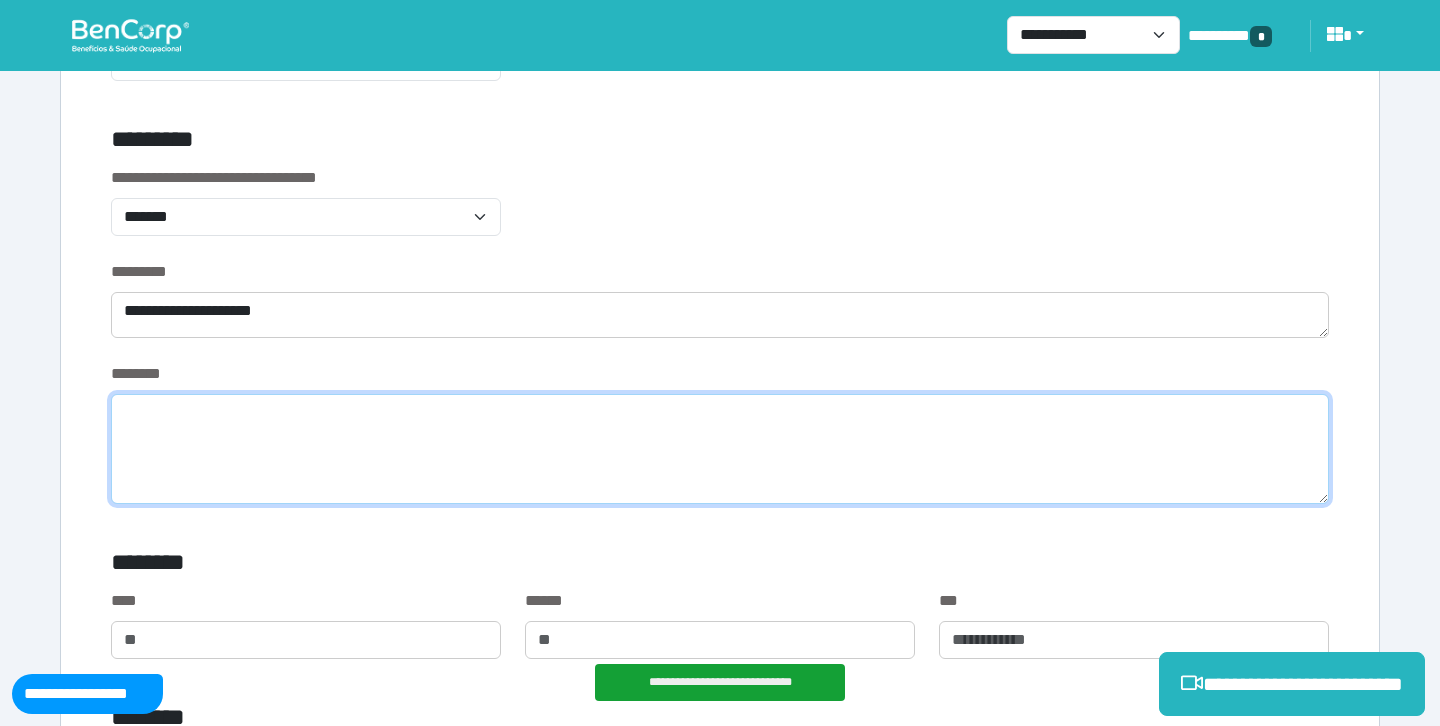 scroll, scrollTop: 914, scrollLeft: 0, axis: vertical 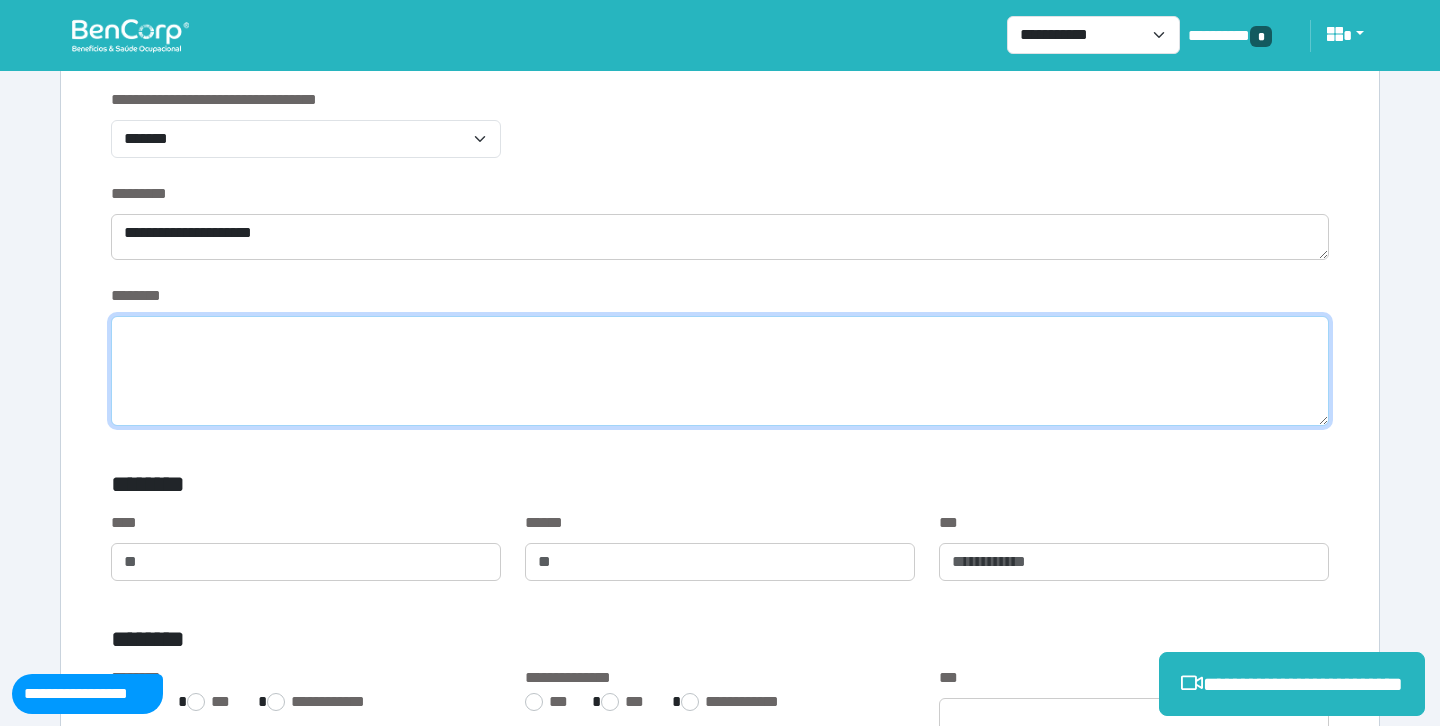 type on "*" 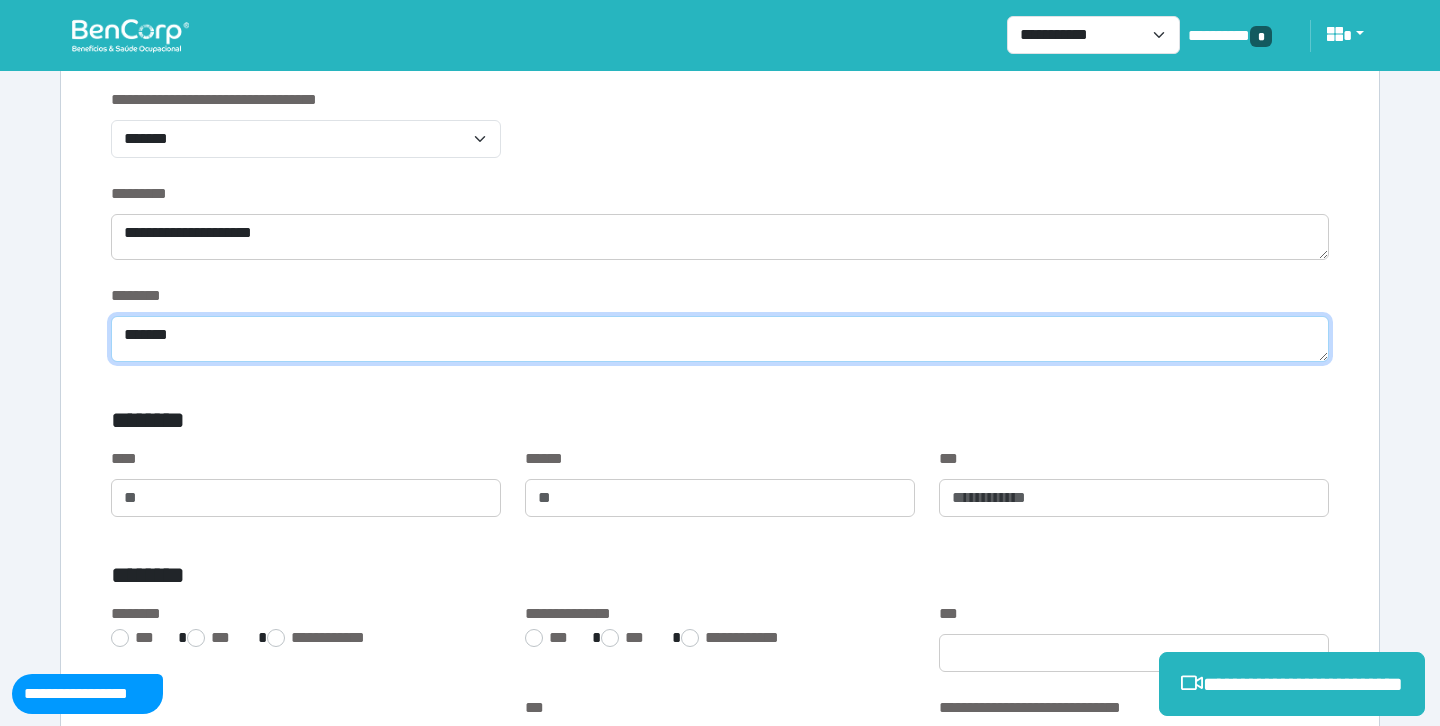 type on "******" 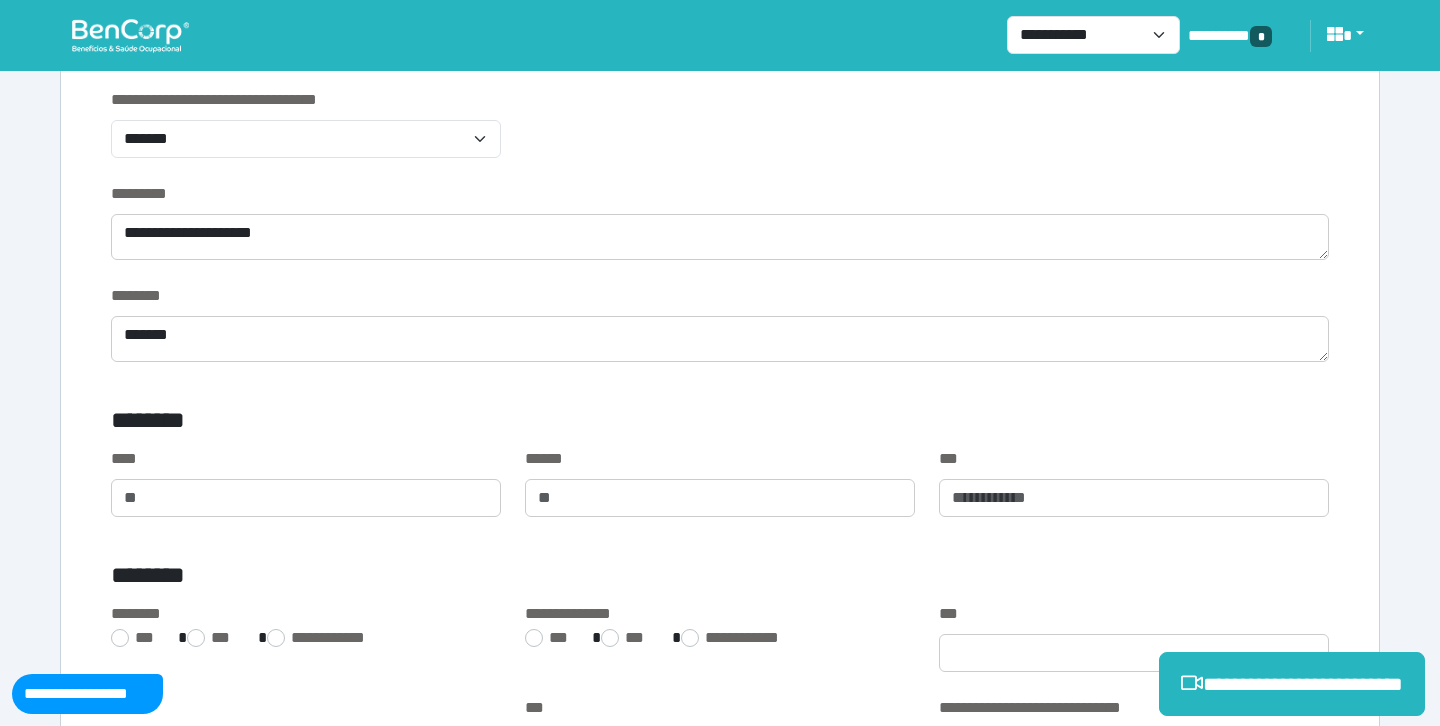 click on "********" at bounding box center [513, 424] 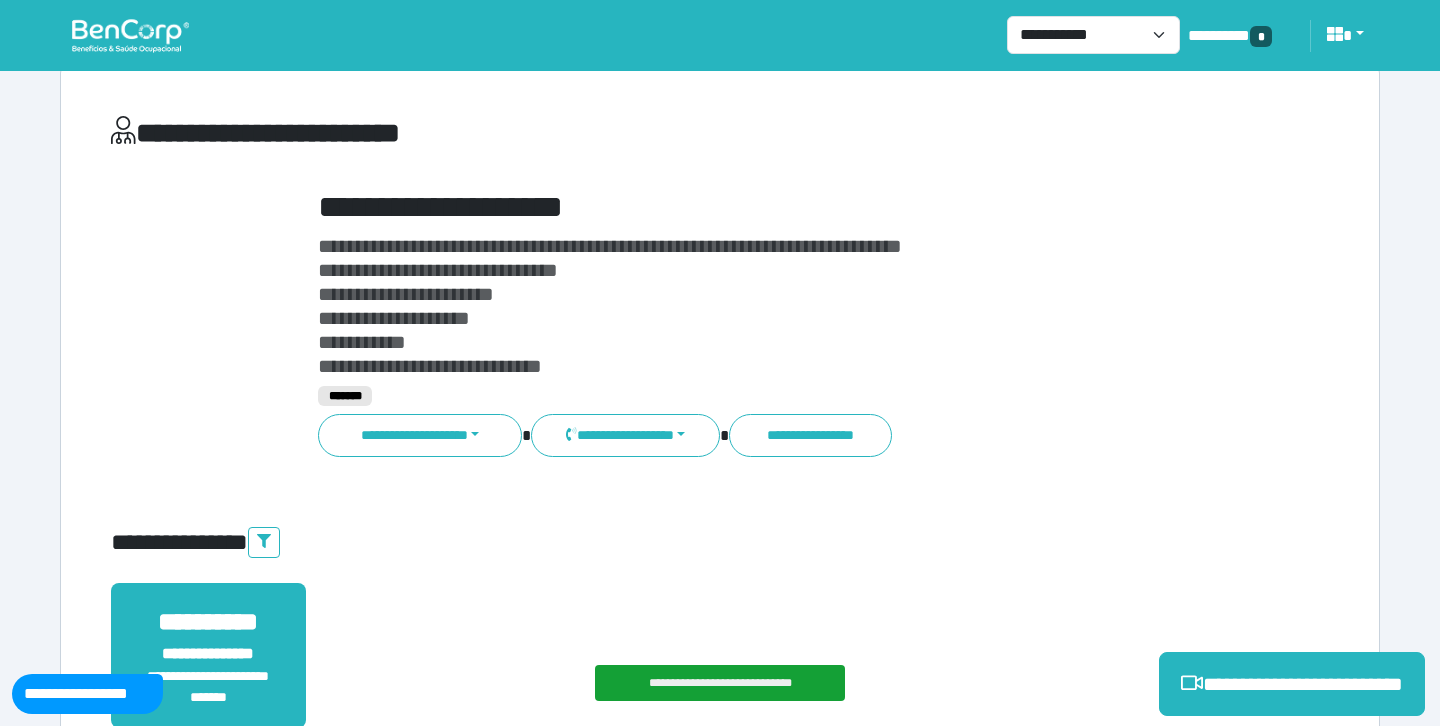 scroll, scrollTop: 0, scrollLeft: 0, axis: both 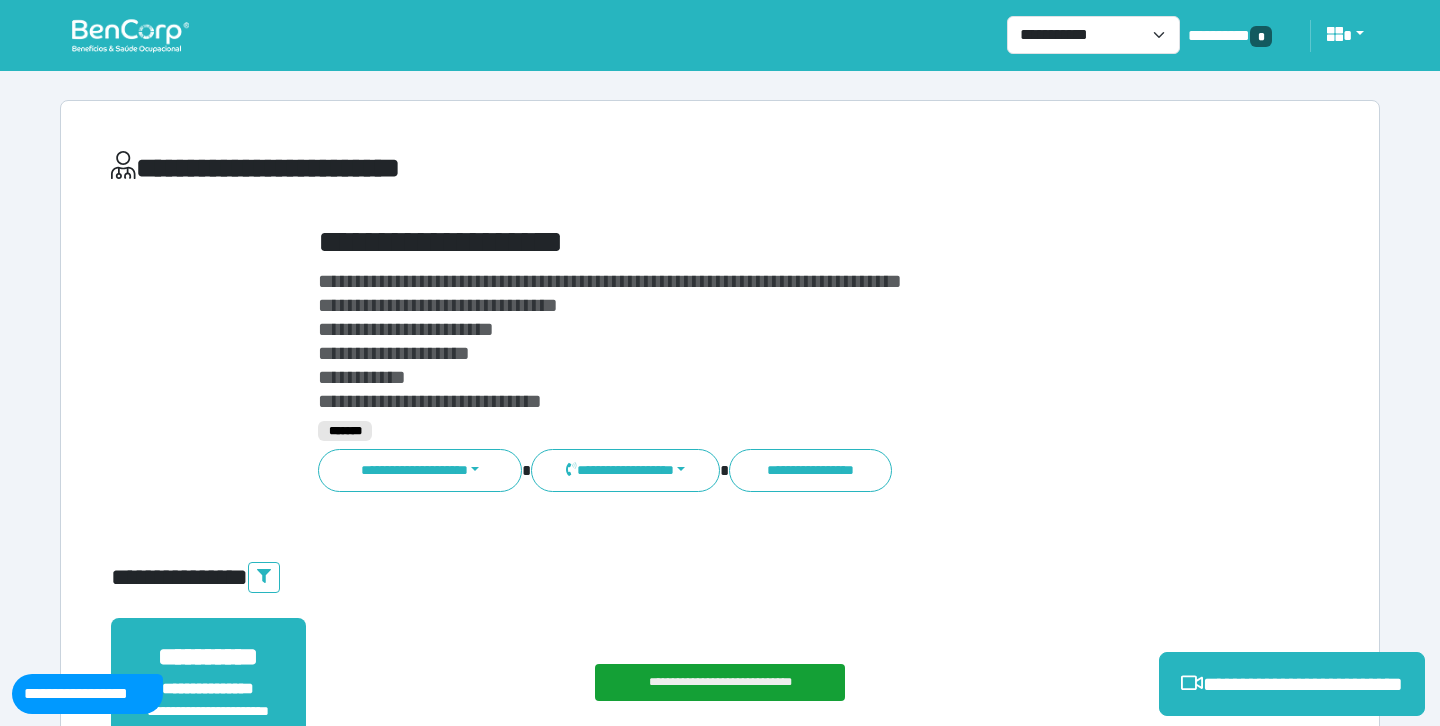 click on "**********" at bounding box center [772, 242] 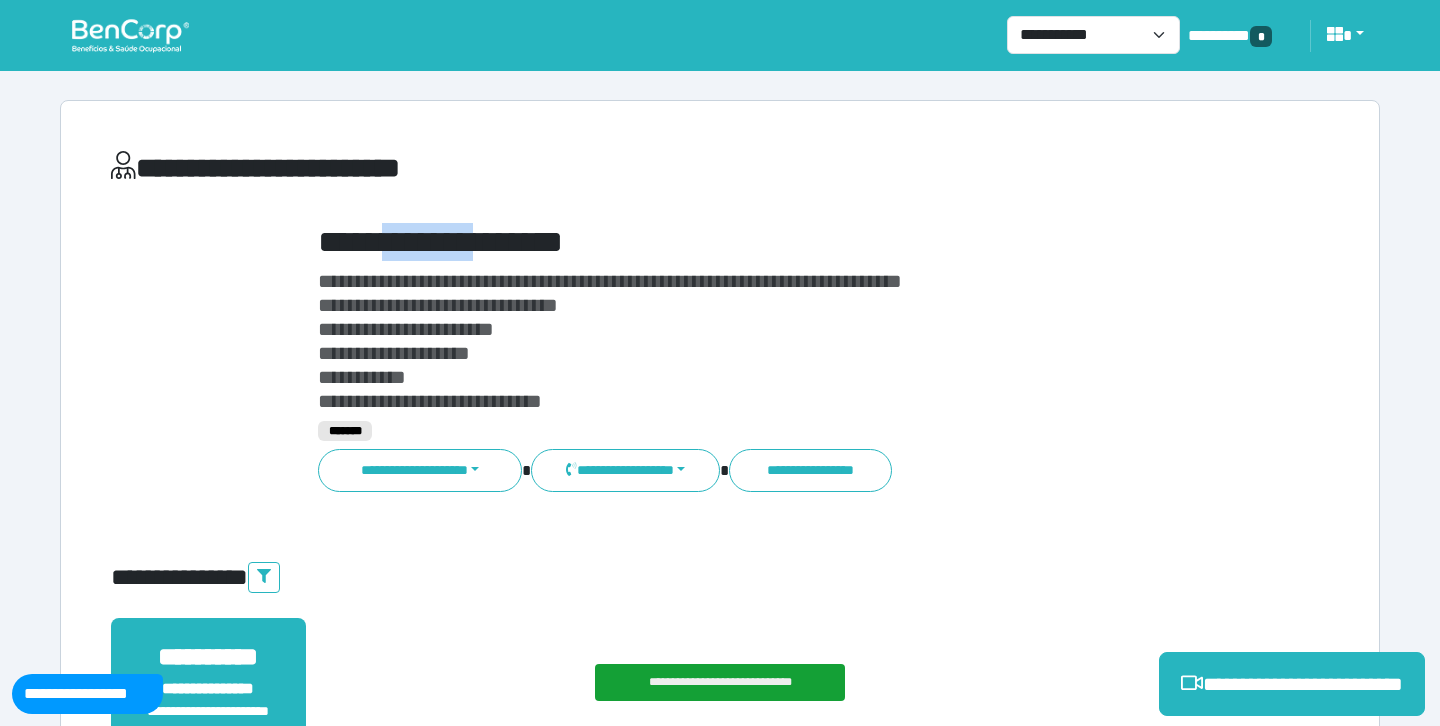 click on "**********" at bounding box center (772, 242) 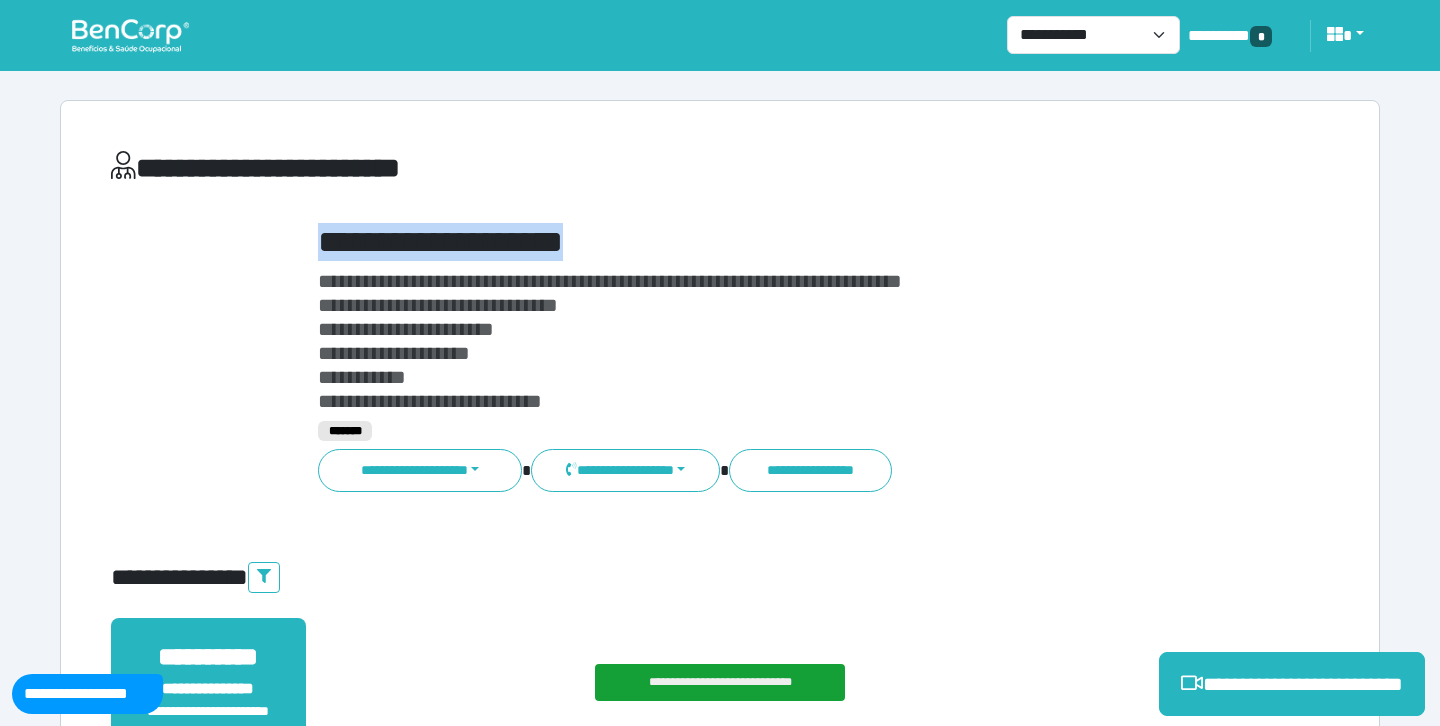 click on "**********" at bounding box center [772, 242] 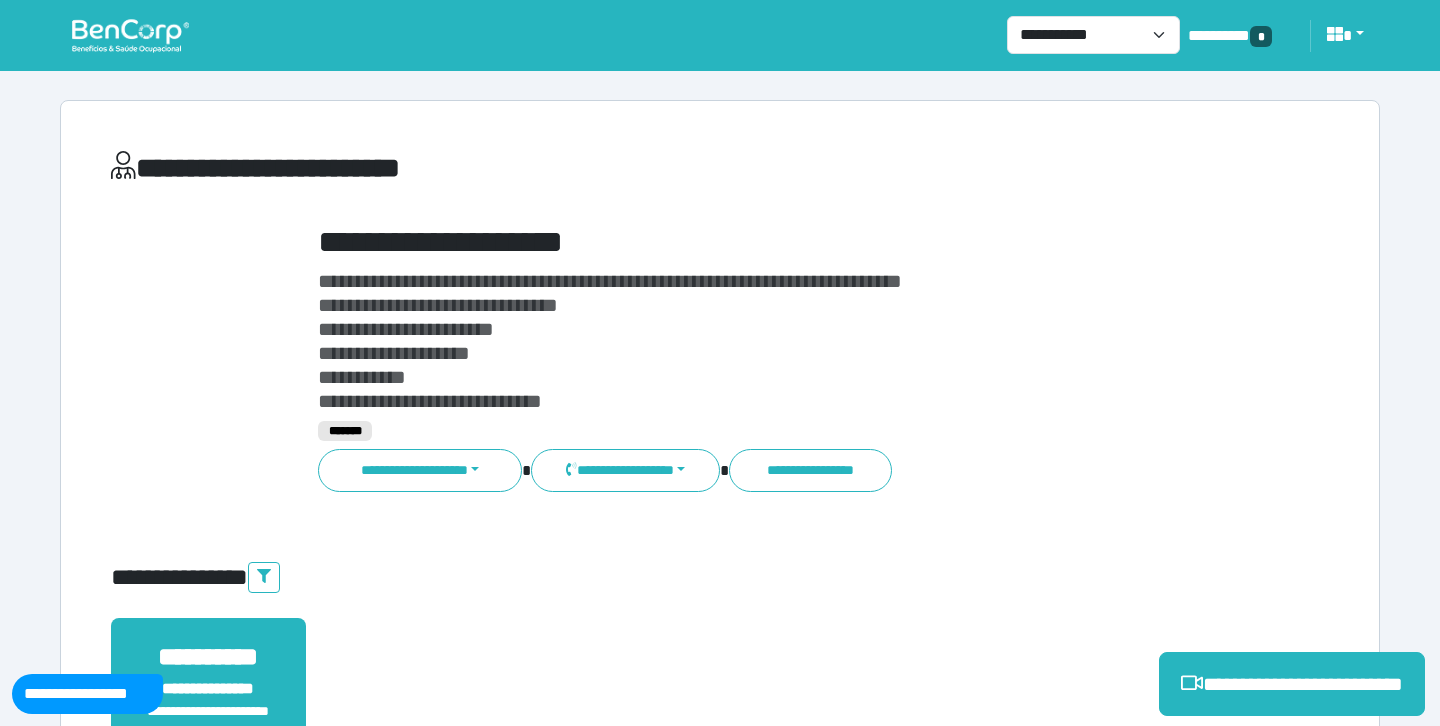 click on "**********" at bounding box center [772, 341] 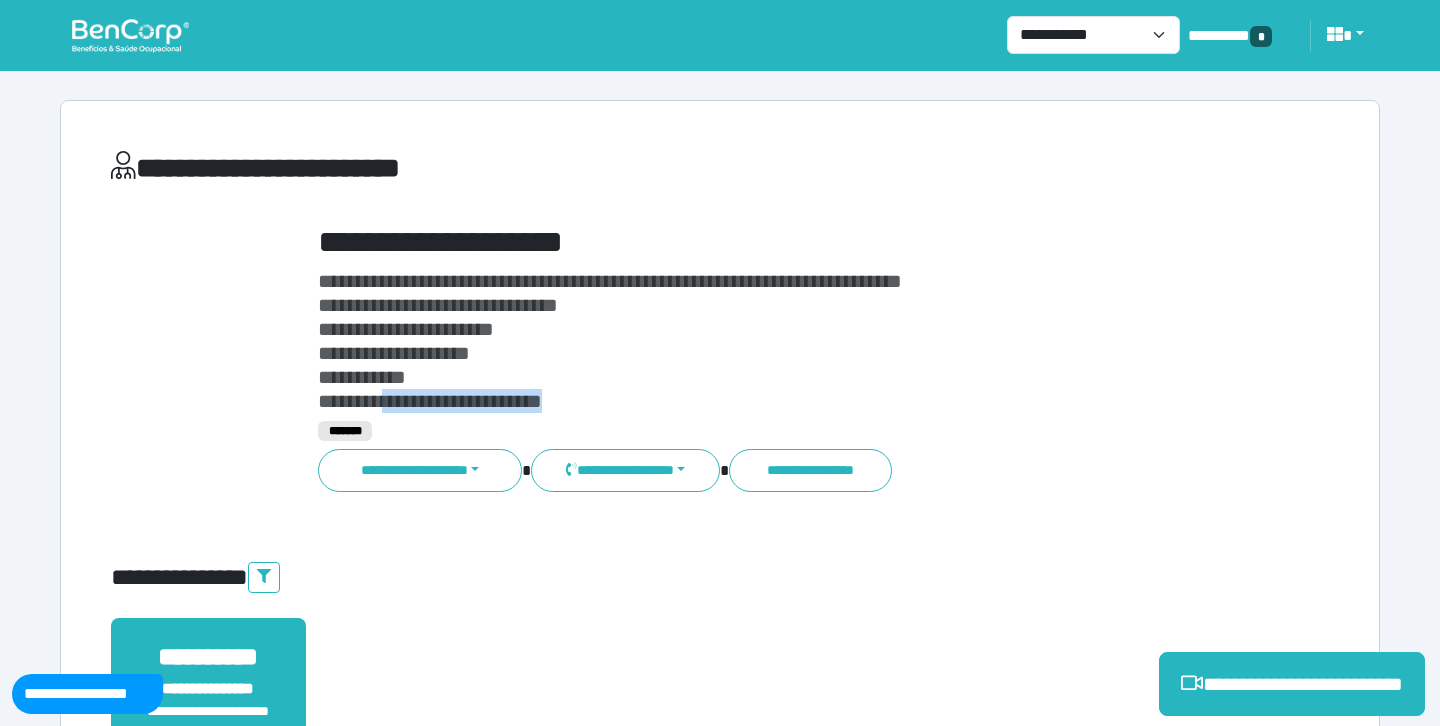 drag, startPoint x: 618, startPoint y: 396, endPoint x: 396, endPoint y: 397, distance: 222.00226 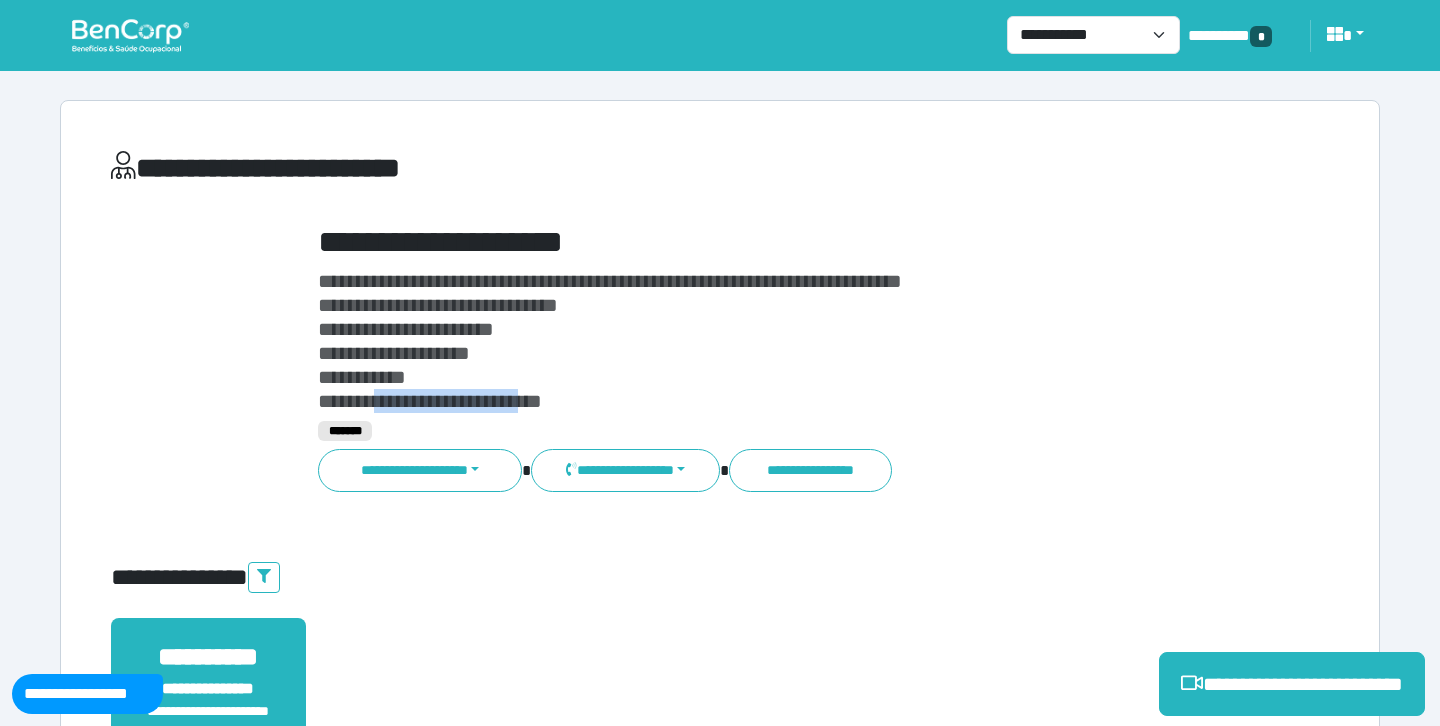 drag, startPoint x: 389, startPoint y: 399, endPoint x: 600, endPoint y: 403, distance: 211.03792 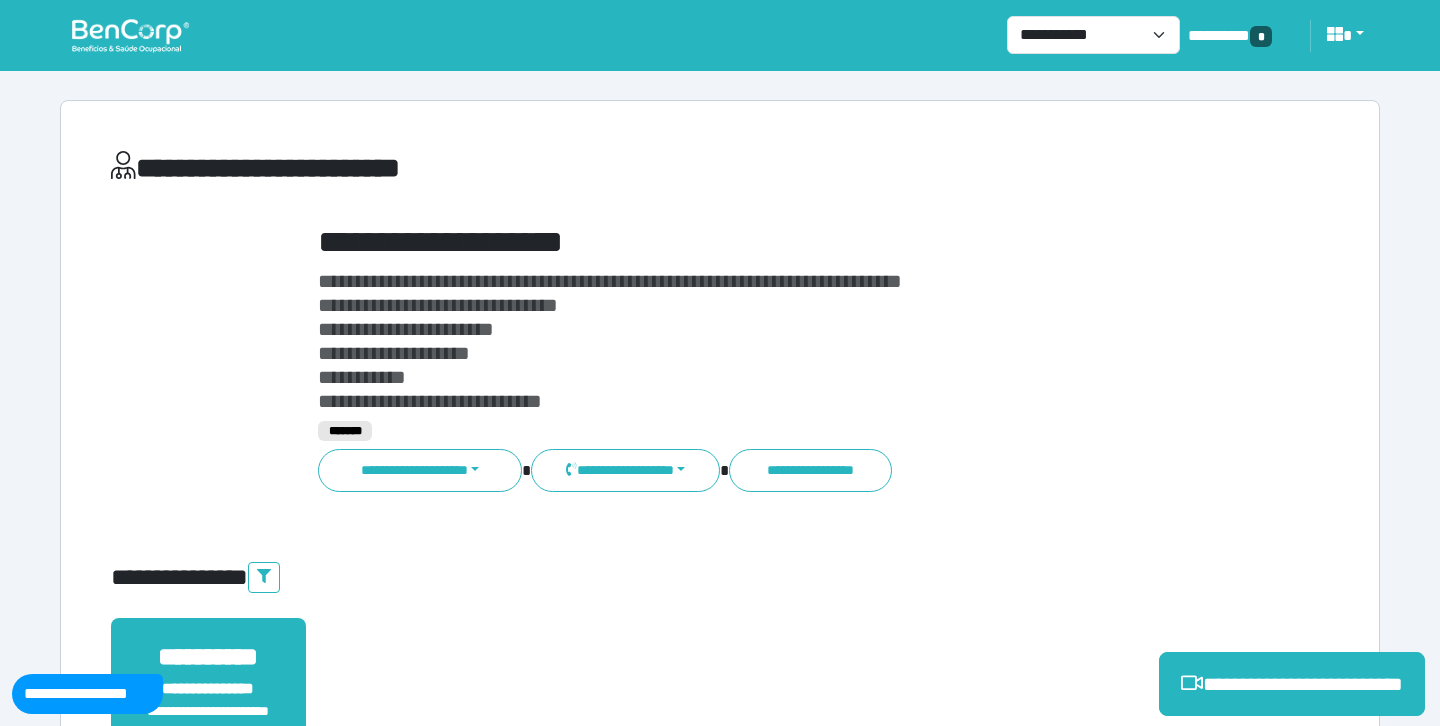 click on "**********" at bounding box center [610, 281] 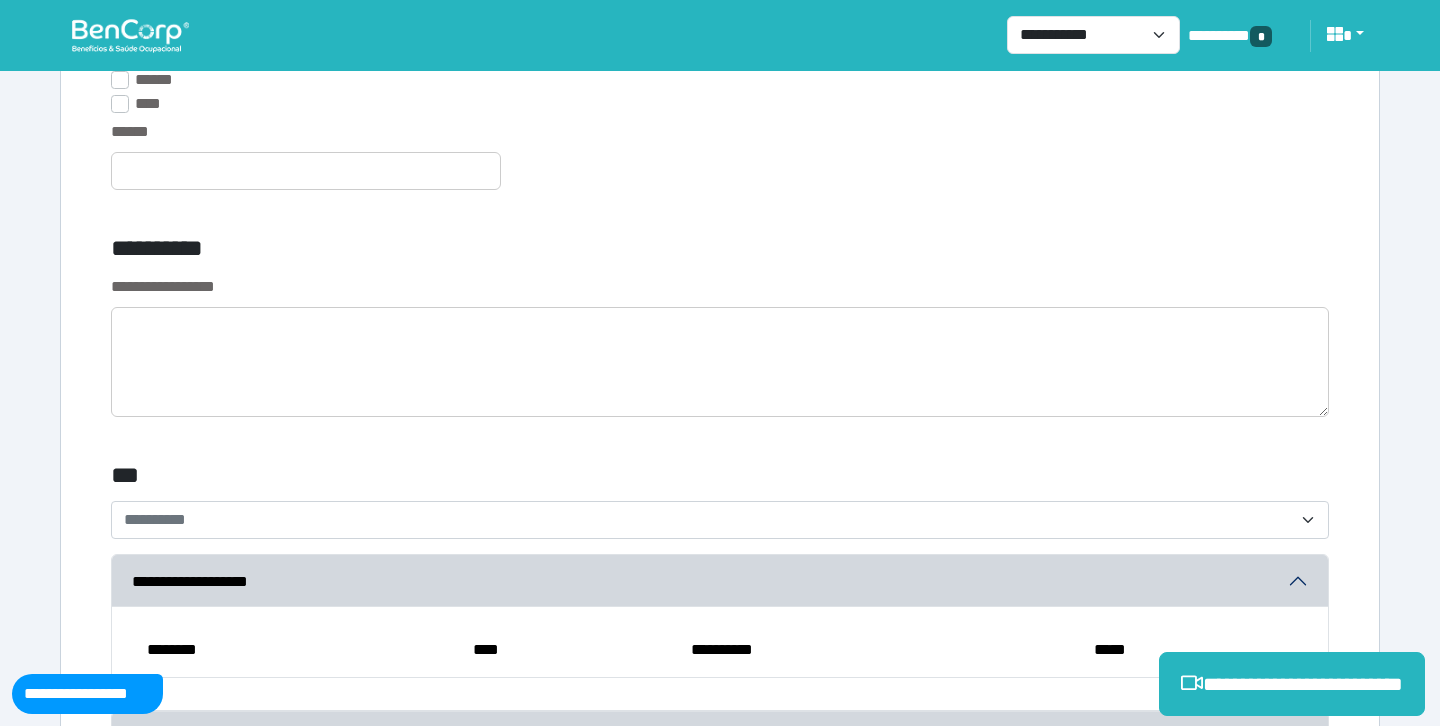 scroll, scrollTop: 5588, scrollLeft: 0, axis: vertical 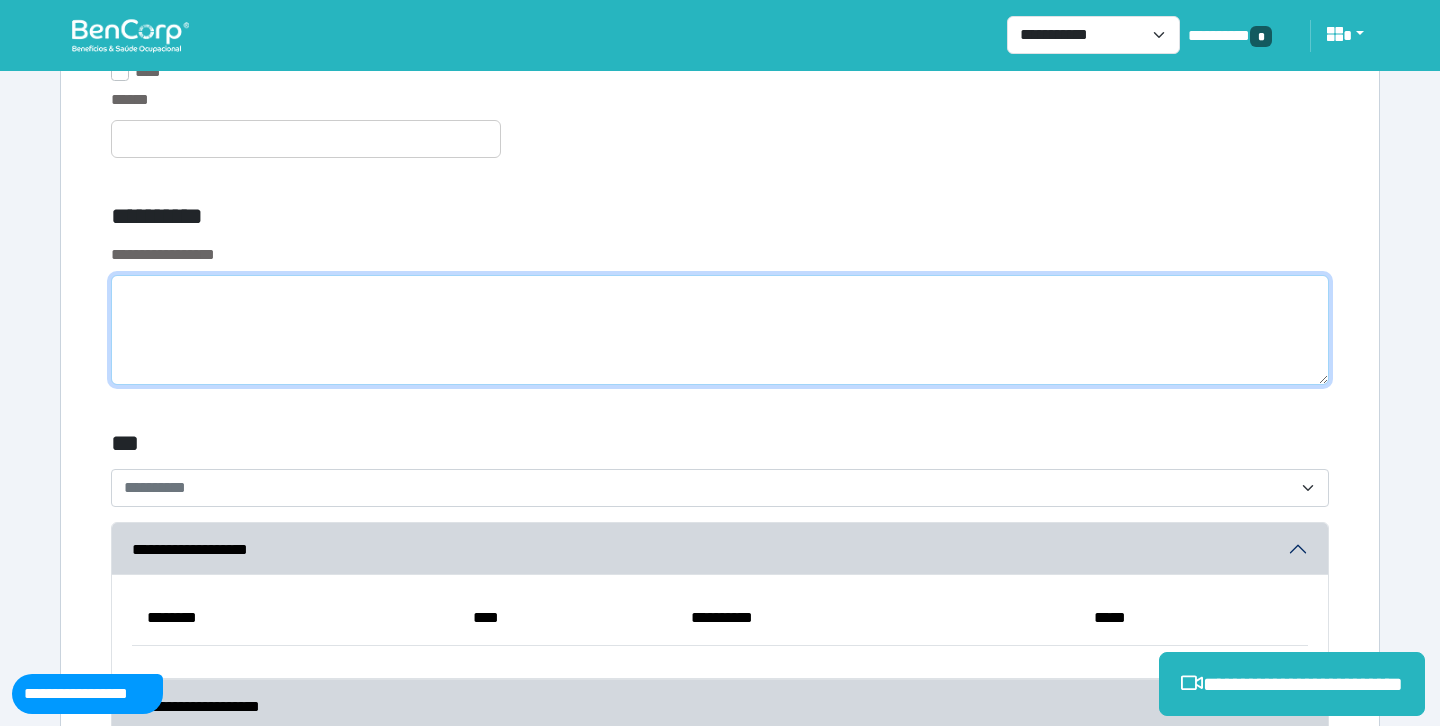 click at bounding box center [720, 330] 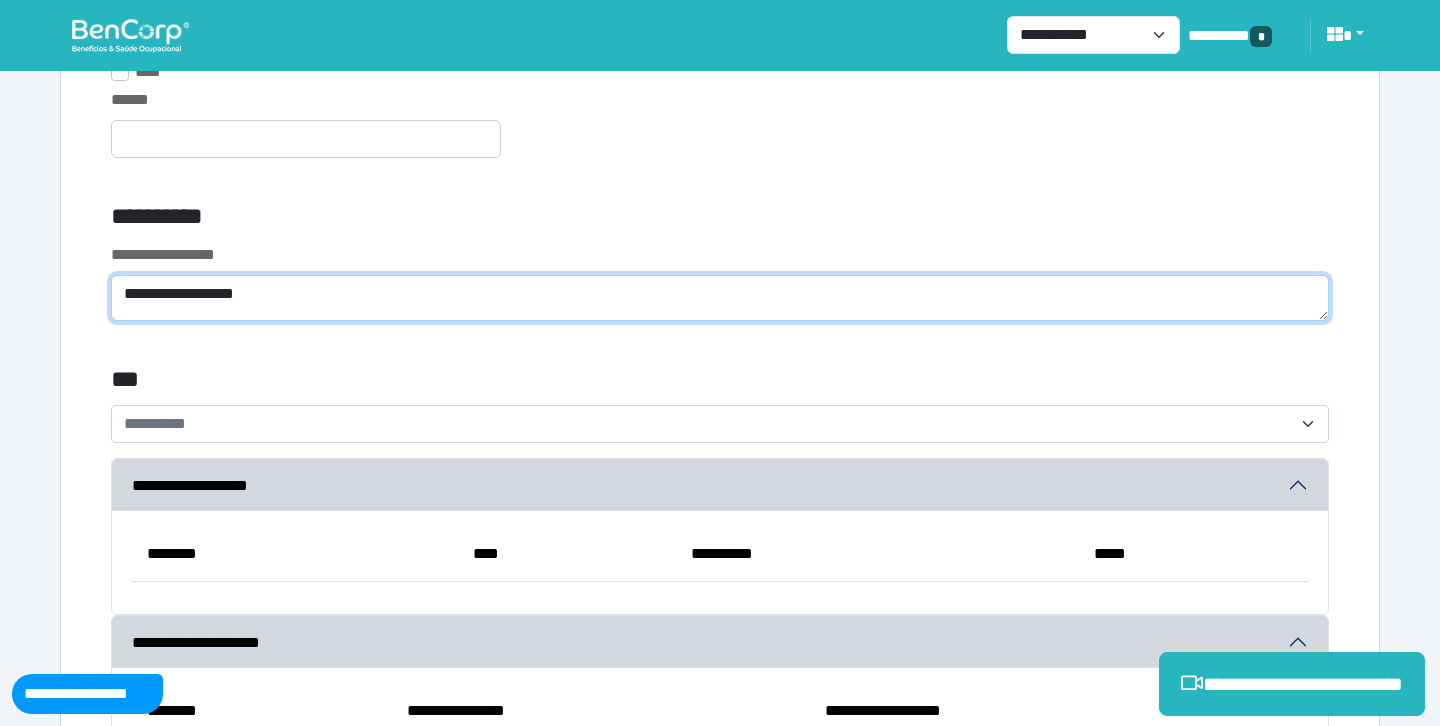 type on "**********" 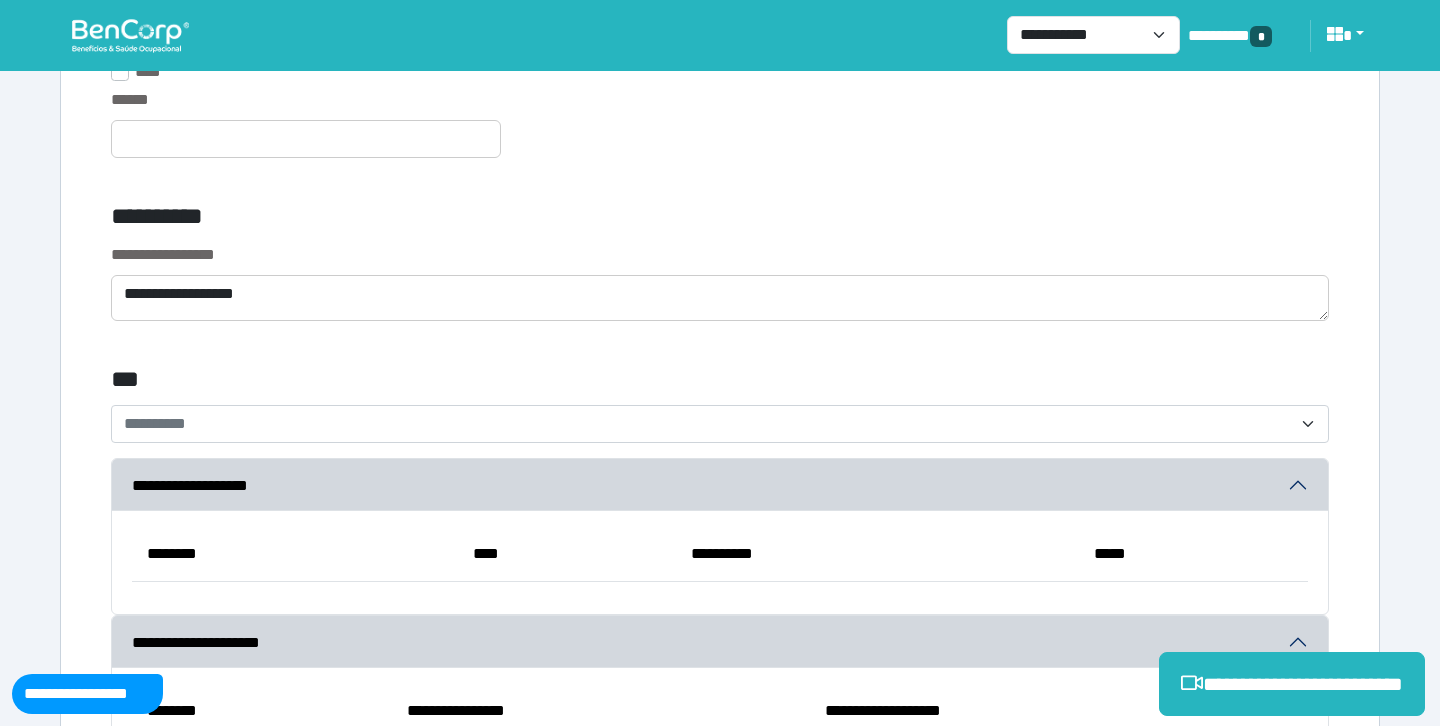 click on "******" at bounding box center (720, 135) 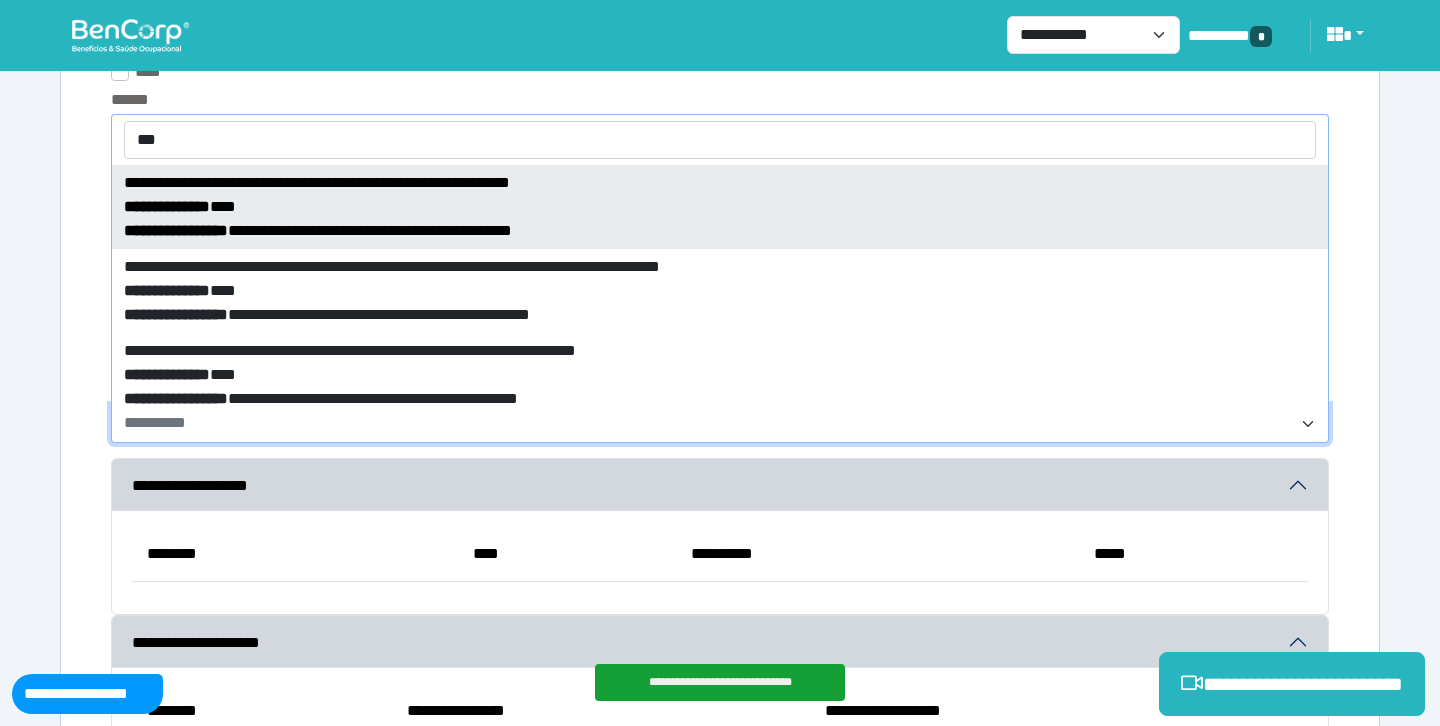 scroll, scrollTop: 12, scrollLeft: 0, axis: vertical 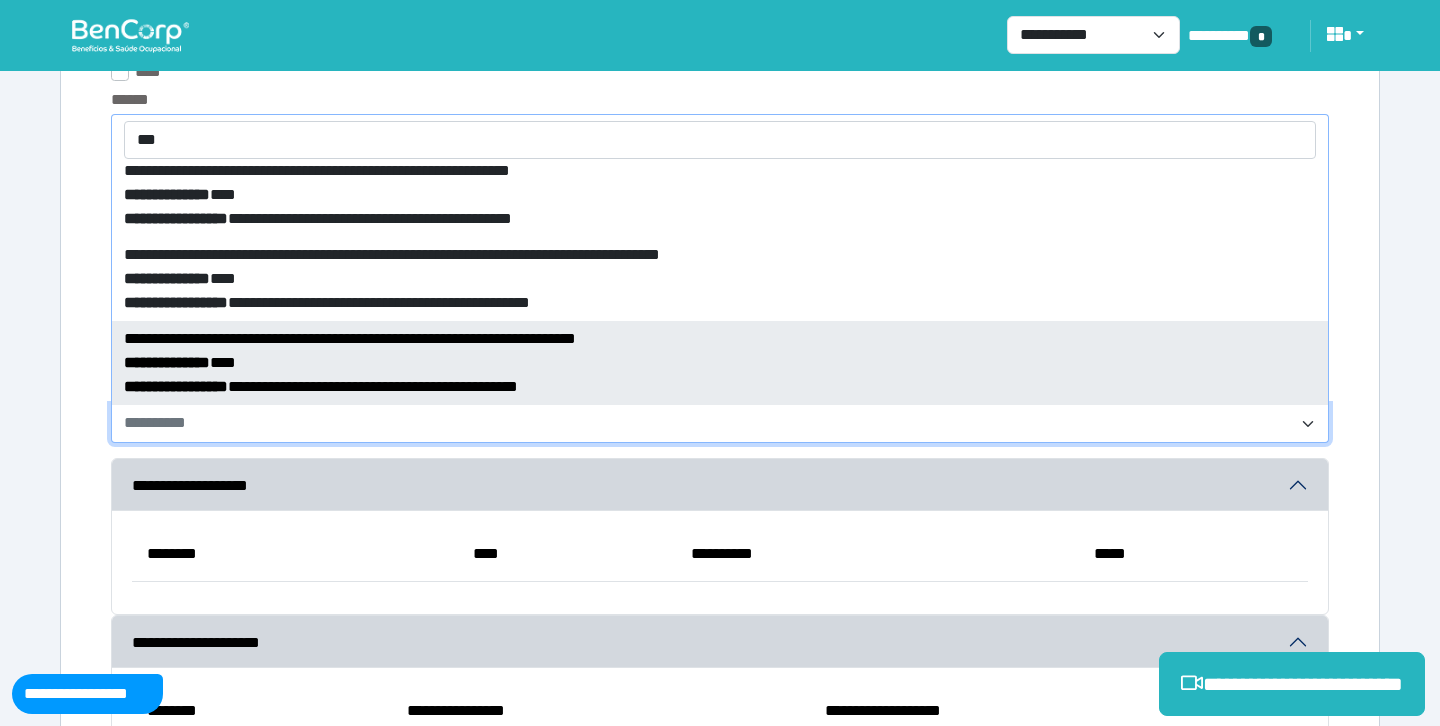 type on "***" 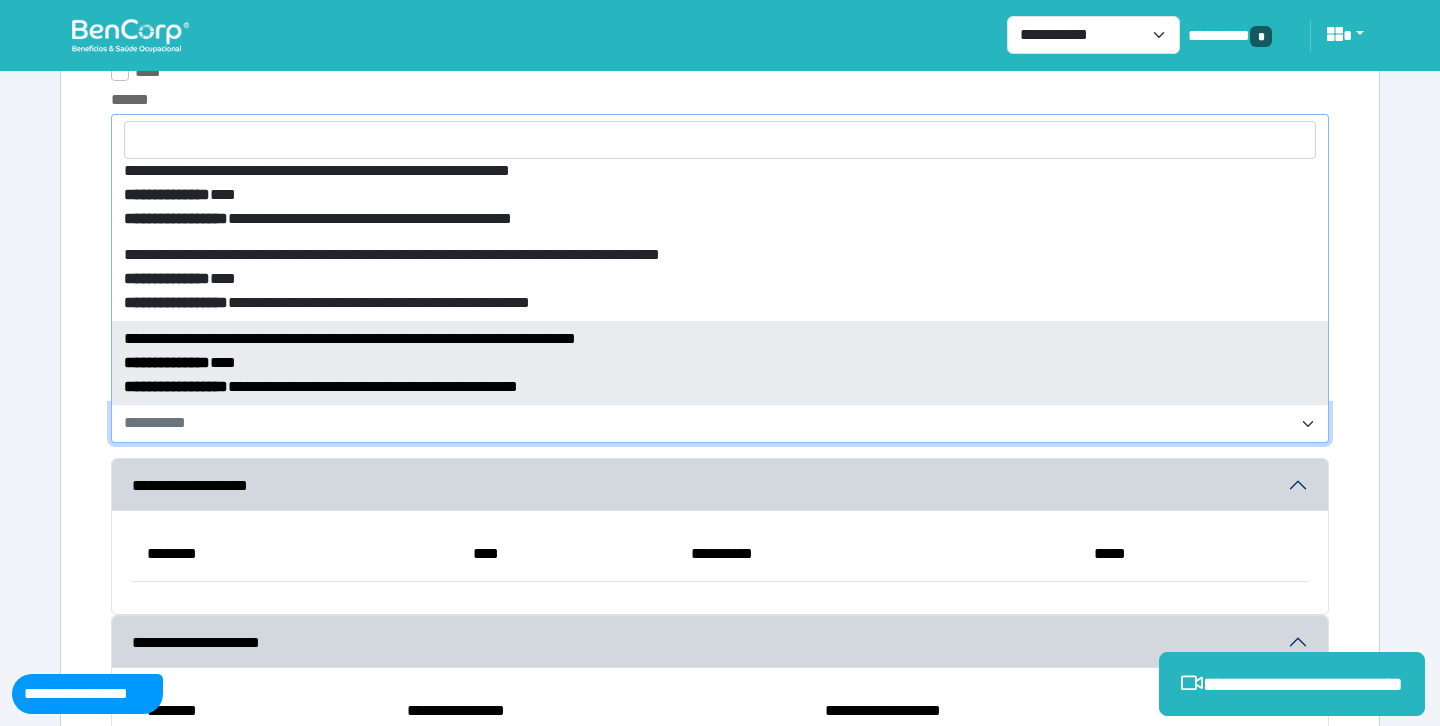 select on "****" 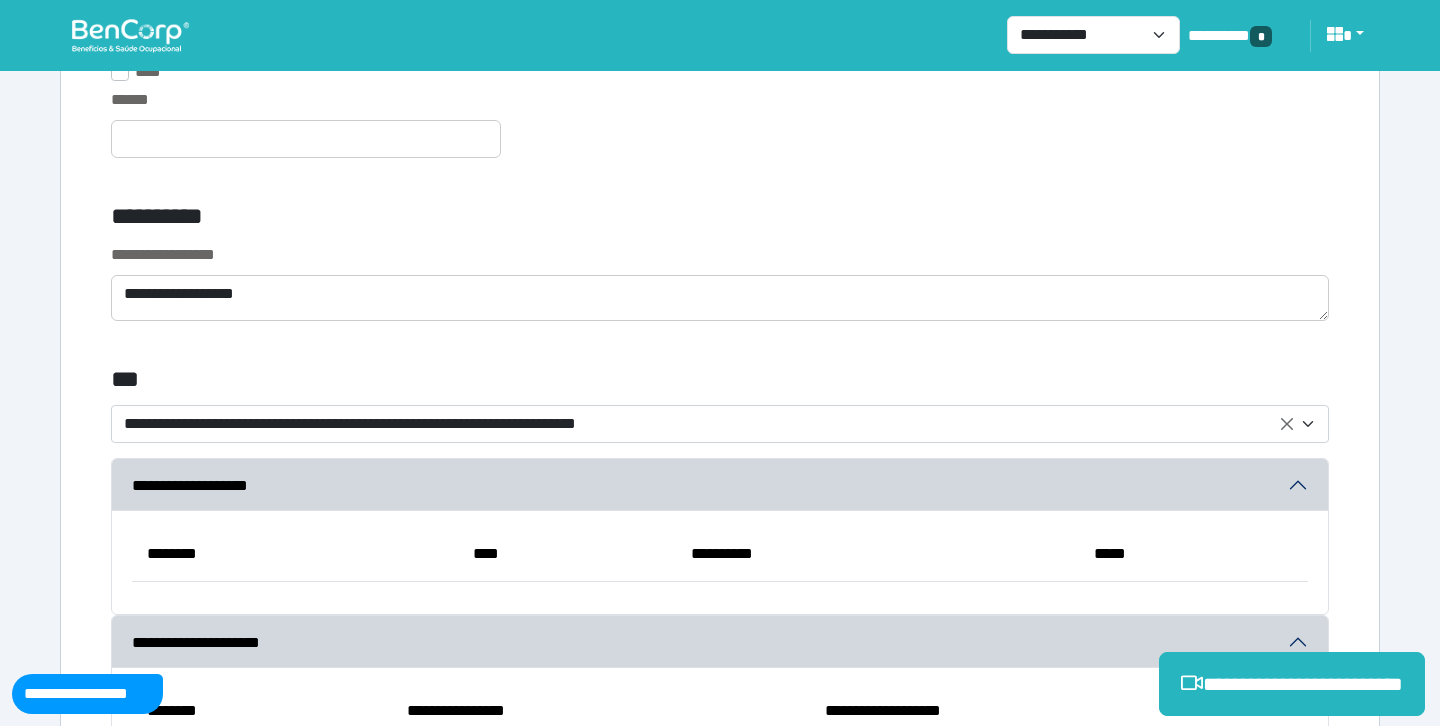 click on "******" at bounding box center (720, 135) 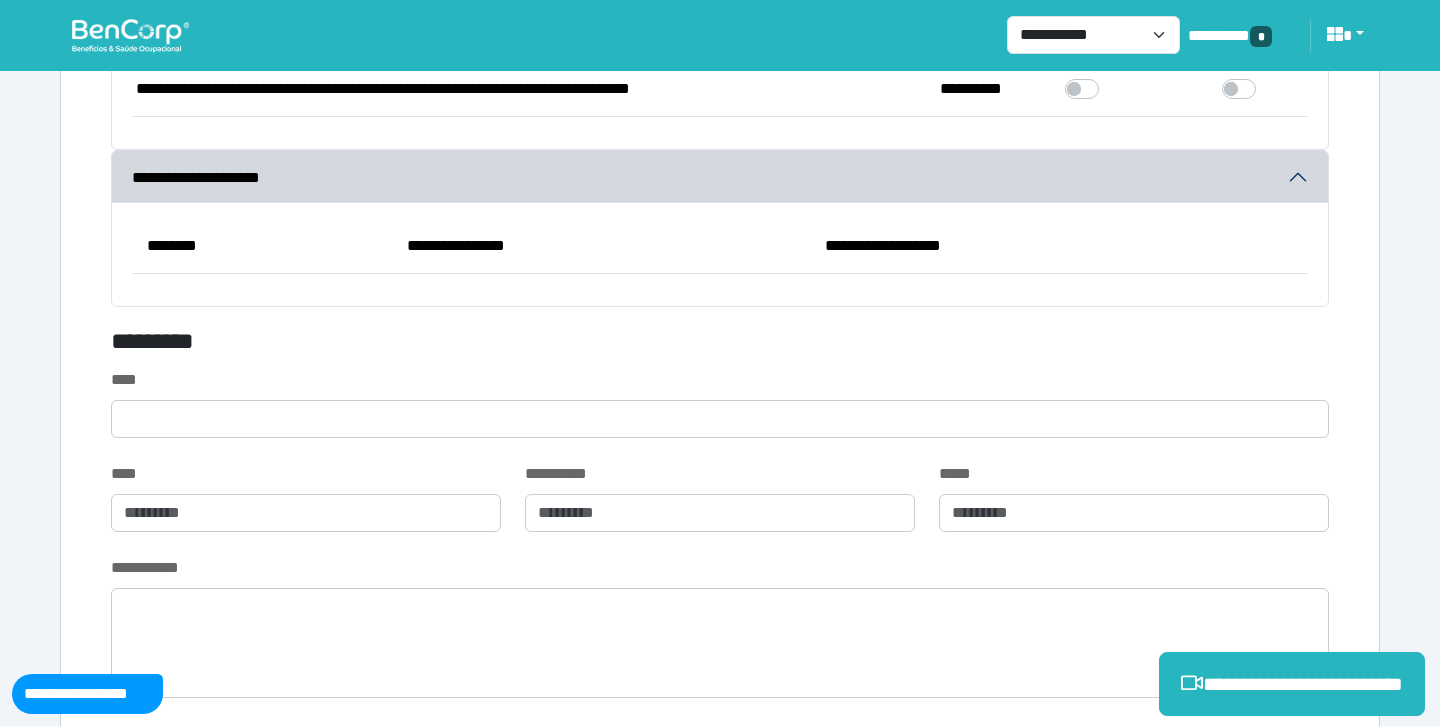 scroll, scrollTop: 6110, scrollLeft: 0, axis: vertical 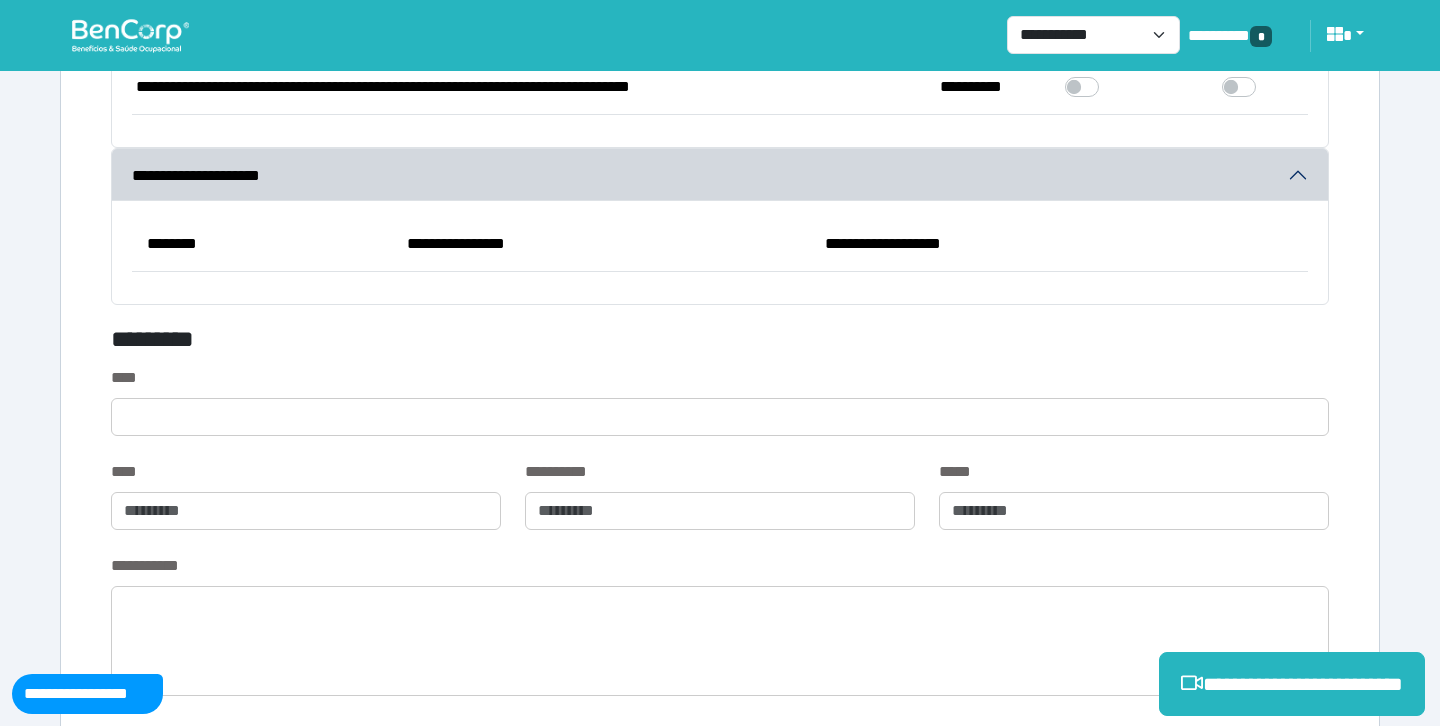 click on "*********" at bounding box center [513, 343] 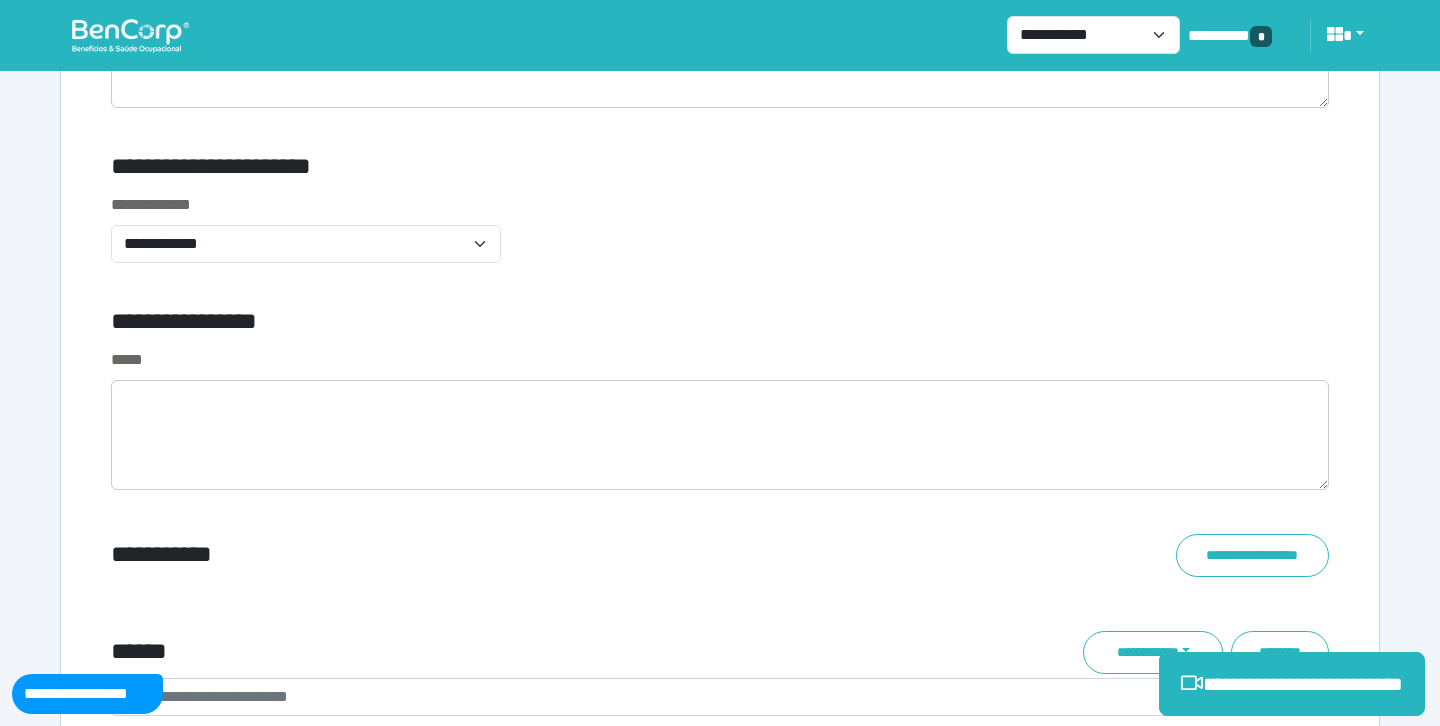 scroll, scrollTop: 6663, scrollLeft: 0, axis: vertical 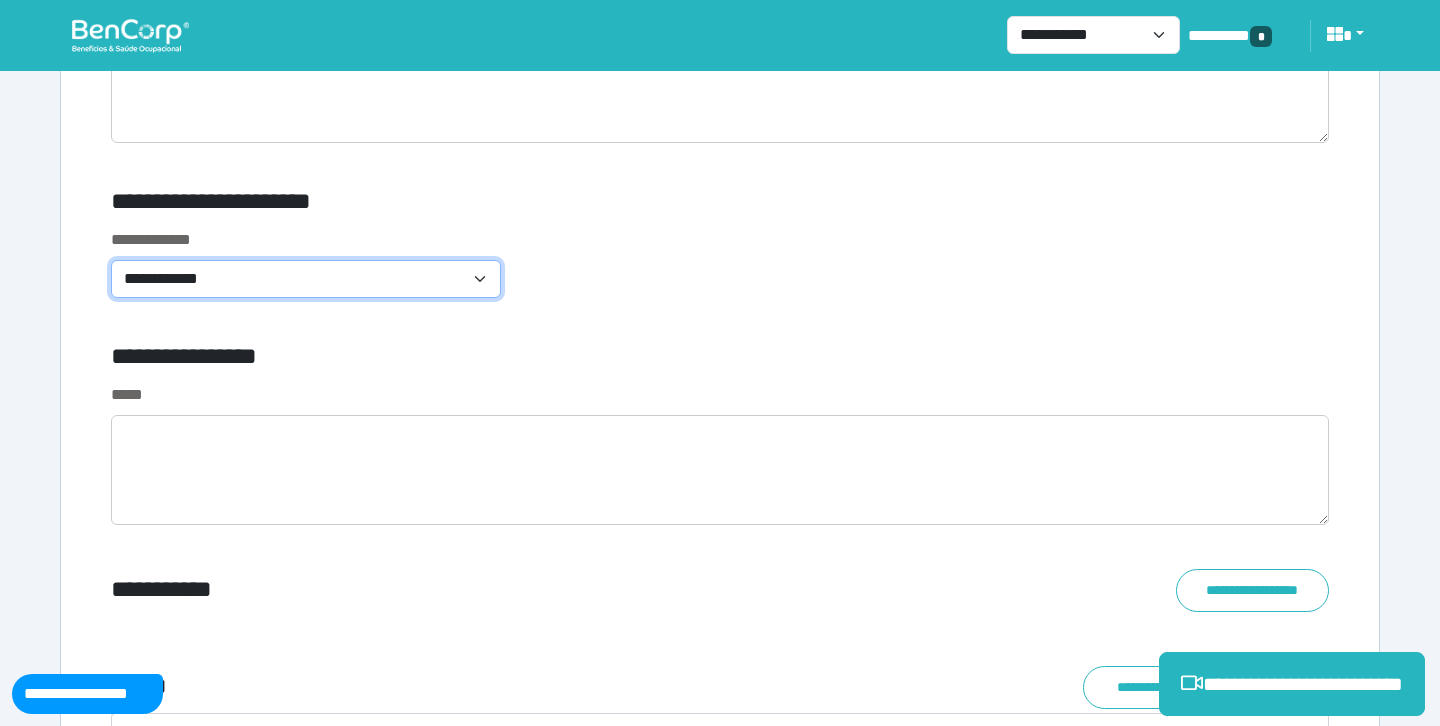 click on "**********" at bounding box center [306, 279] 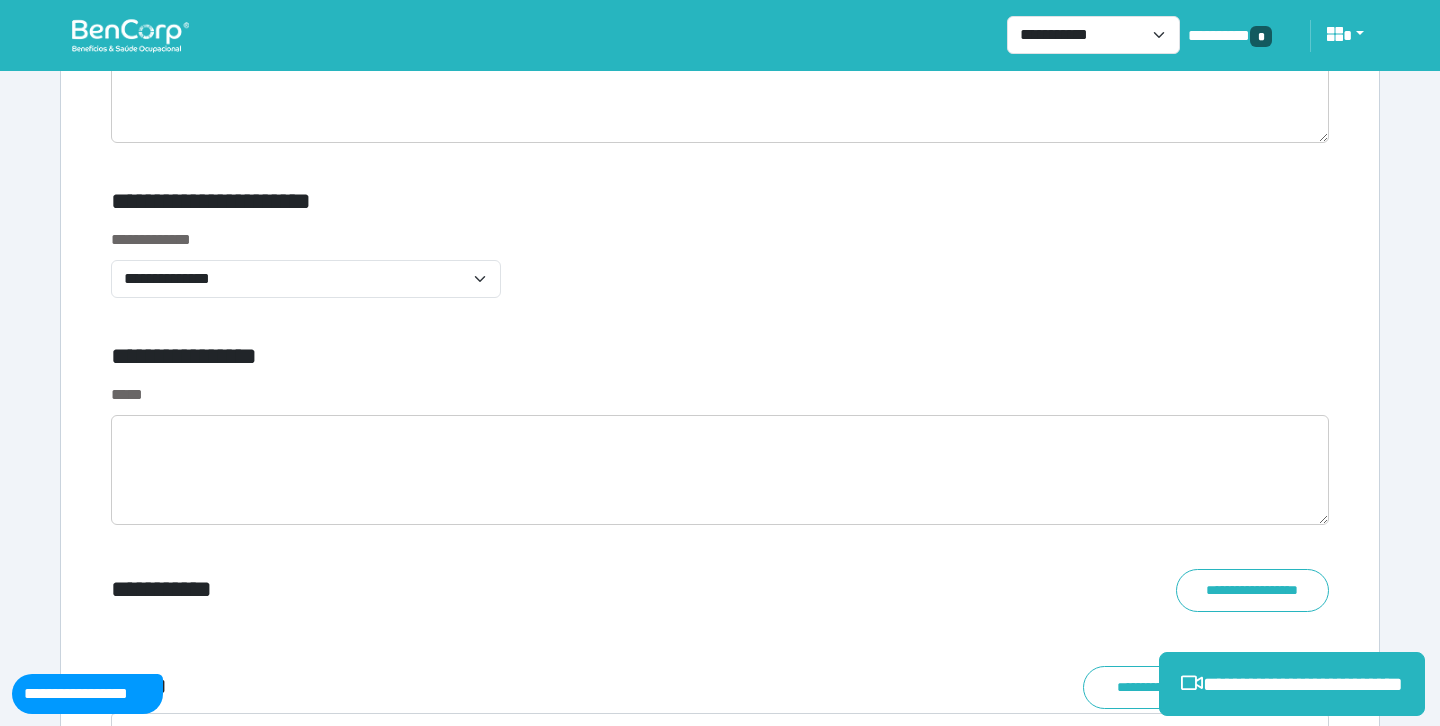 click on "**********" at bounding box center (720, -2161) 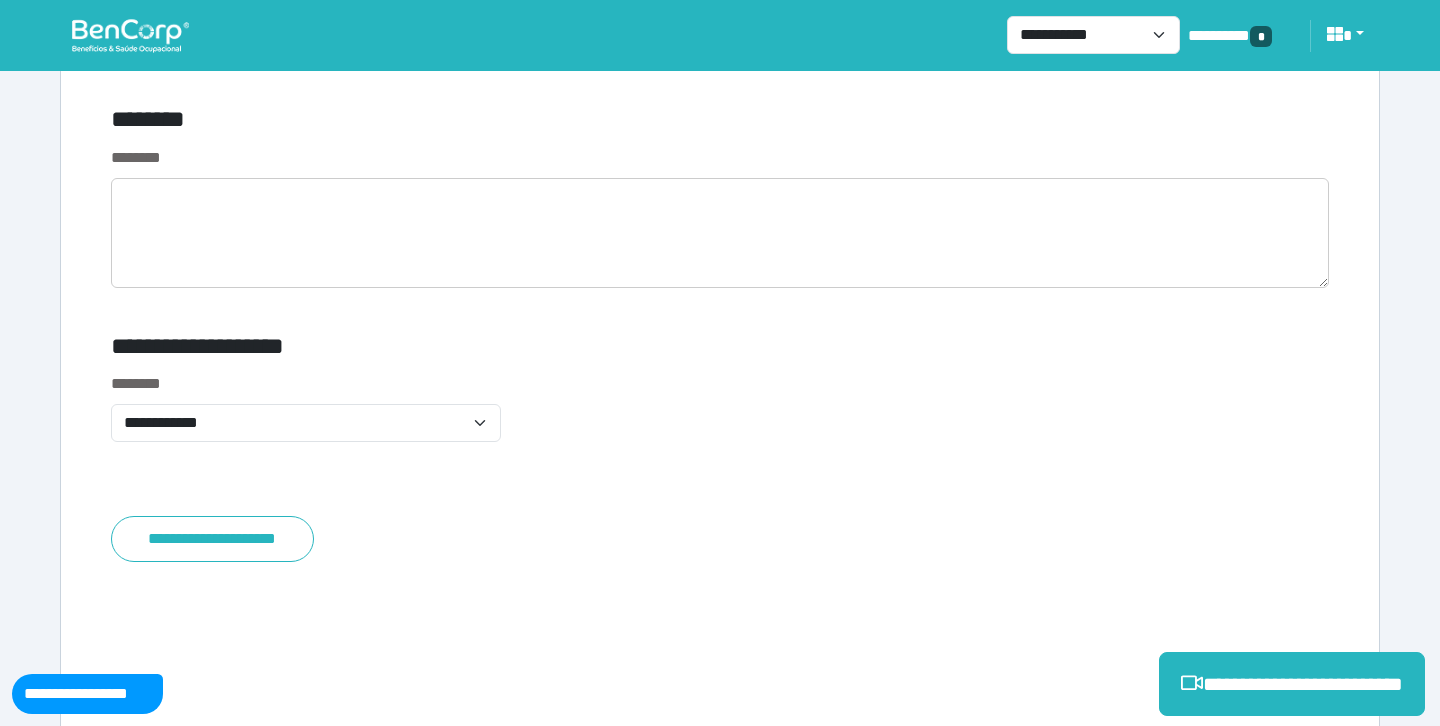 scroll, scrollTop: 7692, scrollLeft: 0, axis: vertical 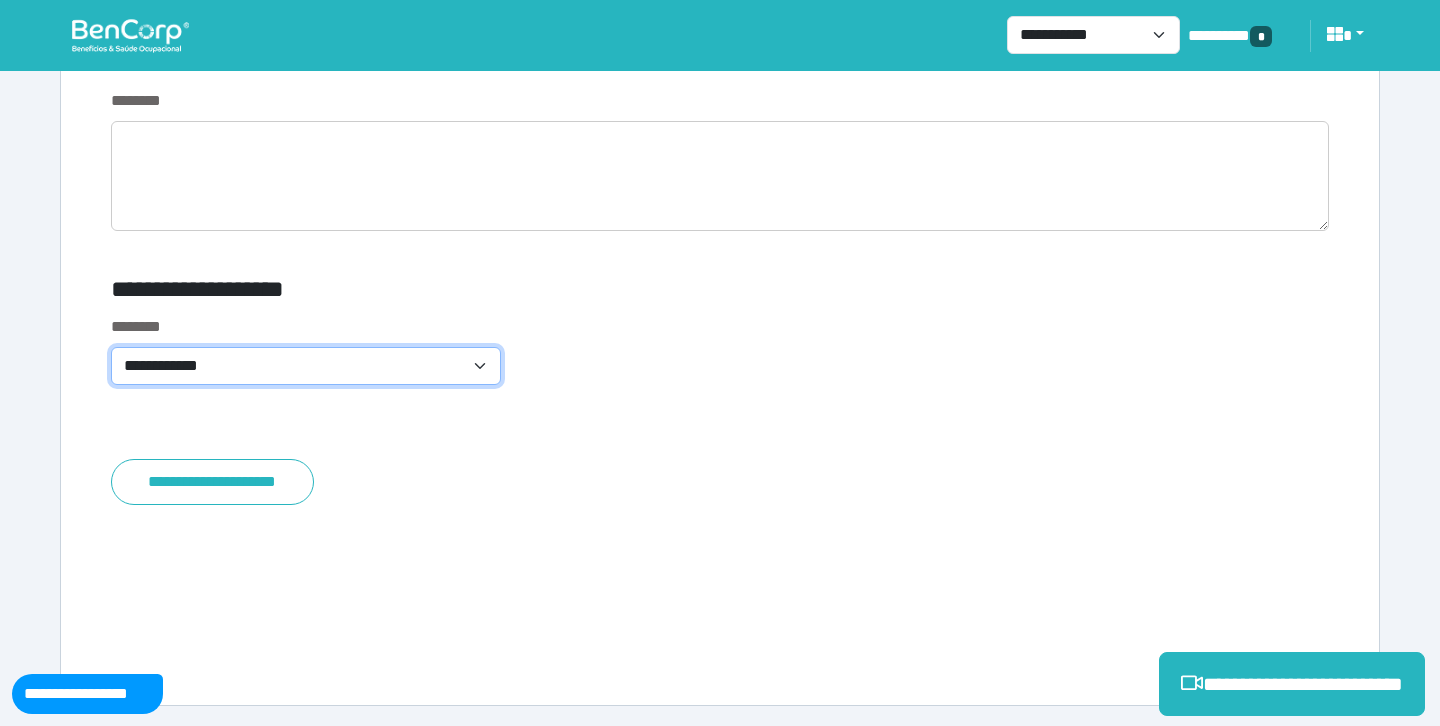 click on "**********" at bounding box center [306, 366] 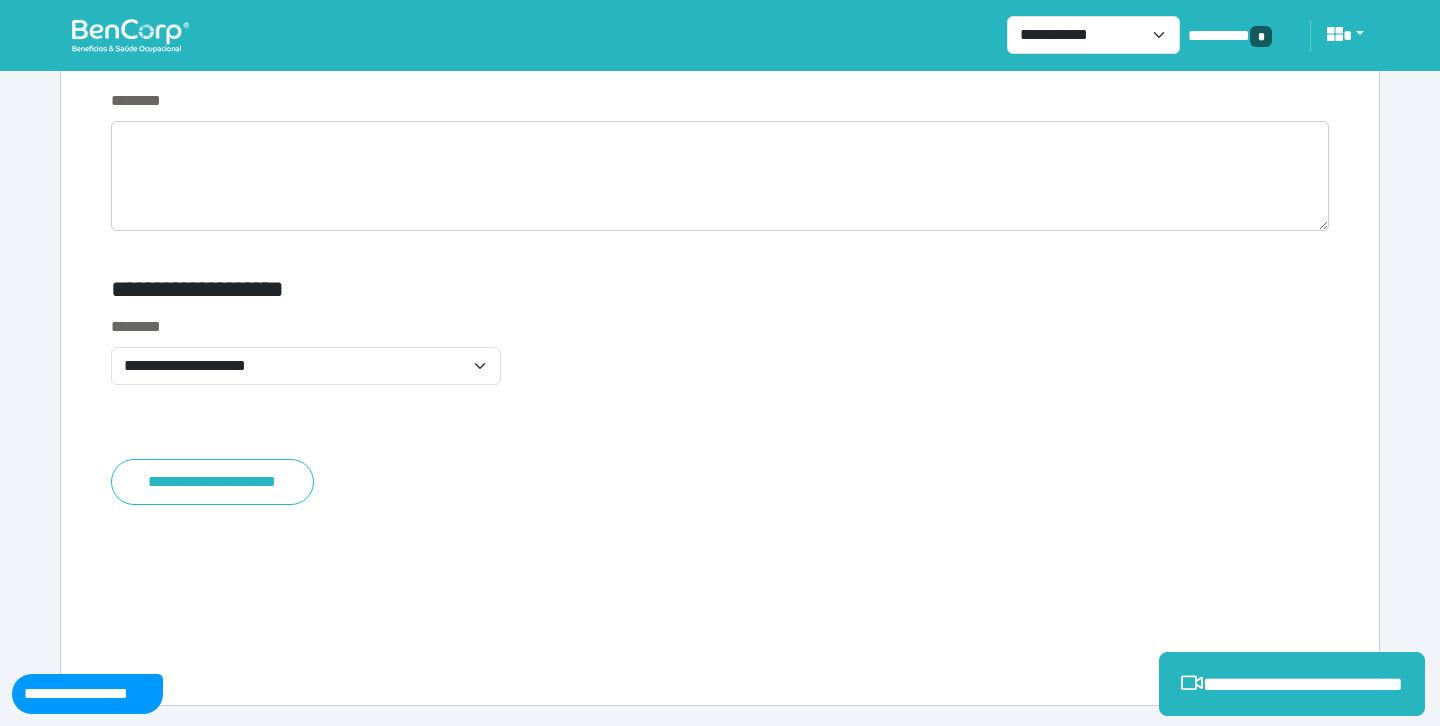 click on "**********" at bounding box center (513, 293) 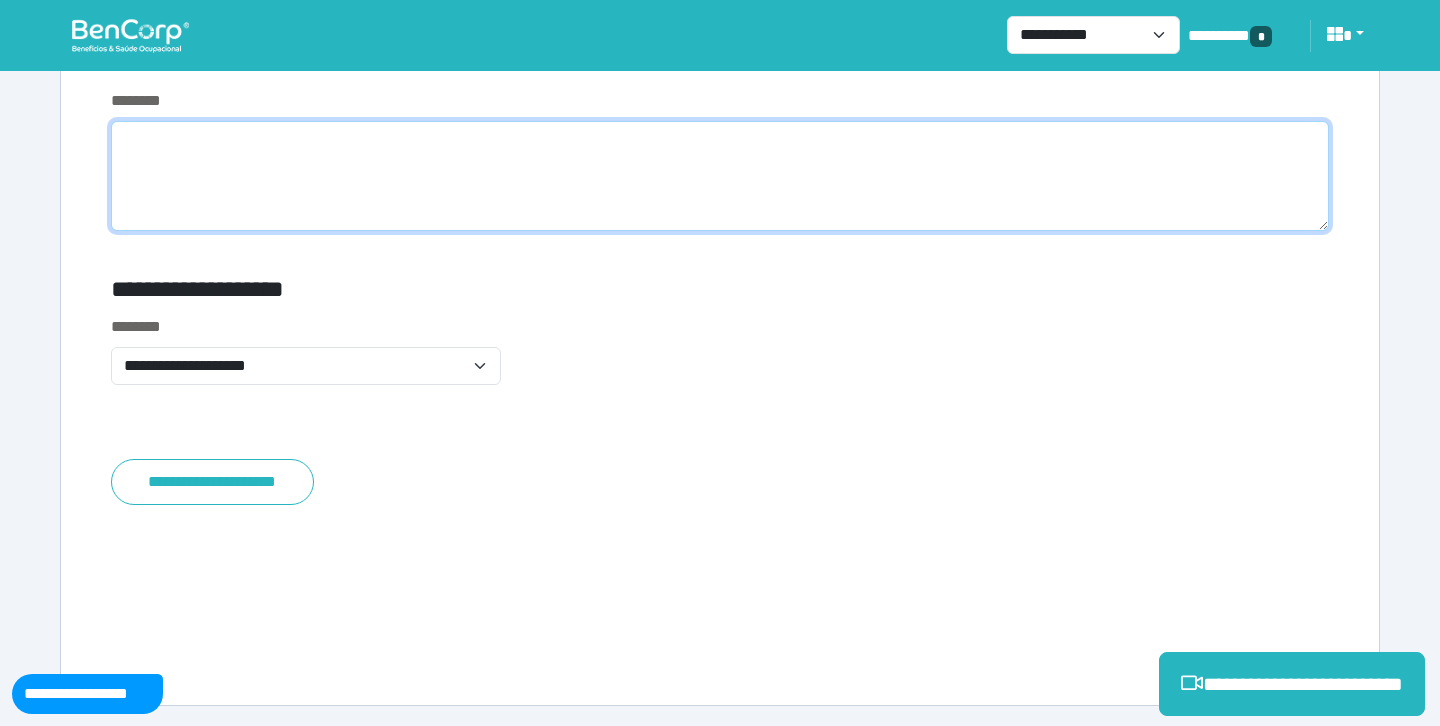 click at bounding box center (720, 176) 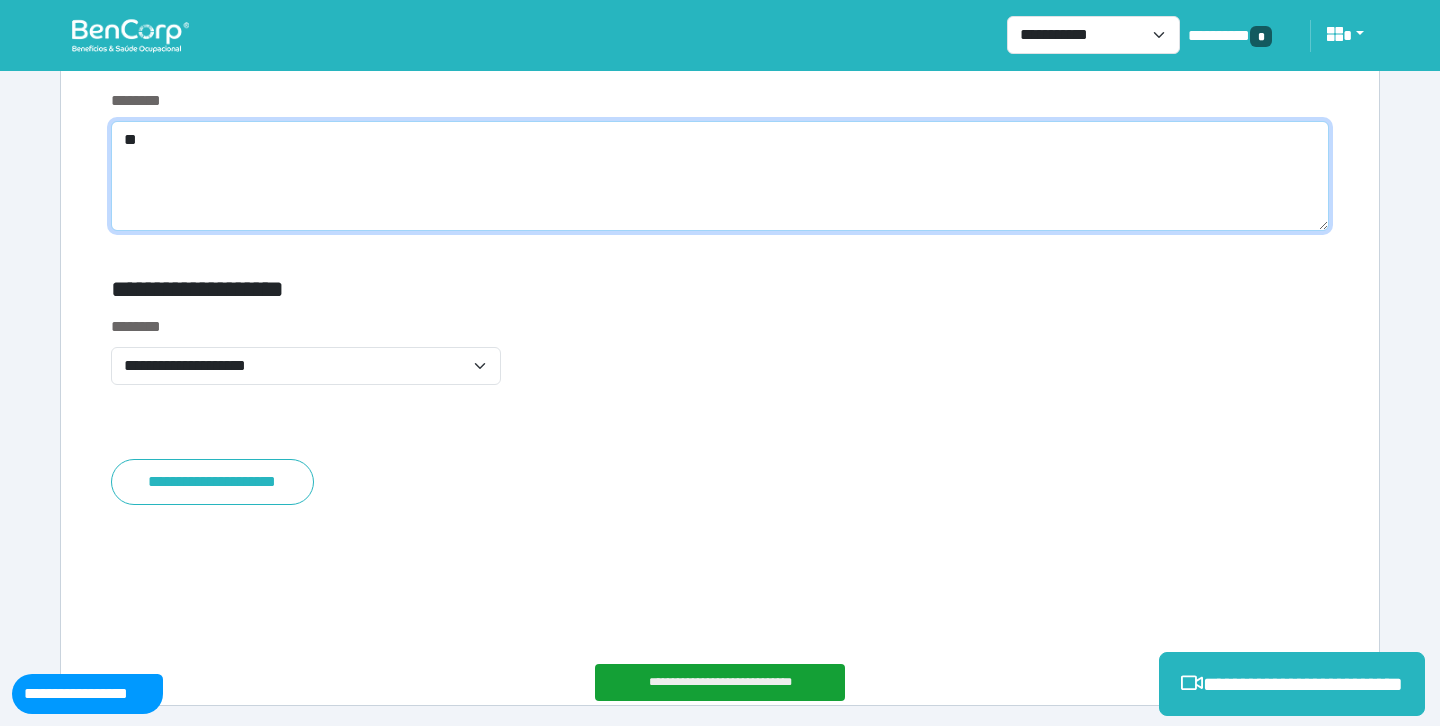 scroll, scrollTop: 7628, scrollLeft: 0, axis: vertical 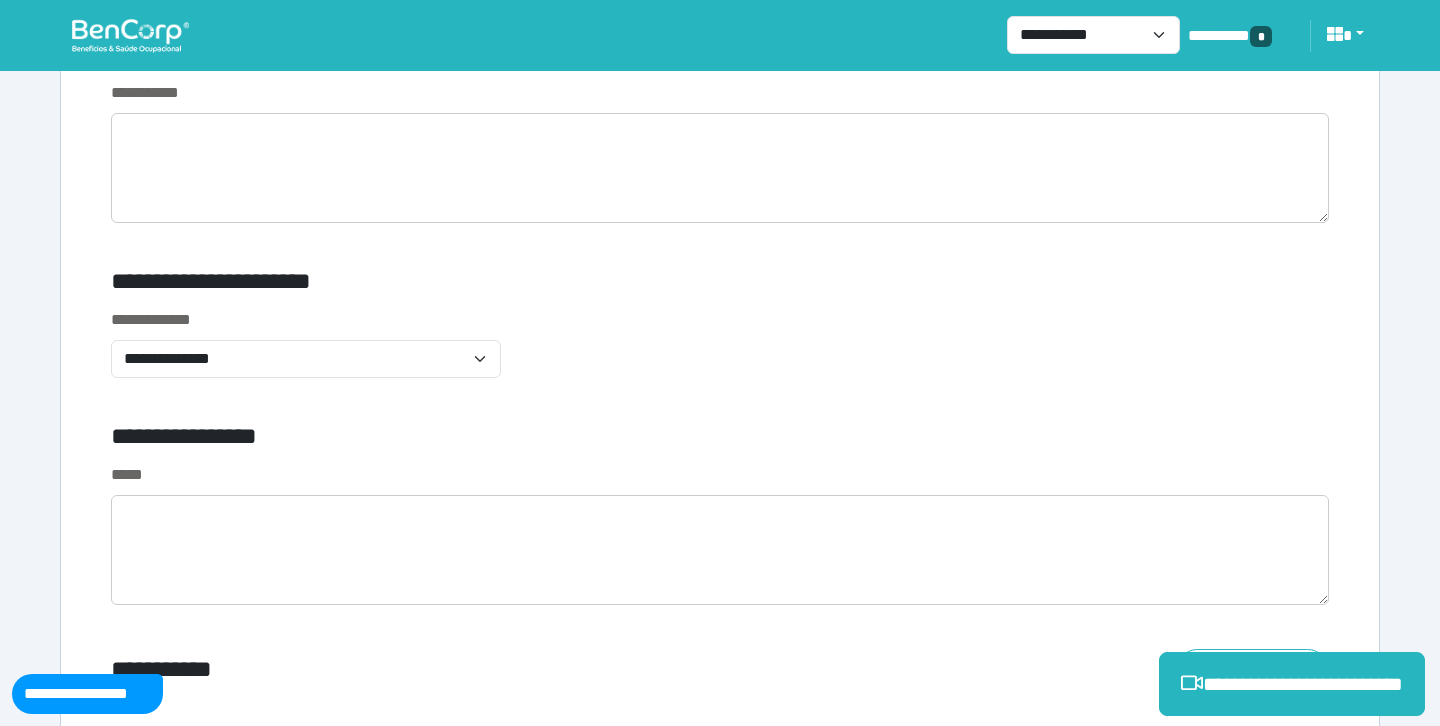 type on "**********" 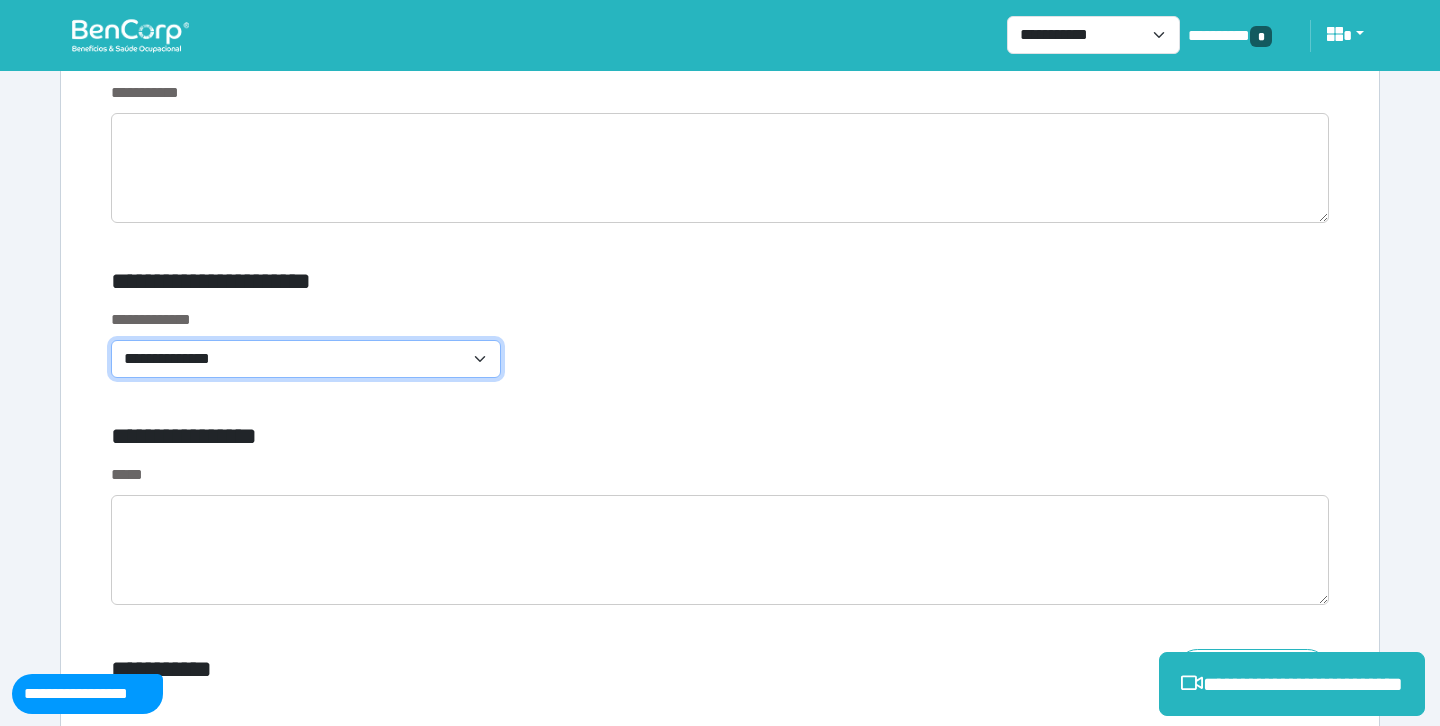 click on "**********" at bounding box center (306, 359) 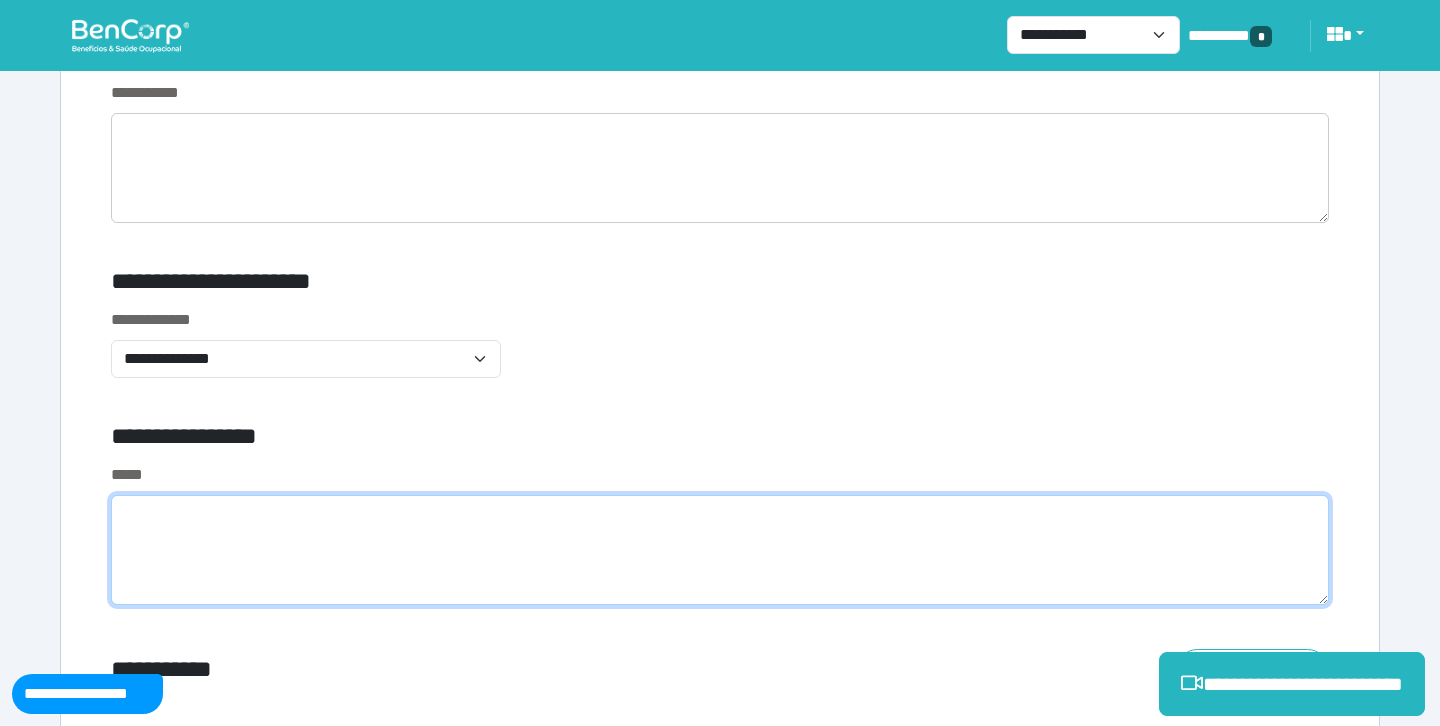 click at bounding box center (720, 550) 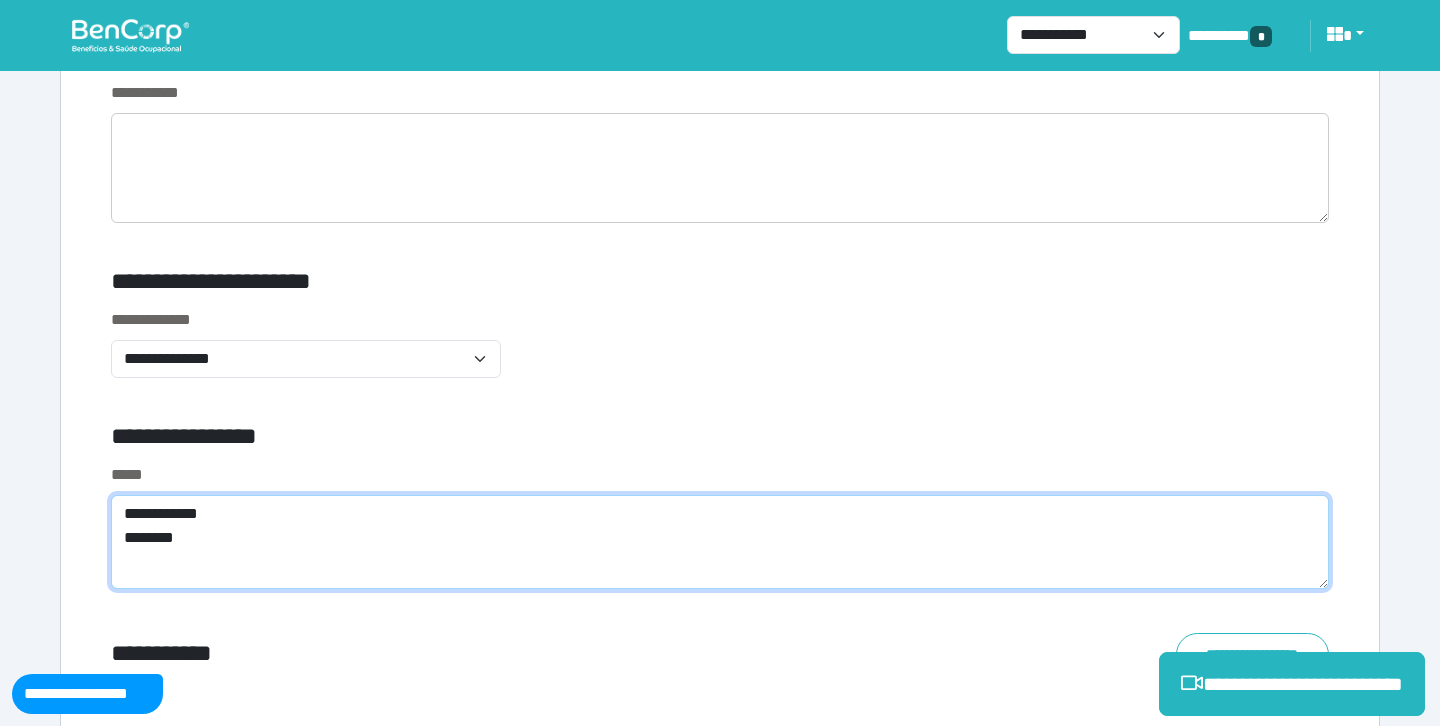 scroll, scrollTop: 0, scrollLeft: 0, axis: both 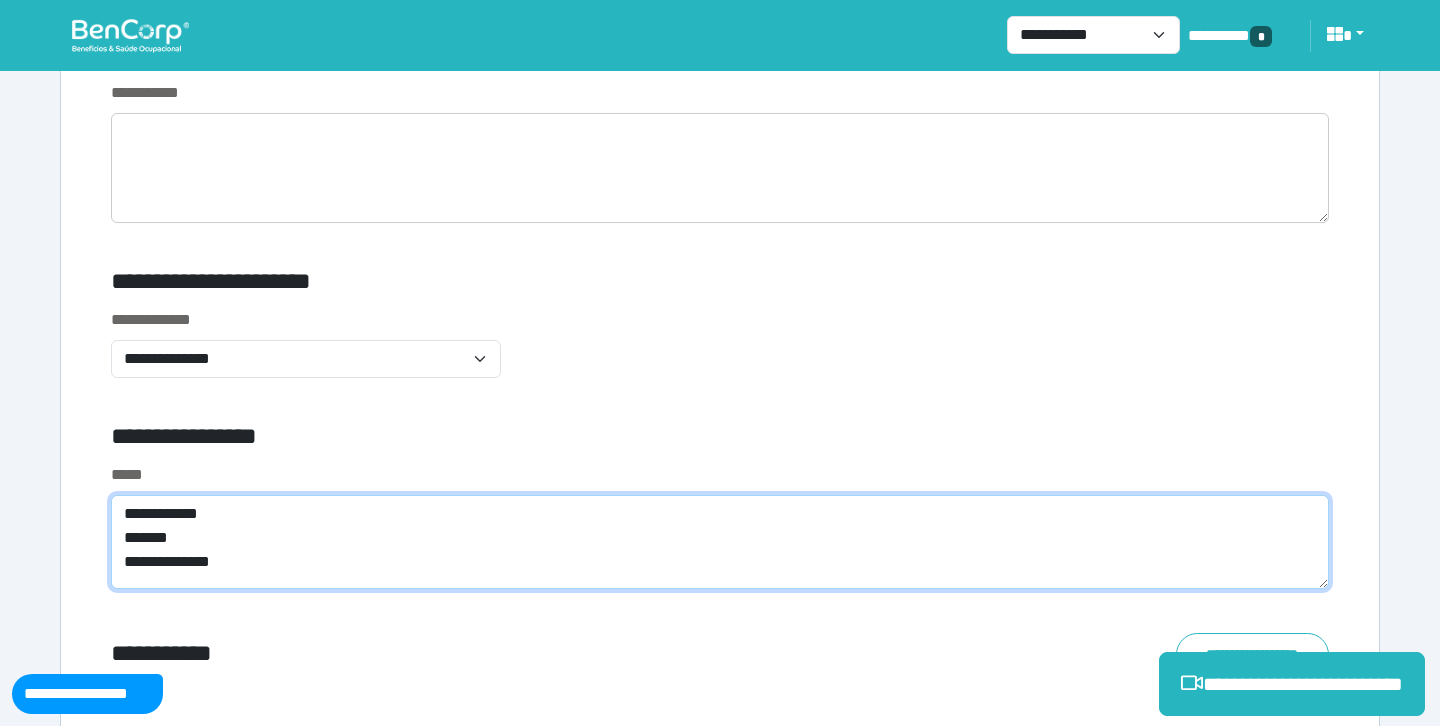 type on "**********" 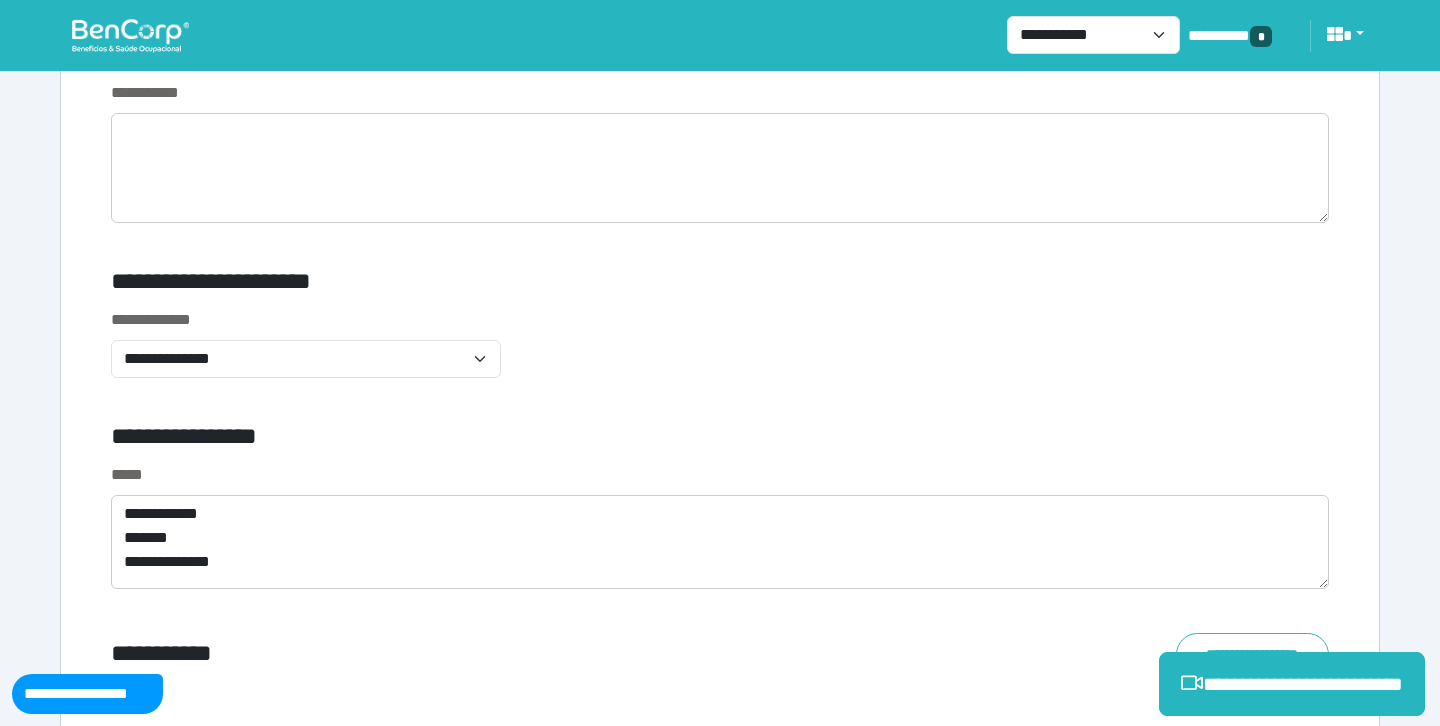 click on "**********" at bounding box center (720, -2073) 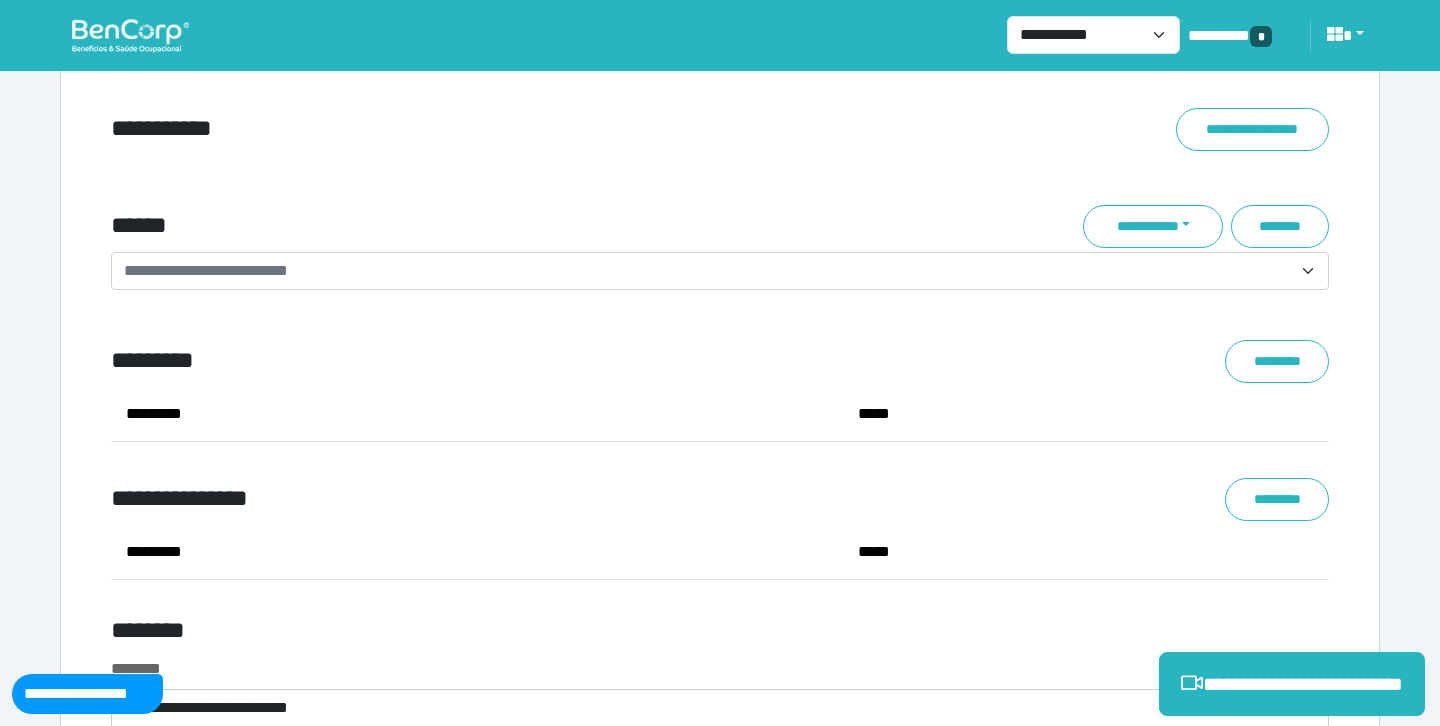 scroll, scrollTop: 7119, scrollLeft: 0, axis: vertical 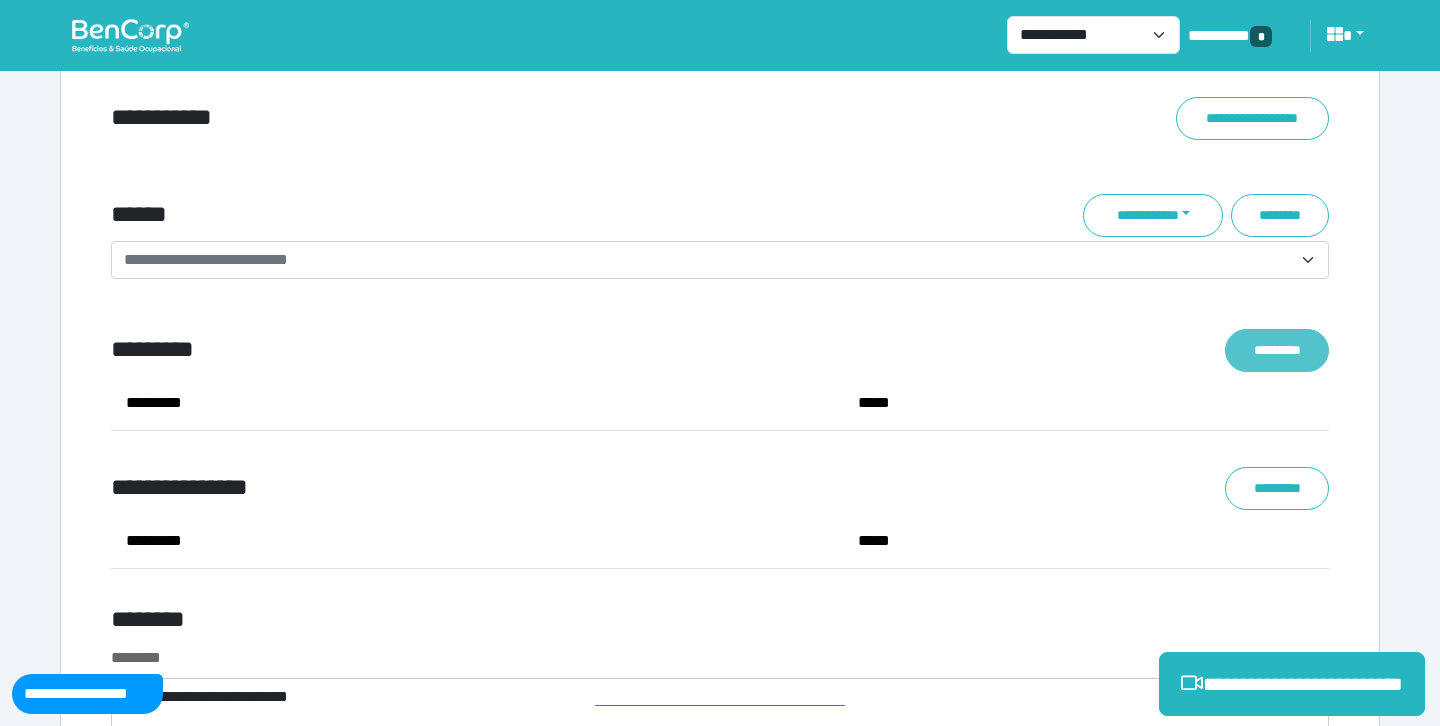 click on "*********" at bounding box center (1277, 350) 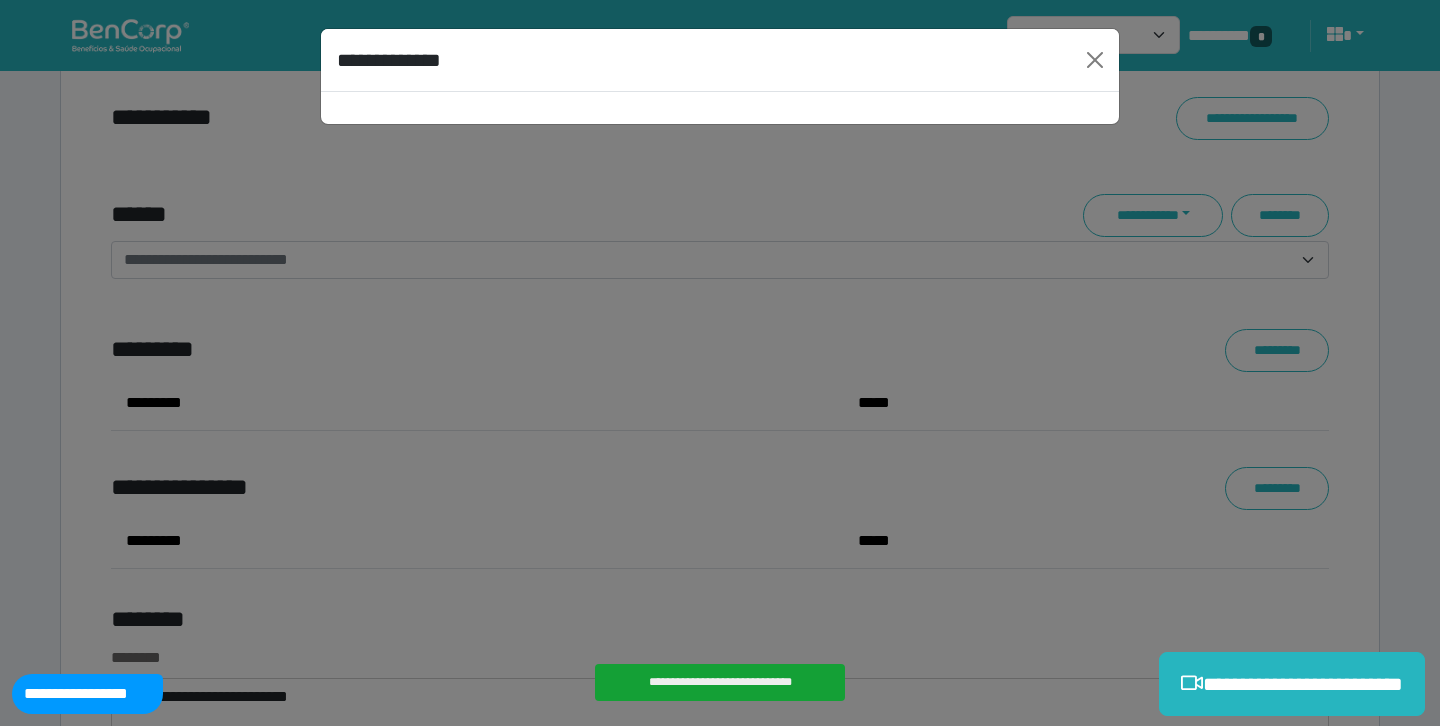 select on "****" 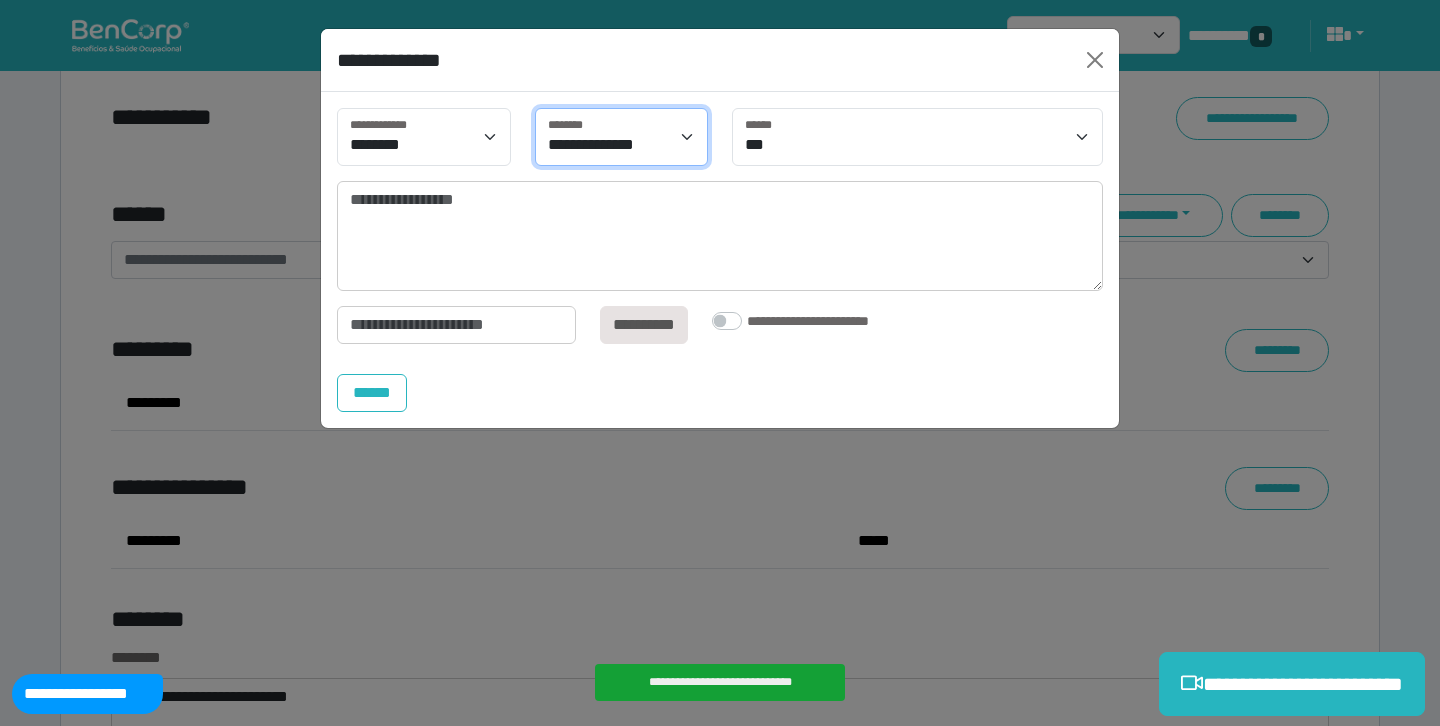 click on "**********" at bounding box center (622, 137) 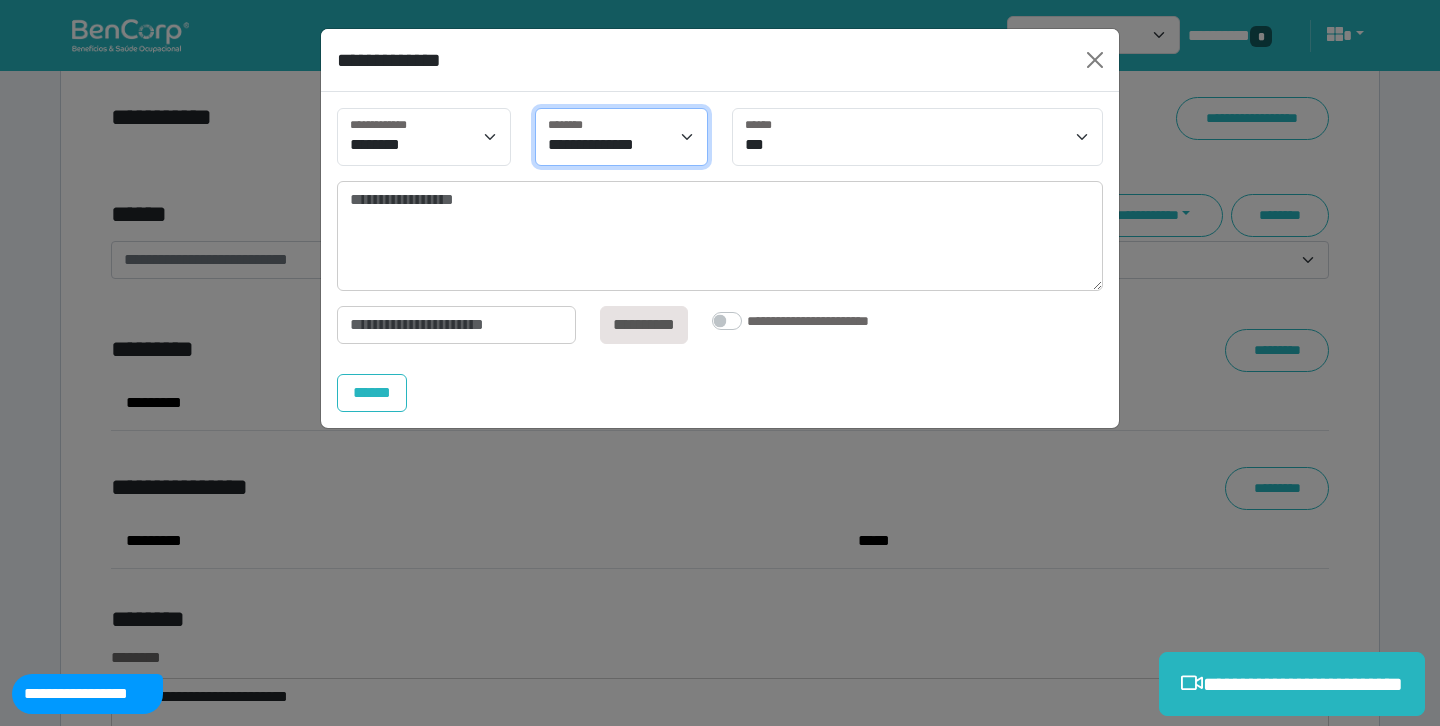 select on "****" 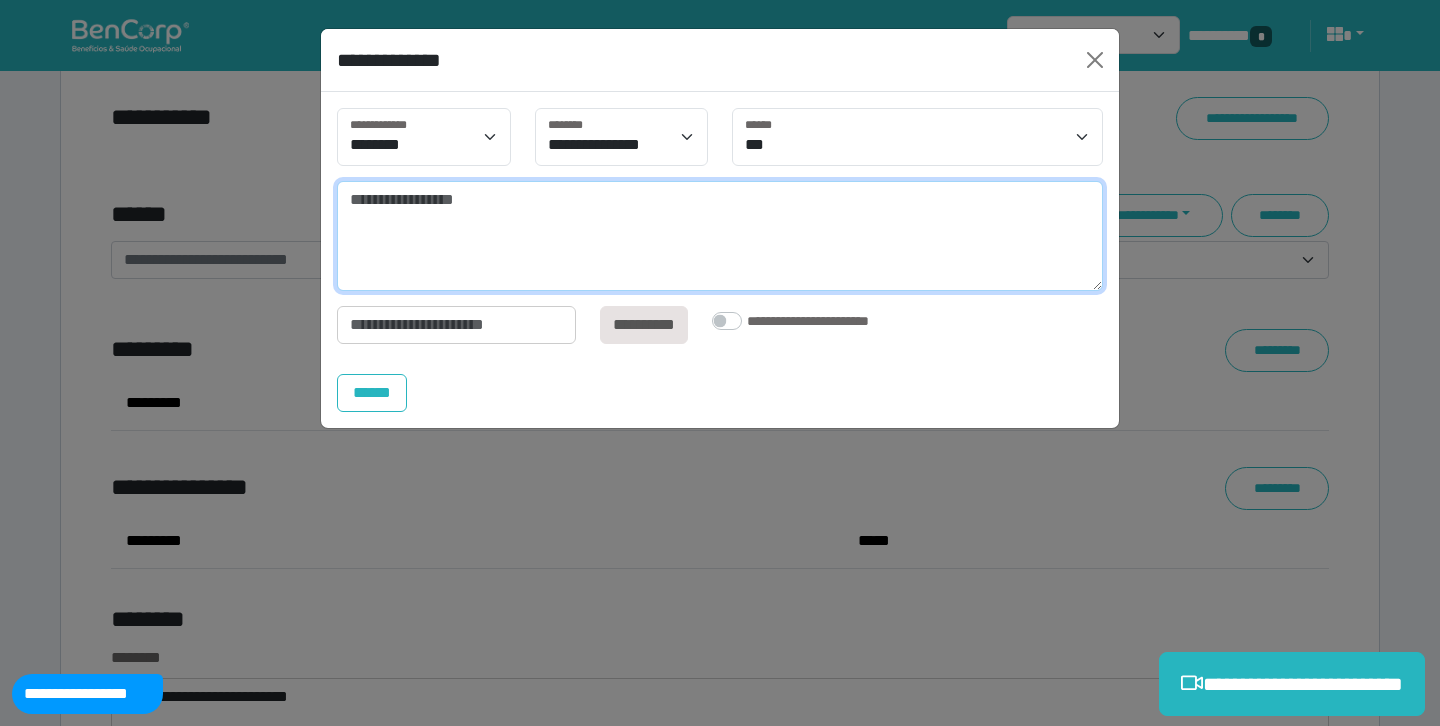 click at bounding box center (720, 236) 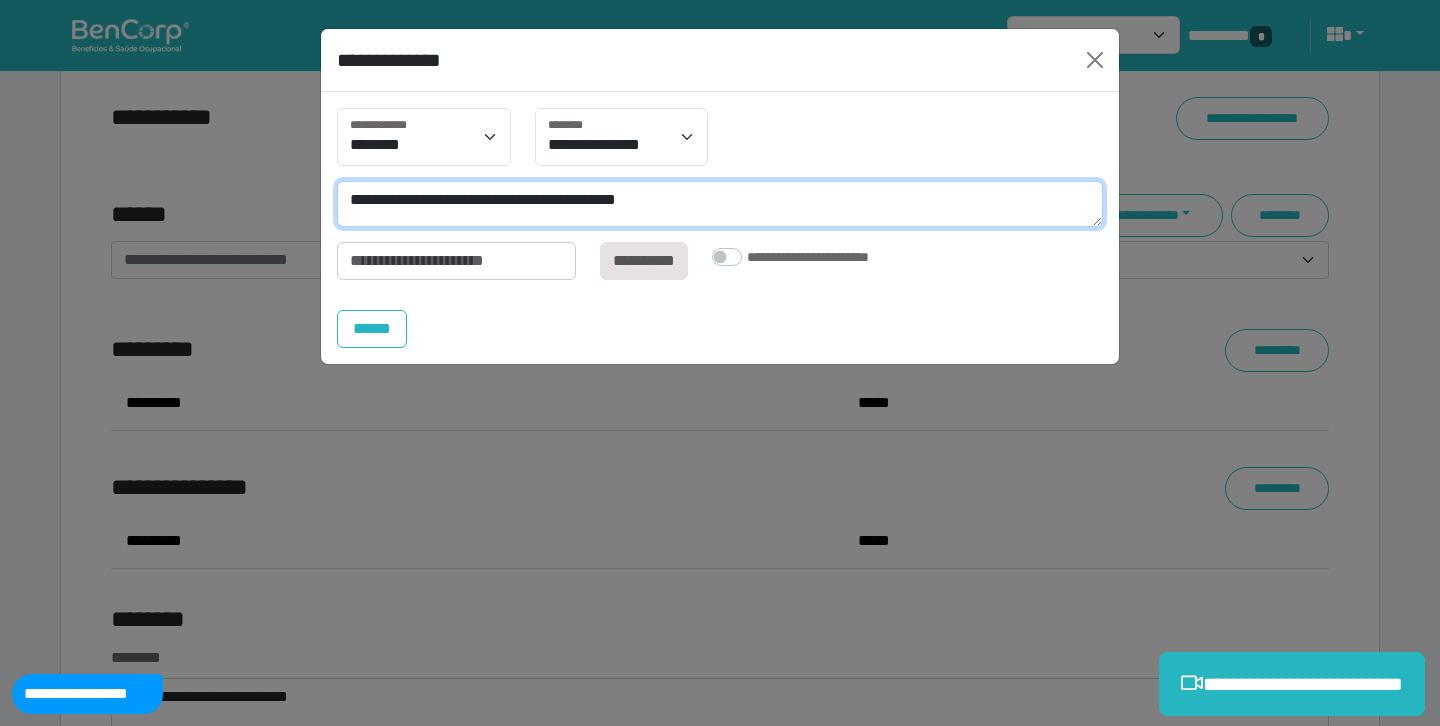 click on "**********" at bounding box center (720, 204) 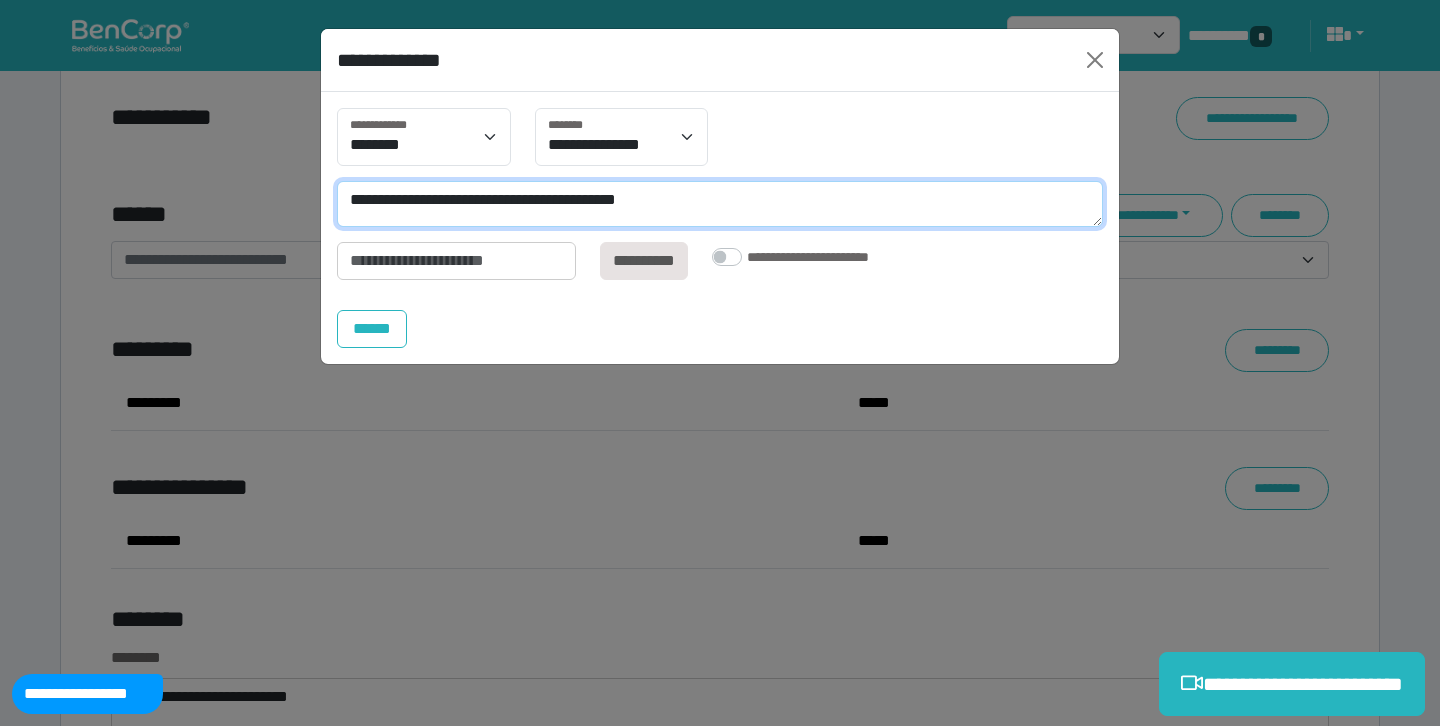 click on "**********" at bounding box center (720, 204) 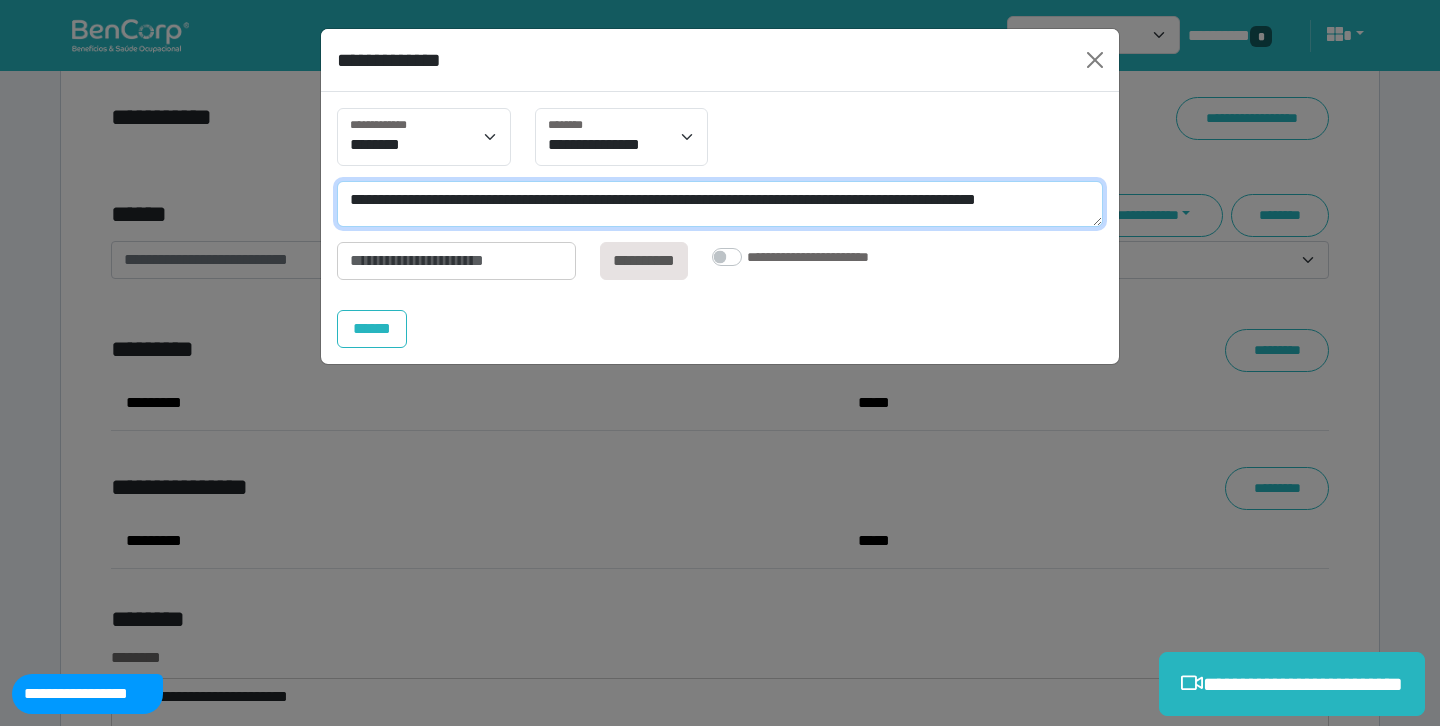 scroll, scrollTop: 0, scrollLeft: 0, axis: both 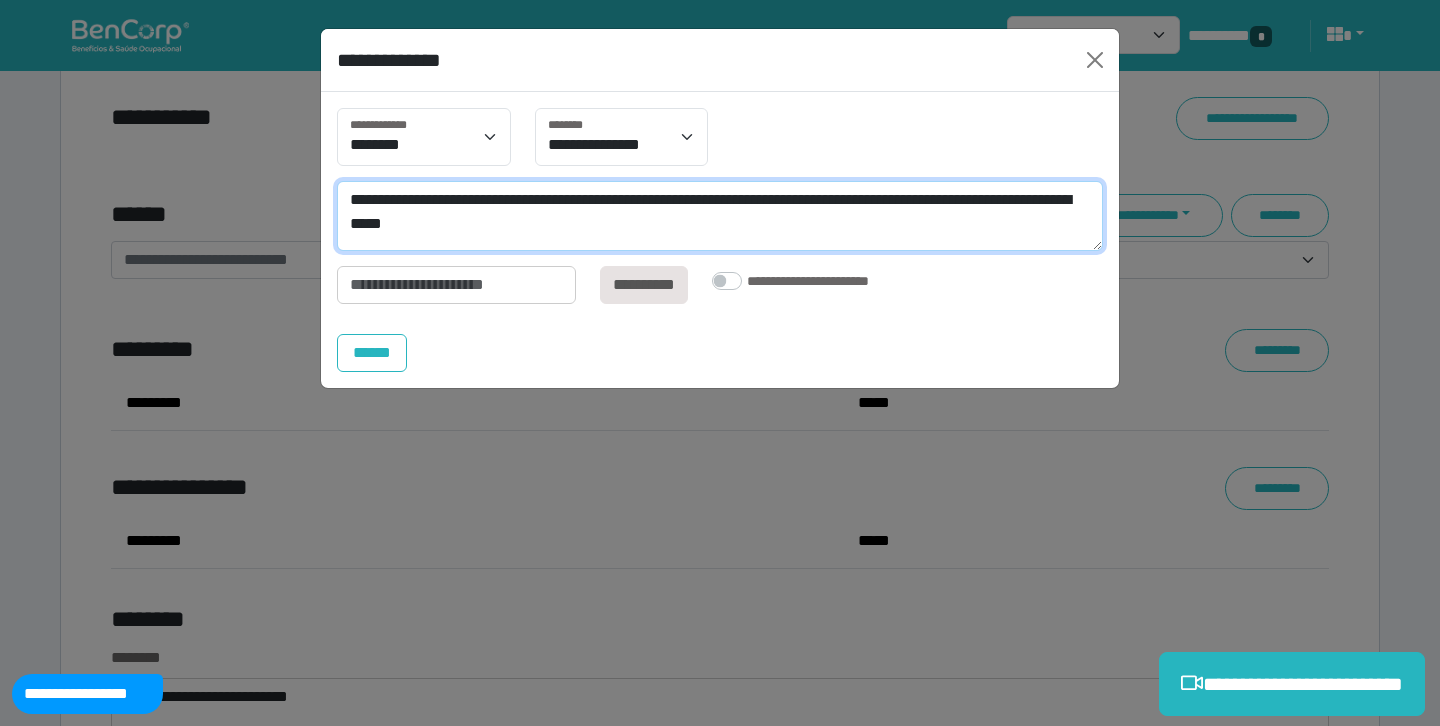 type on "**********" 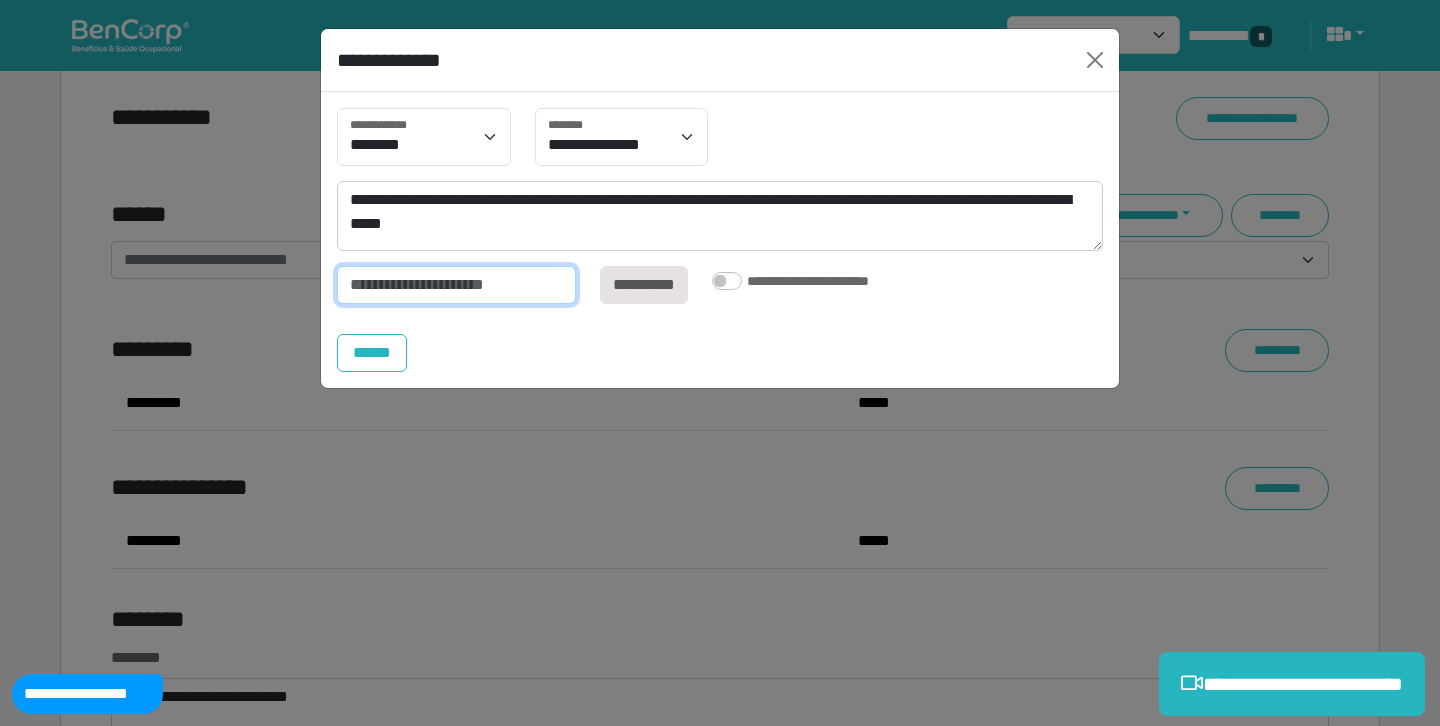 click at bounding box center (456, 285) 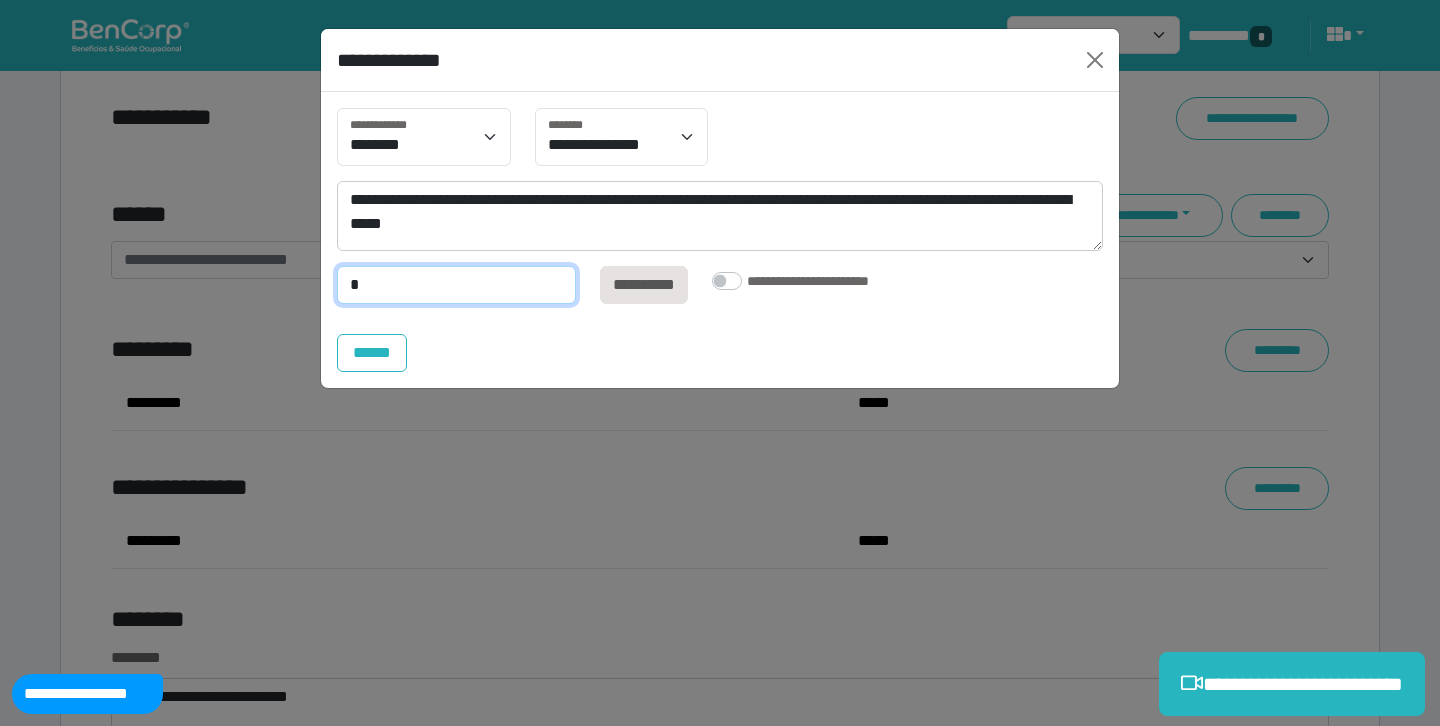 type on "*" 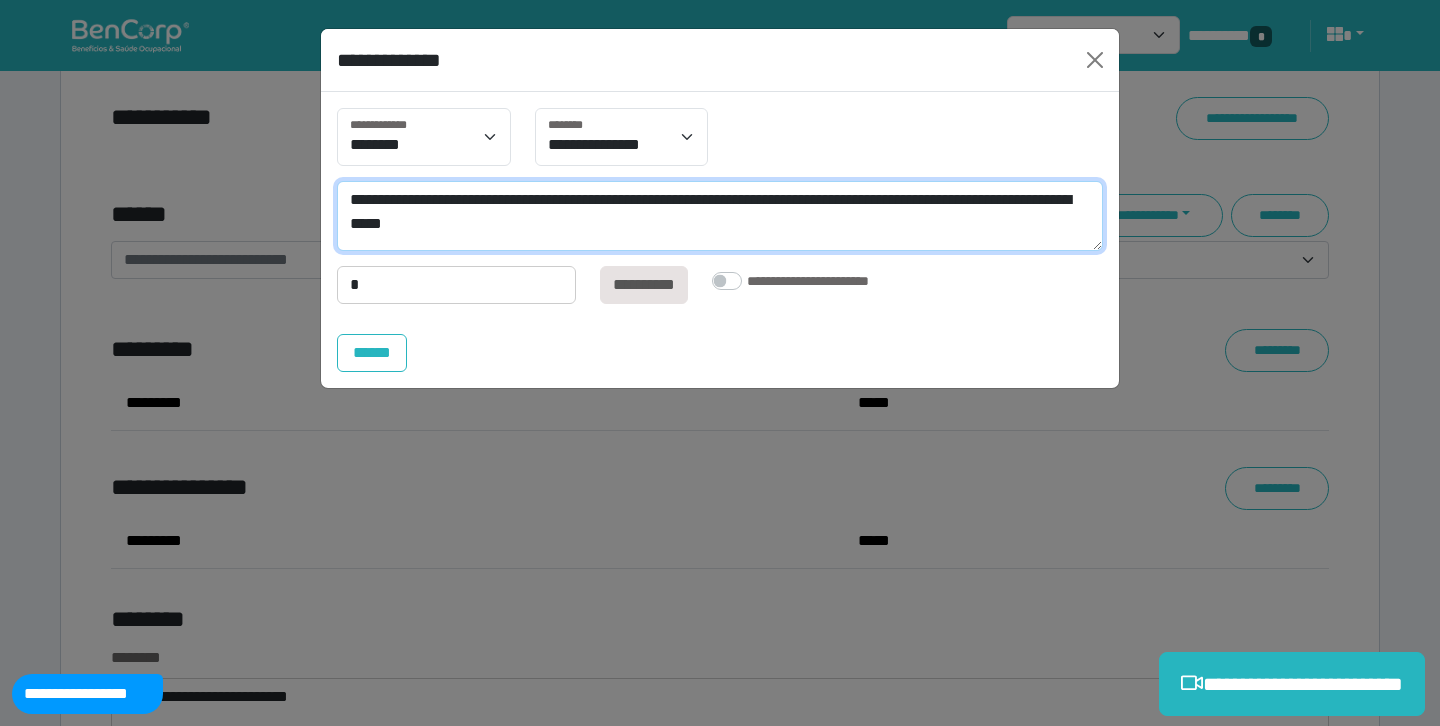 click on "**********" at bounding box center (720, 216) 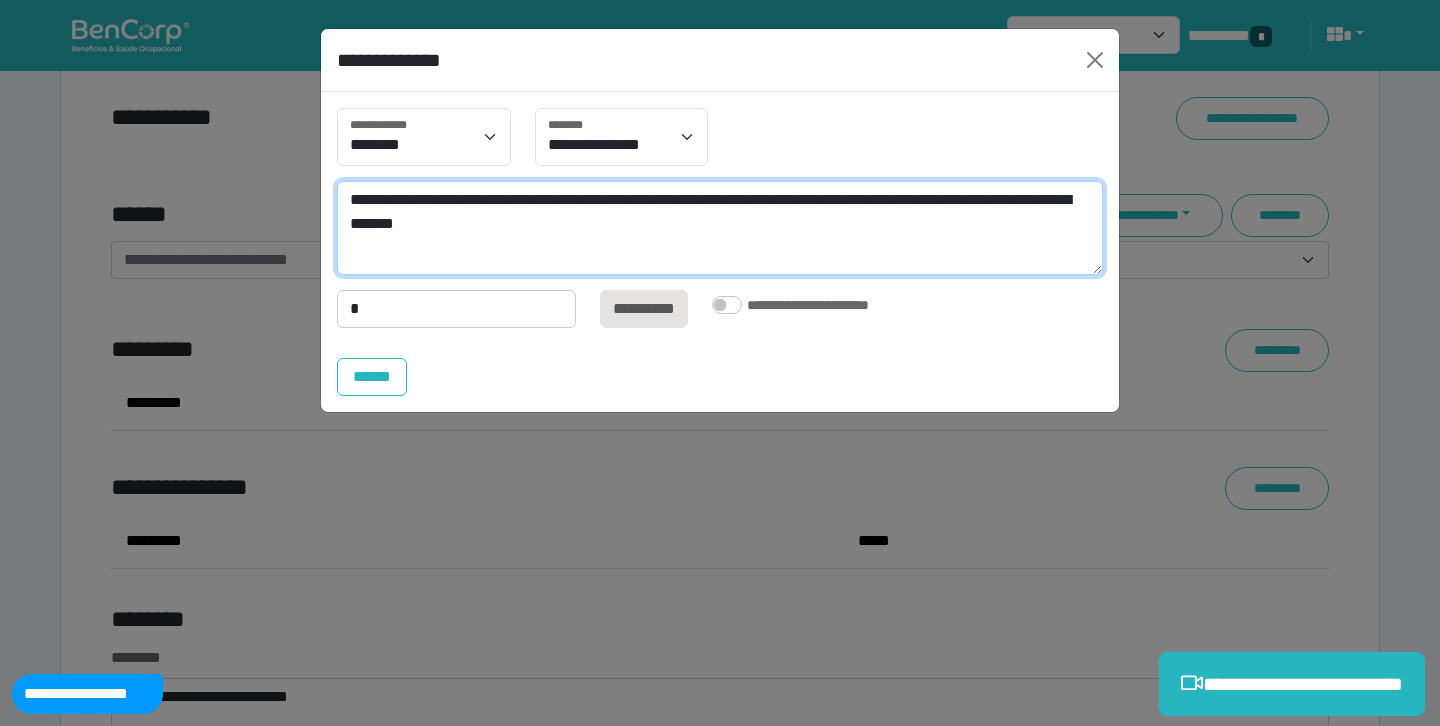 scroll, scrollTop: 0, scrollLeft: 0, axis: both 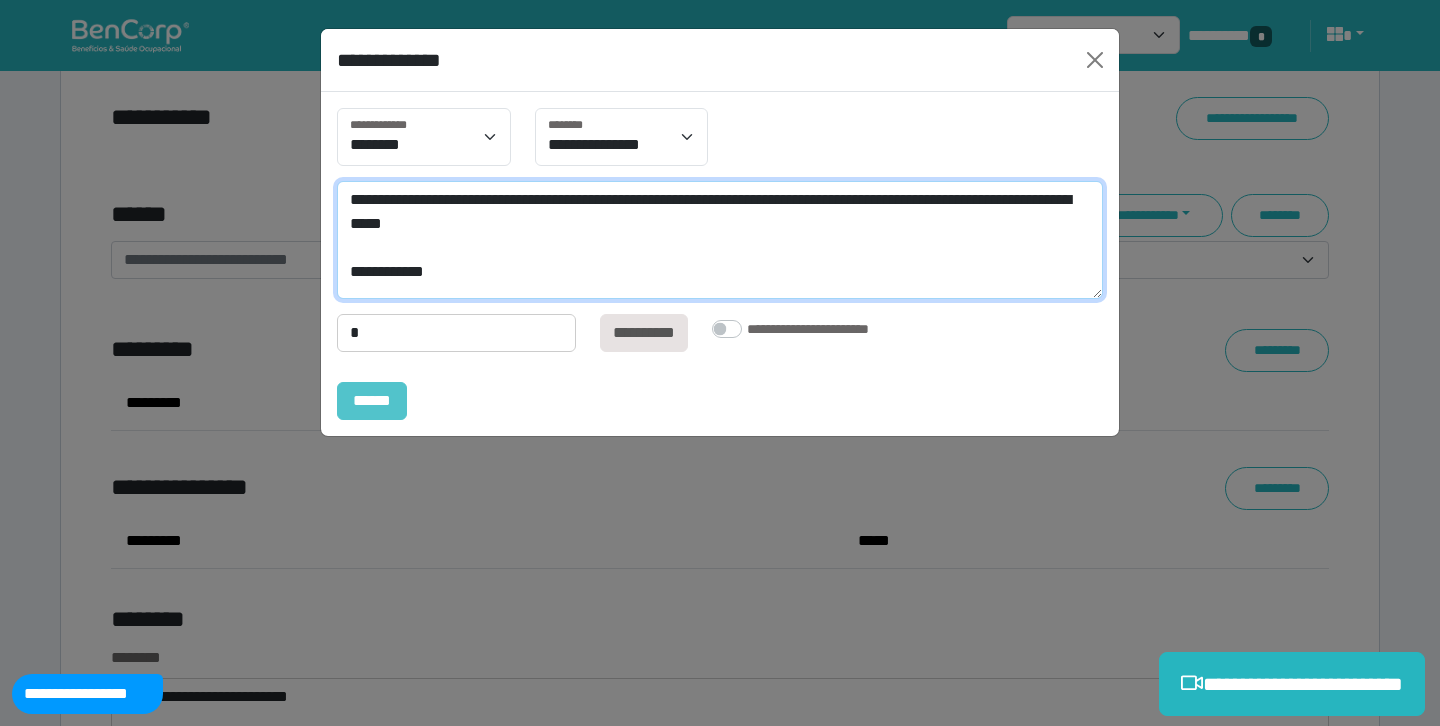 type on "**********" 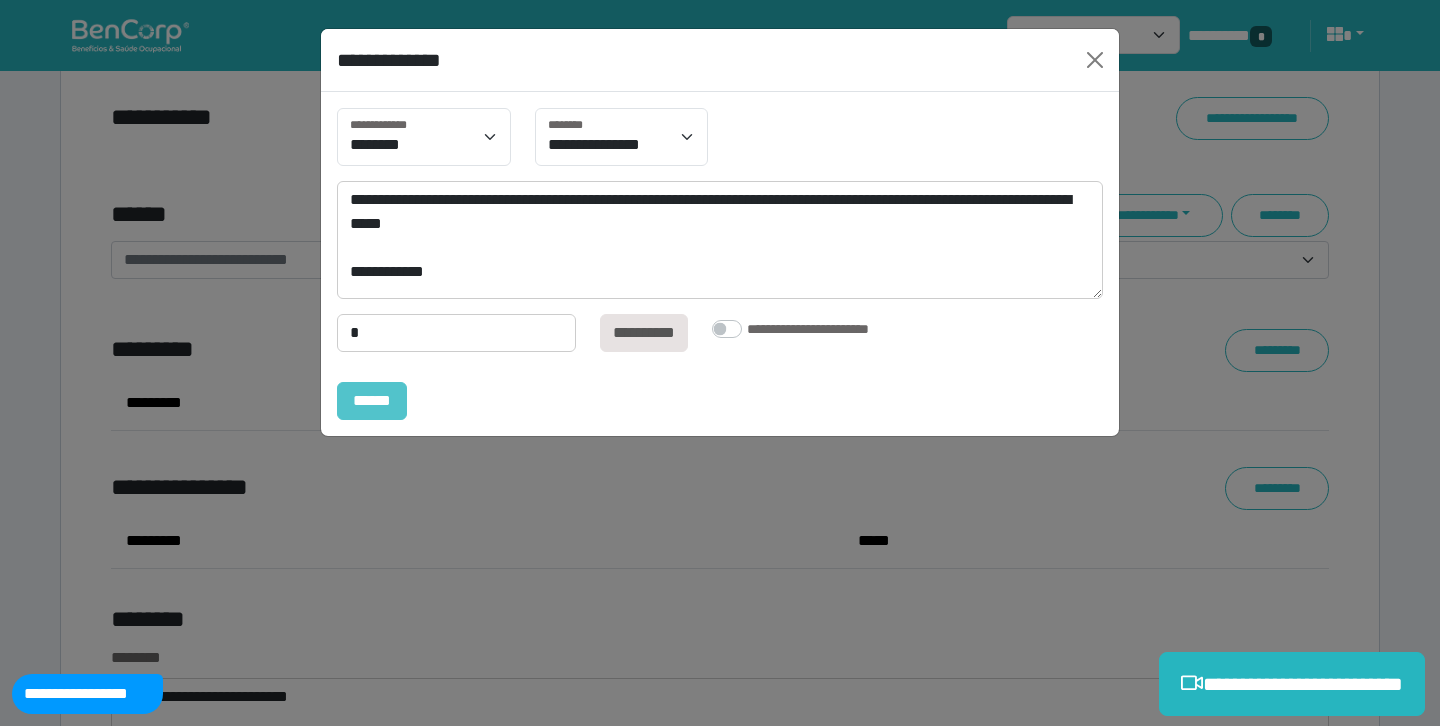 click on "******" at bounding box center [372, 401] 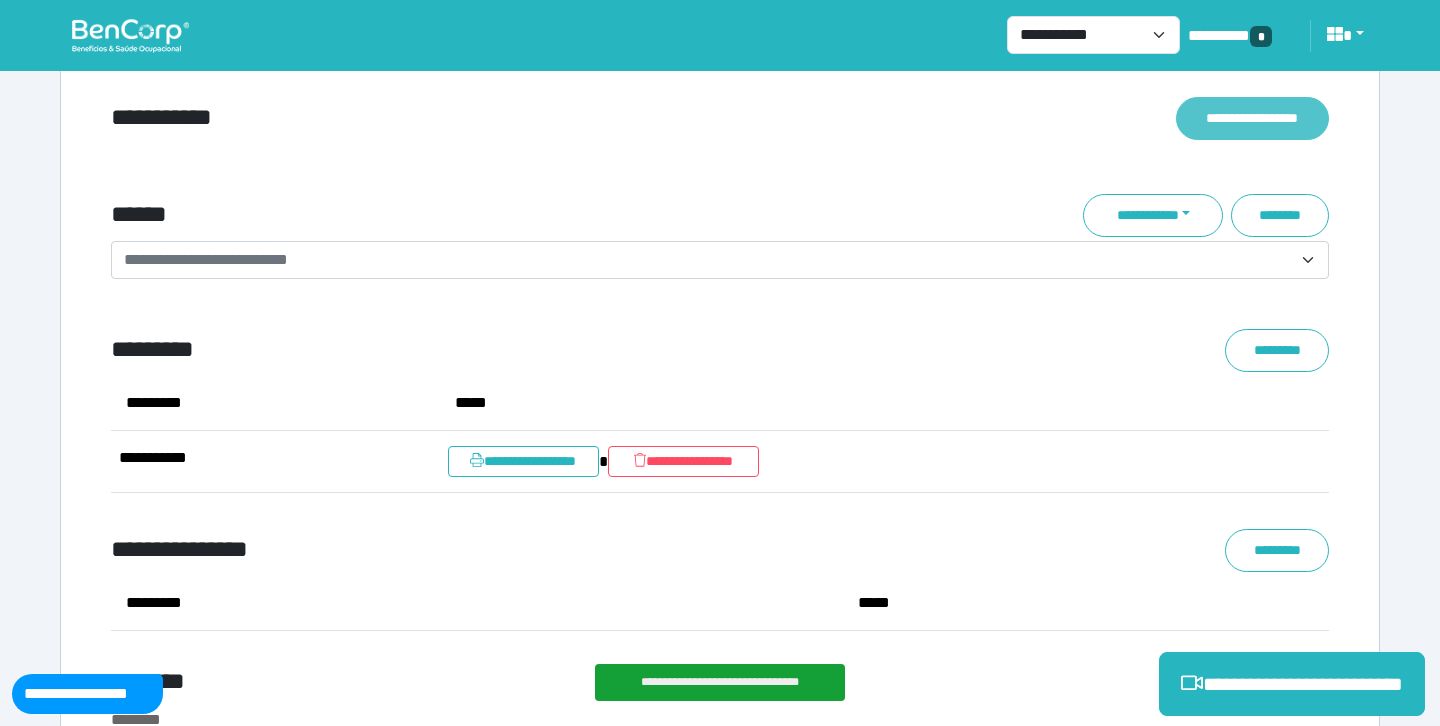 click on "**********" at bounding box center (1252, 118) 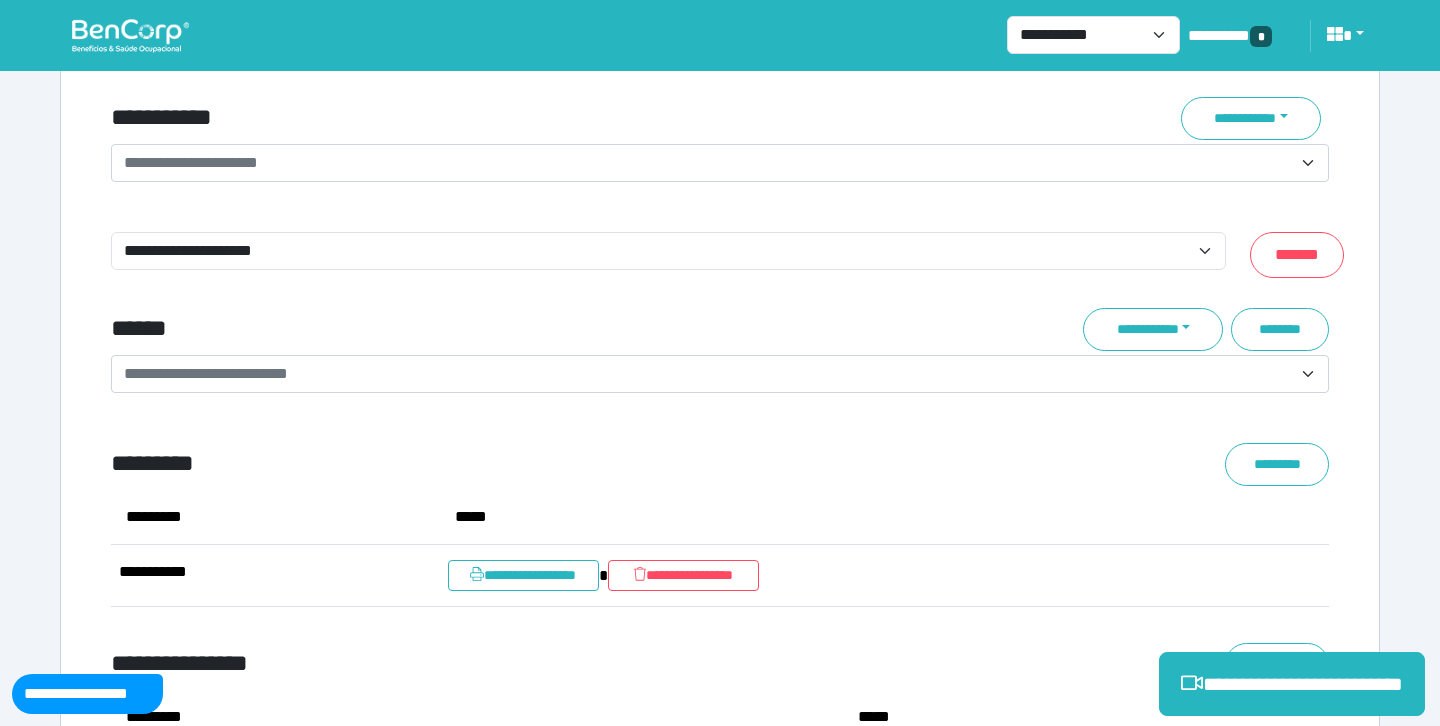 click on "**********" at bounding box center [708, 163] 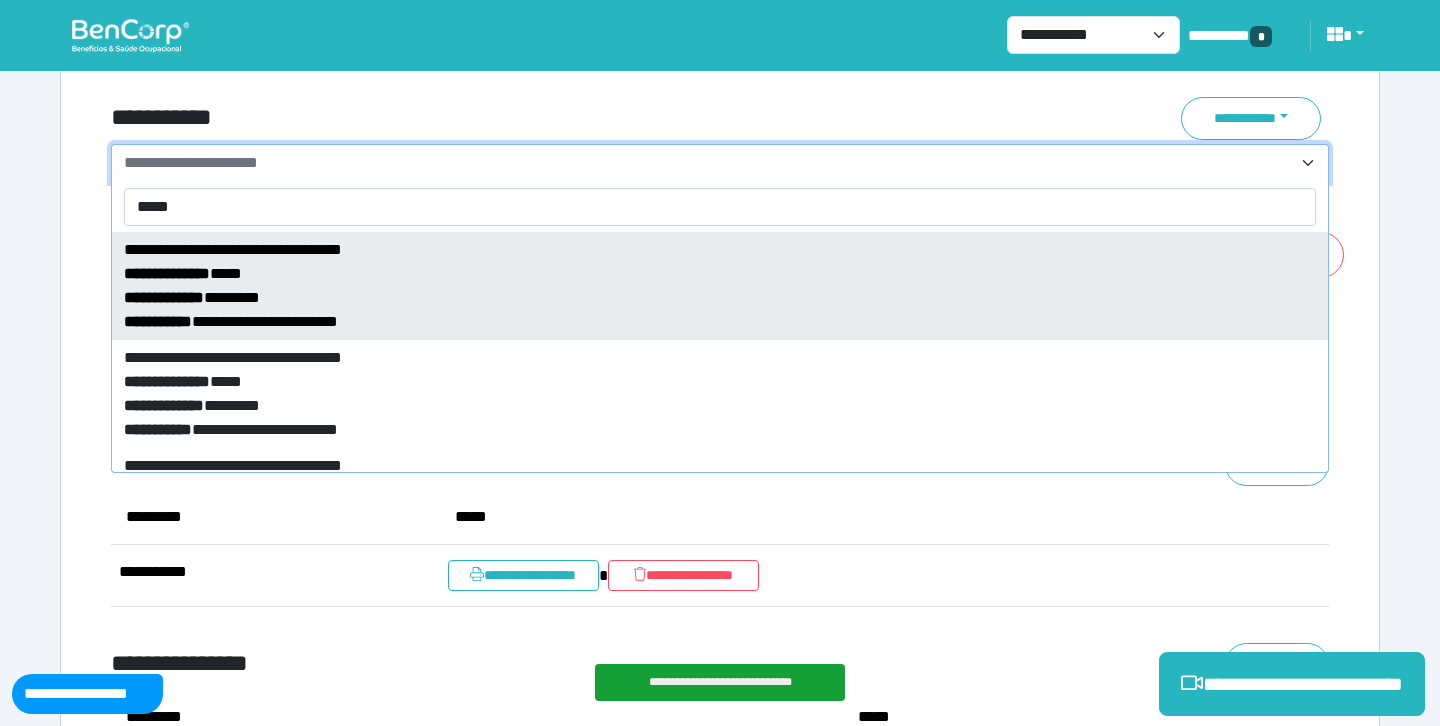 type on "*****" 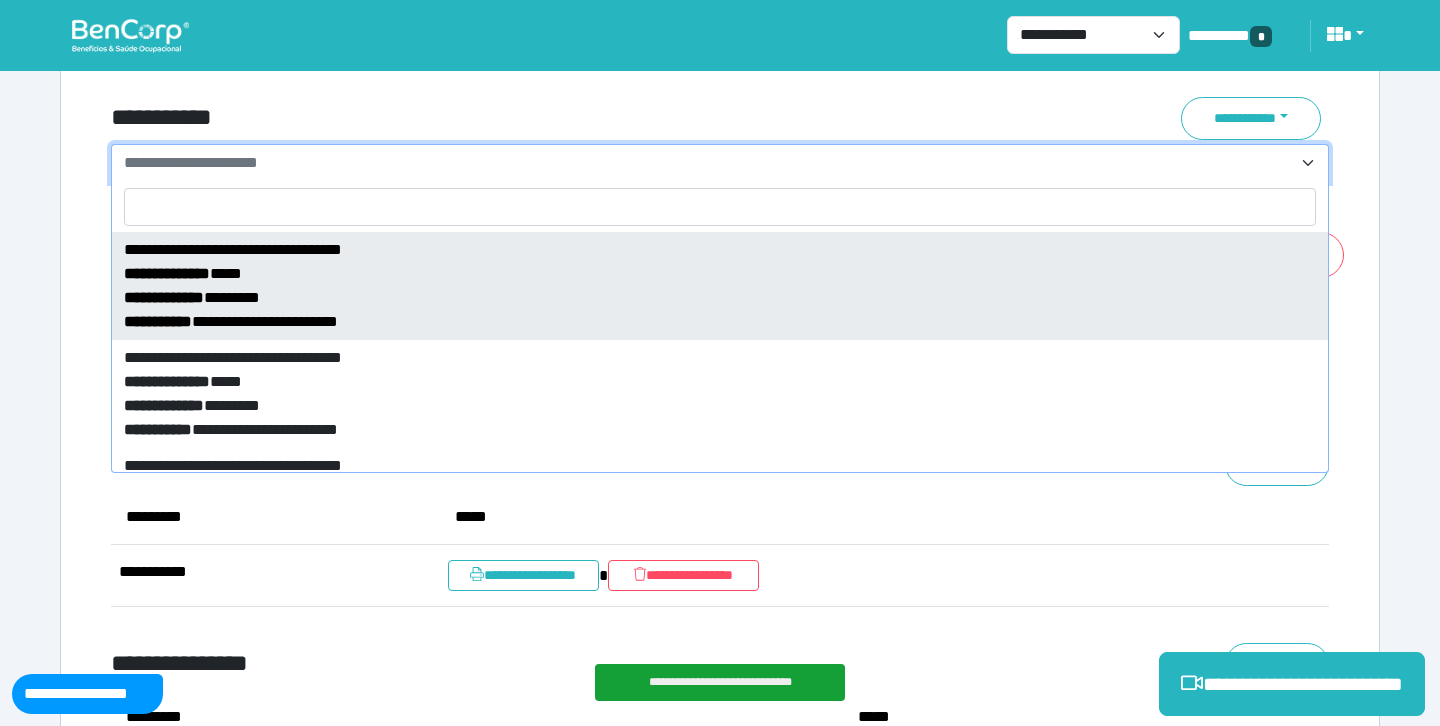 select on "*****" 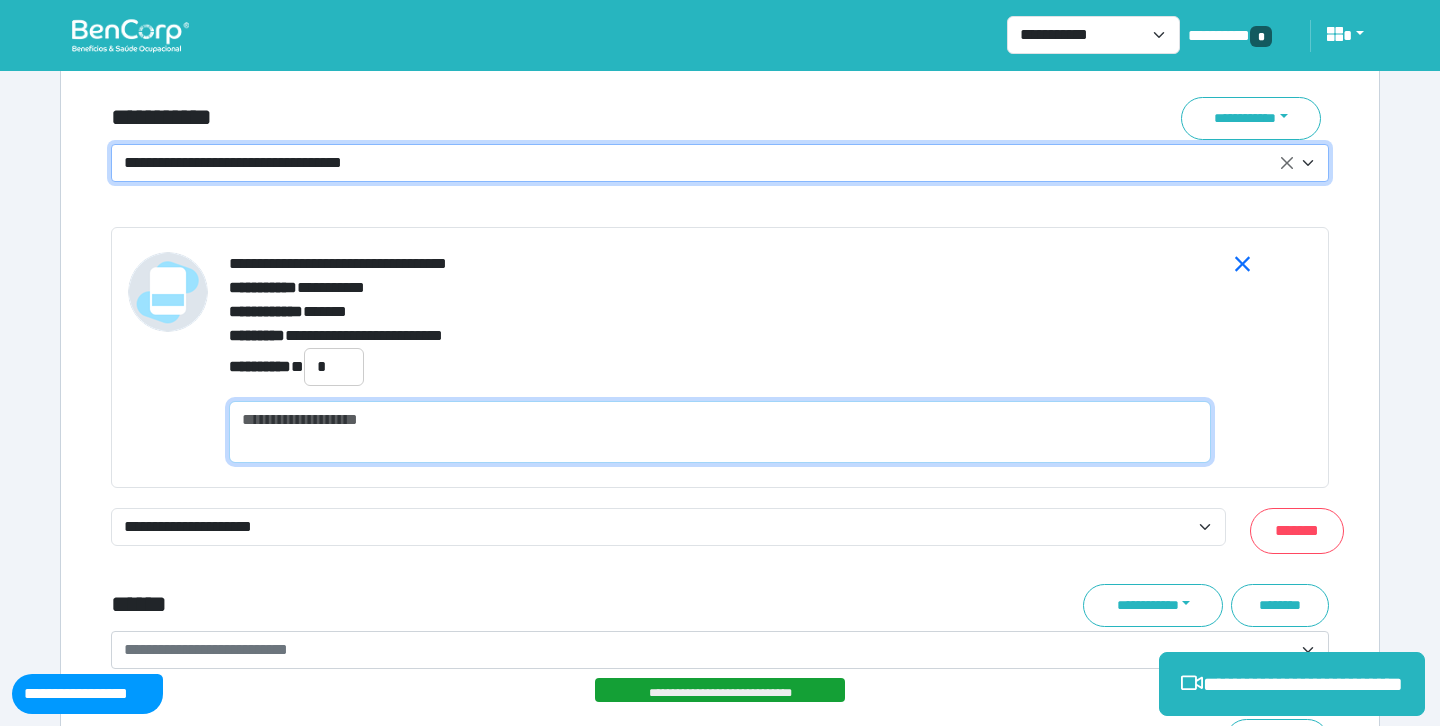 click at bounding box center (720, 432) 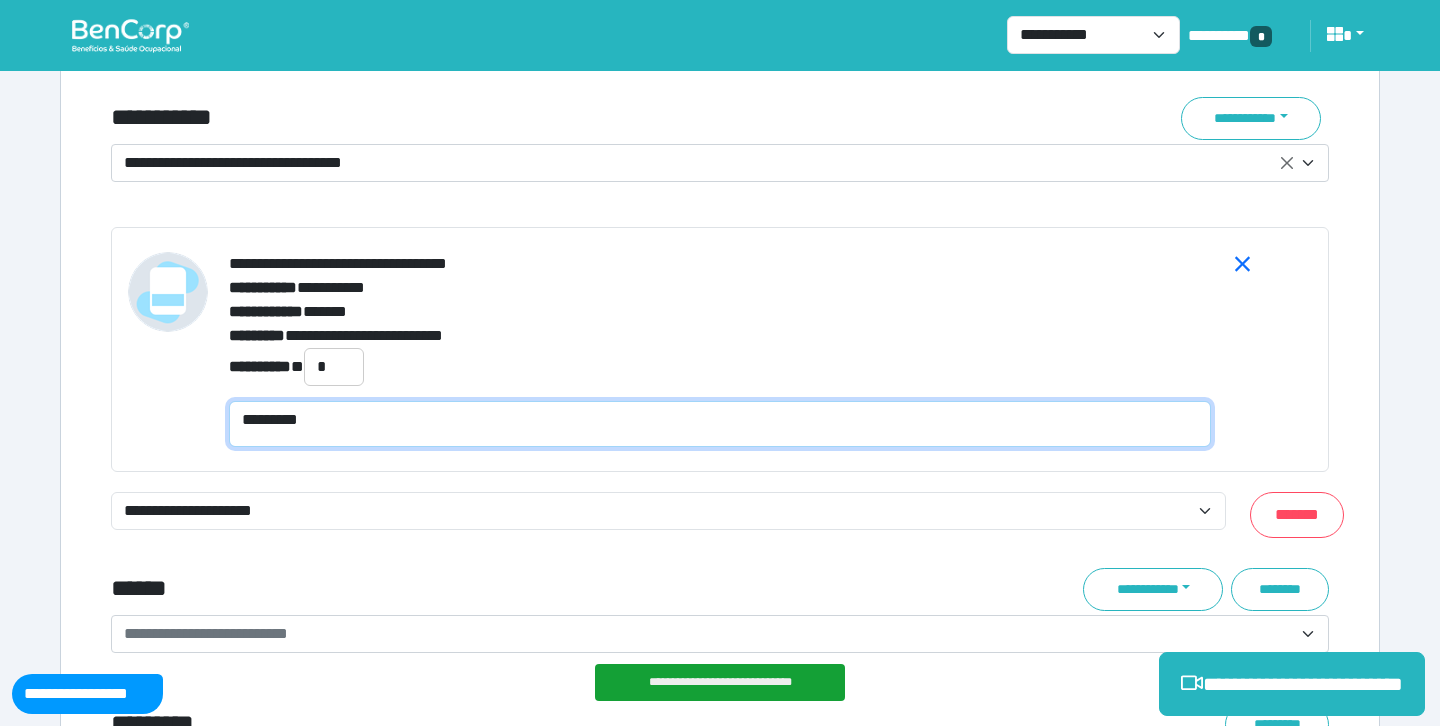 scroll, scrollTop: 0, scrollLeft: 0, axis: both 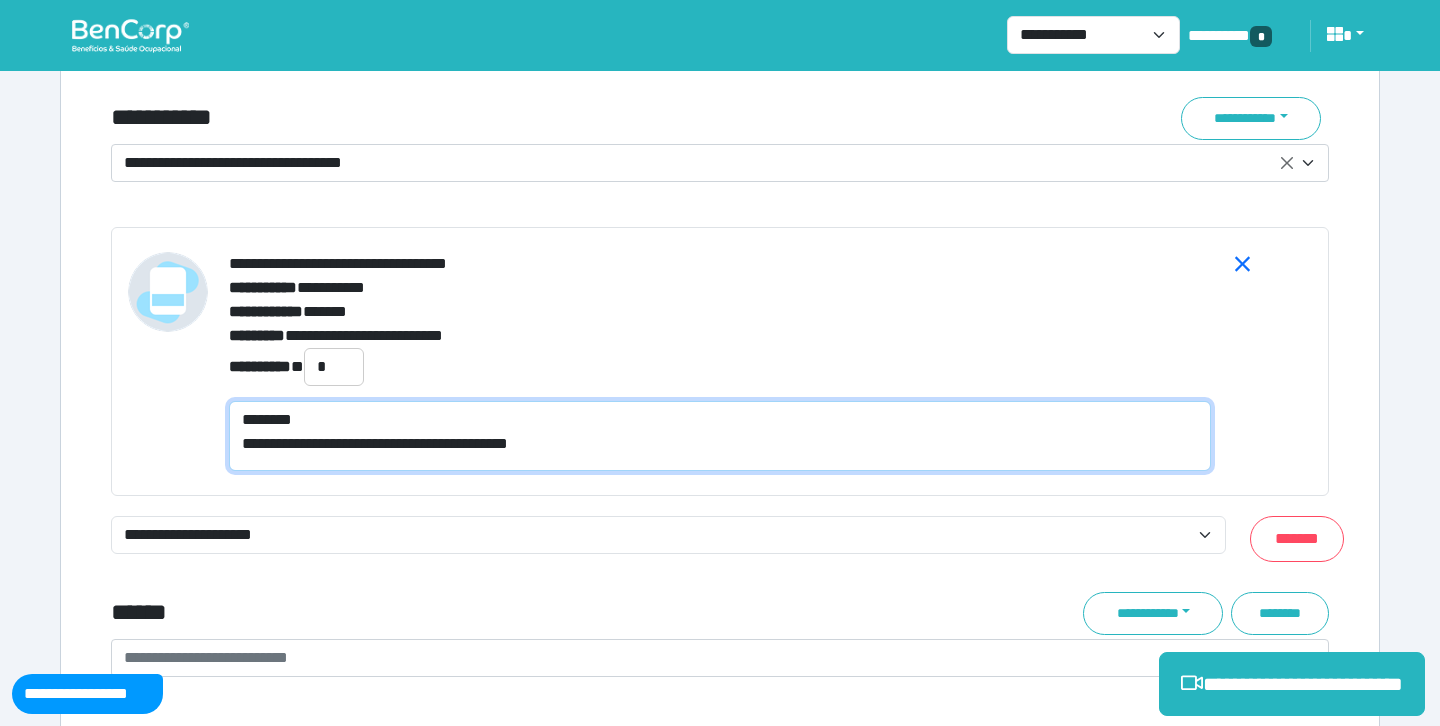 type on "**********" 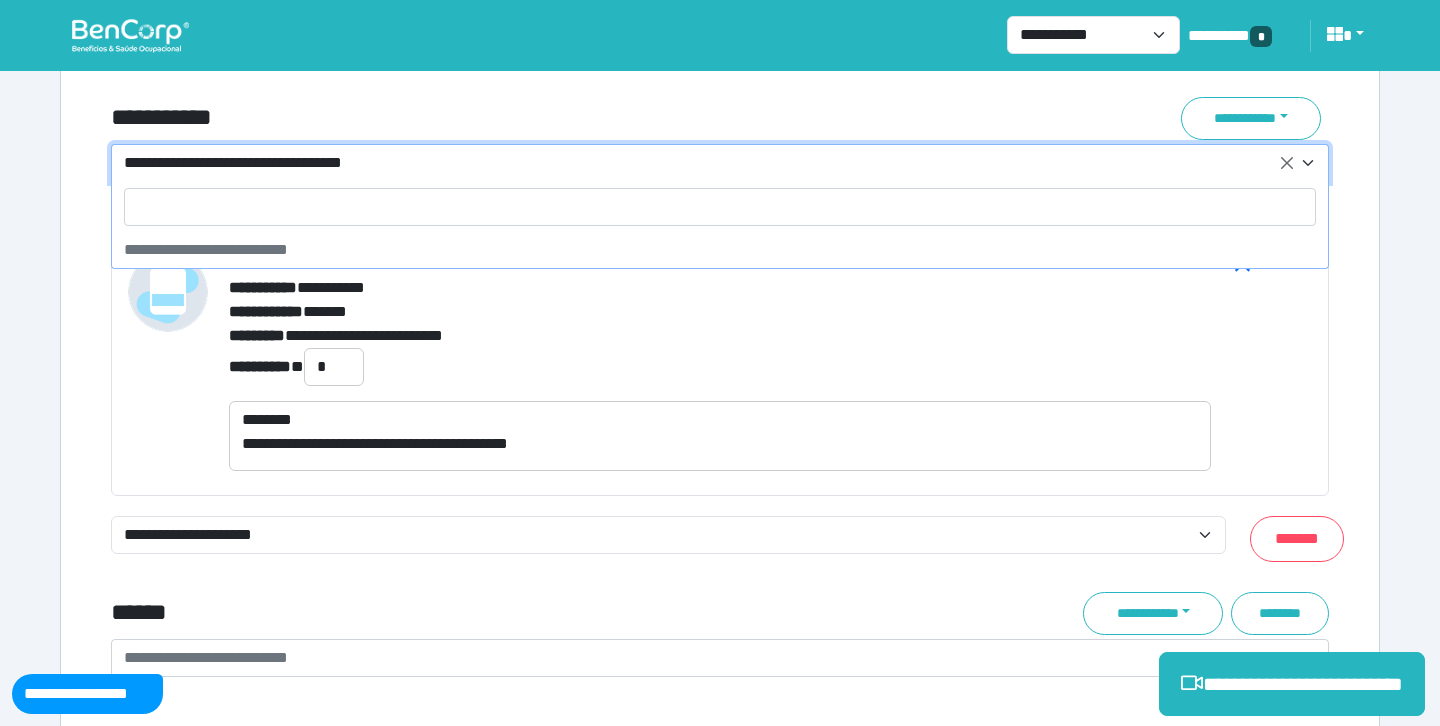 click on "**********" at bounding box center [708, 163] 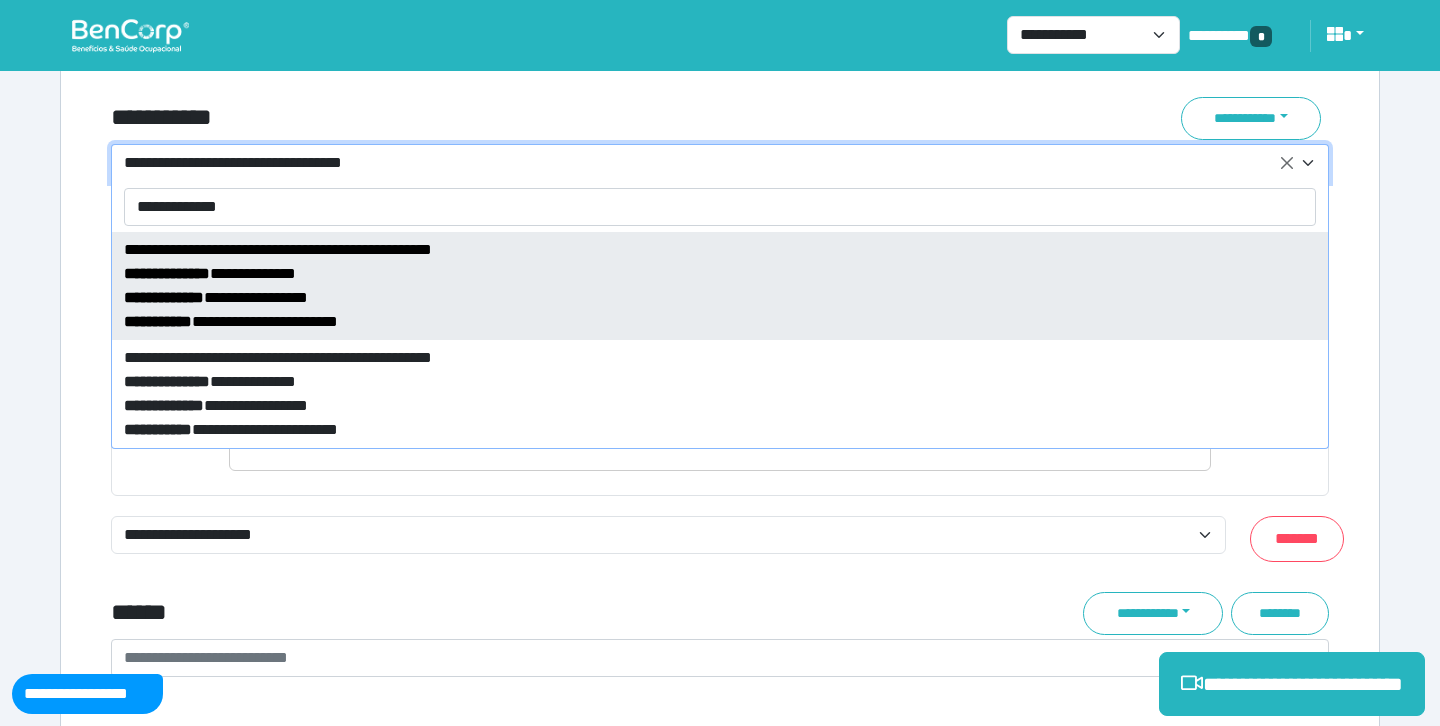 type on "**********" 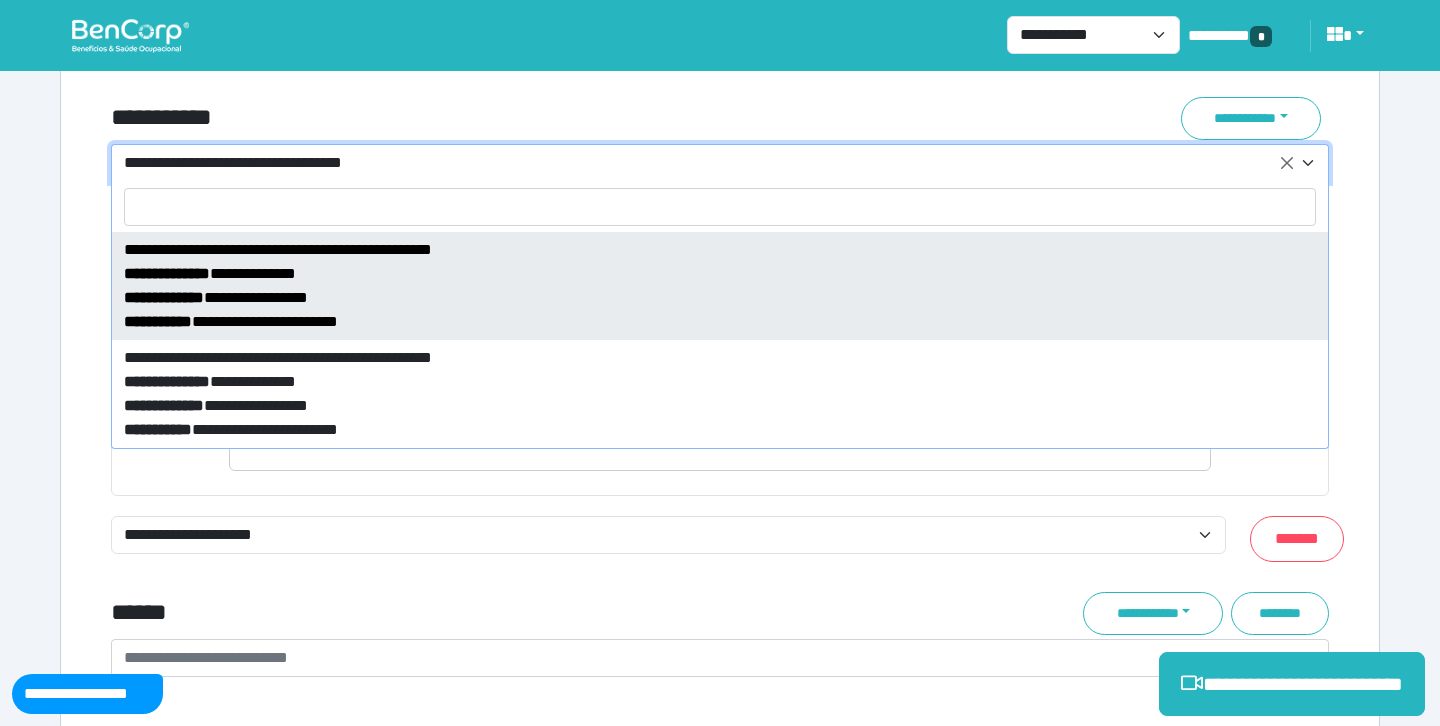 select on "*****" 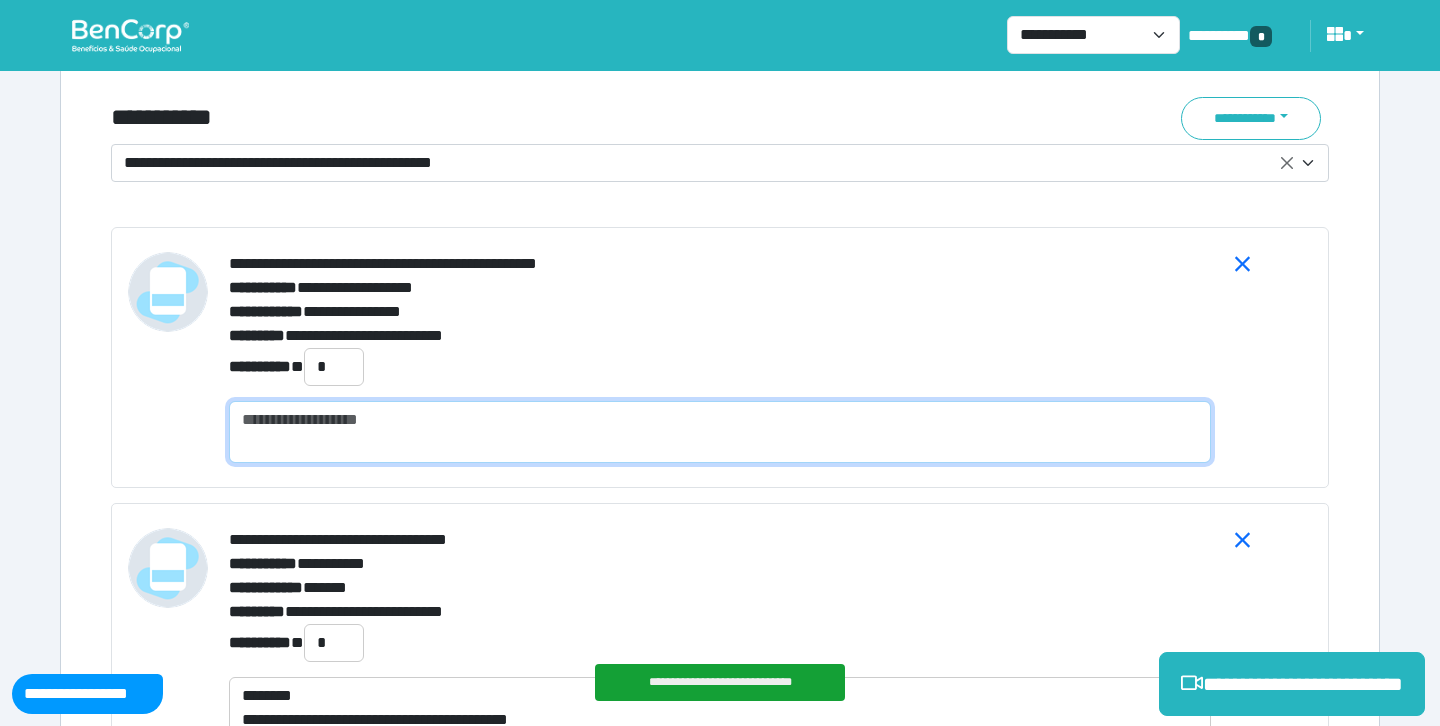 click at bounding box center (720, 432) 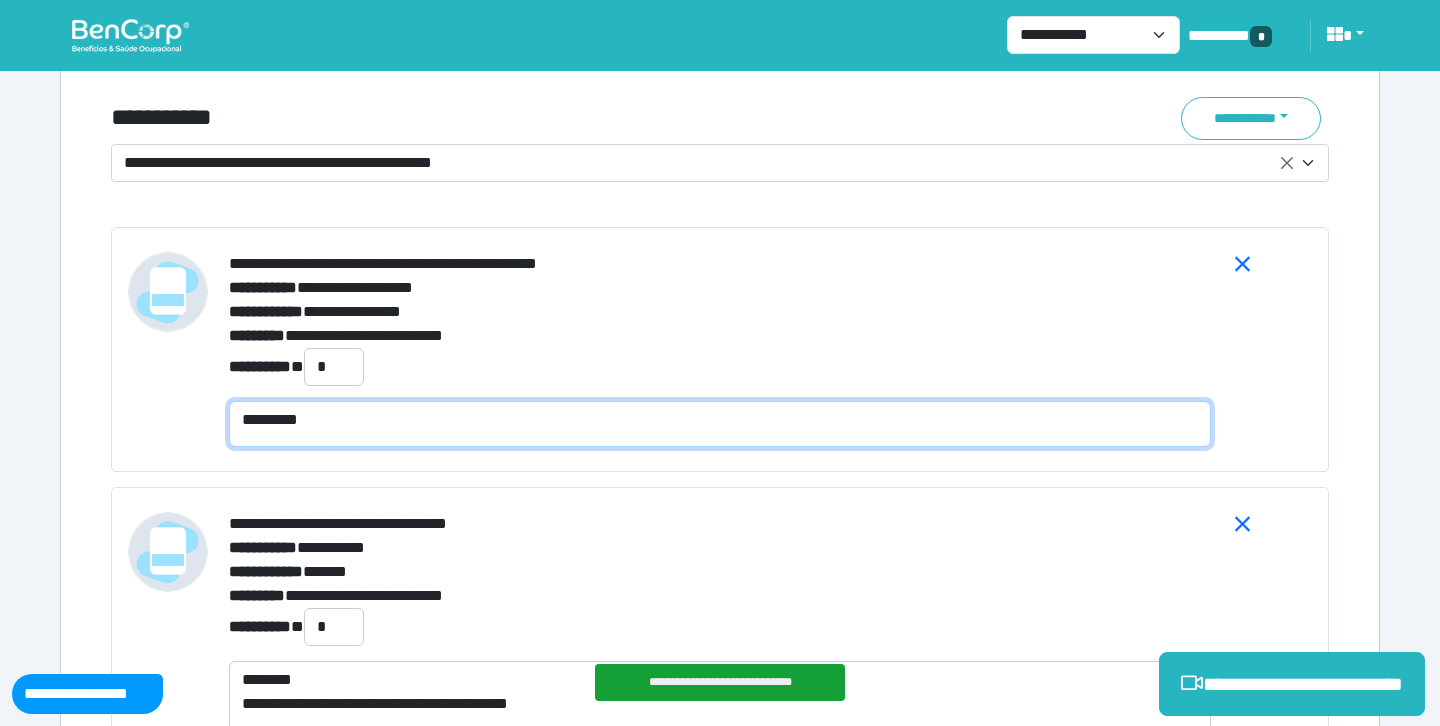 scroll, scrollTop: 0, scrollLeft: 0, axis: both 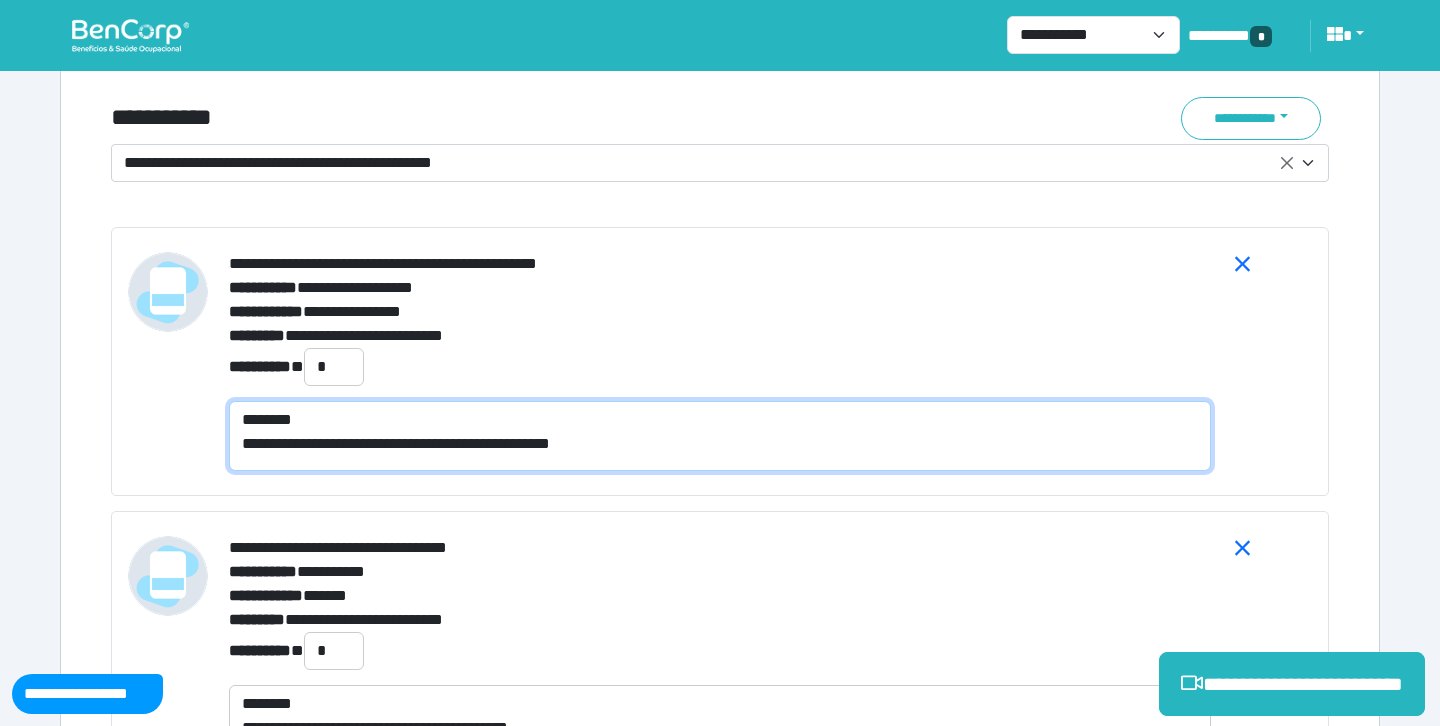 click on "**********" at bounding box center (720, 436) 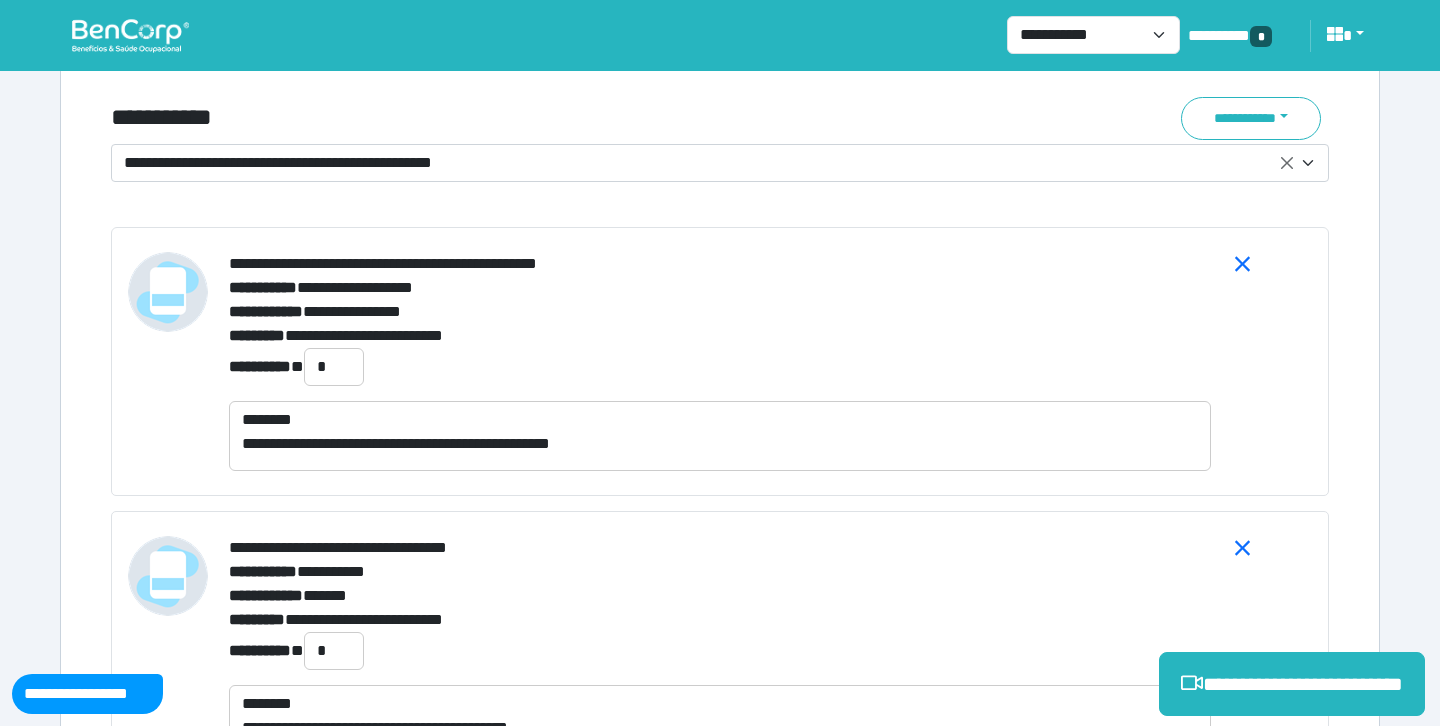 click on "**********" at bounding box center [708, 163] 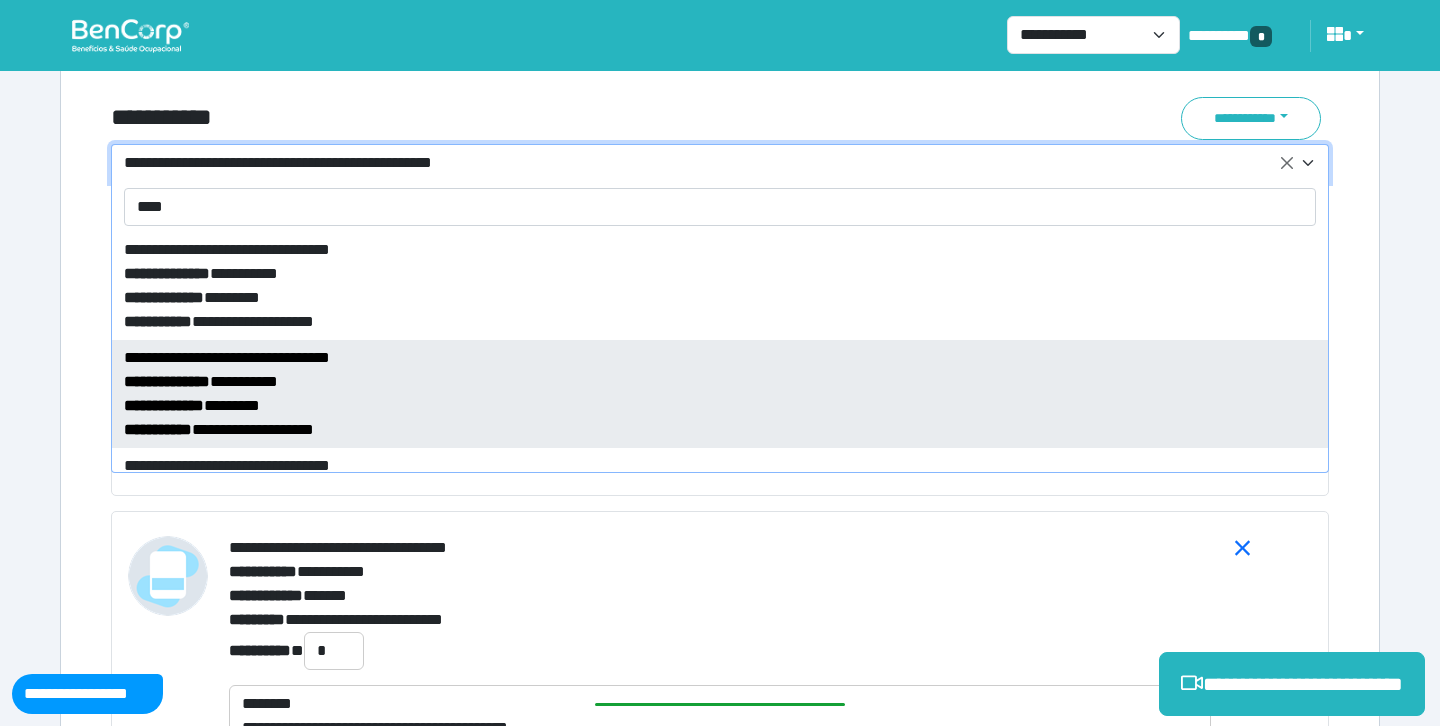 type on "****" 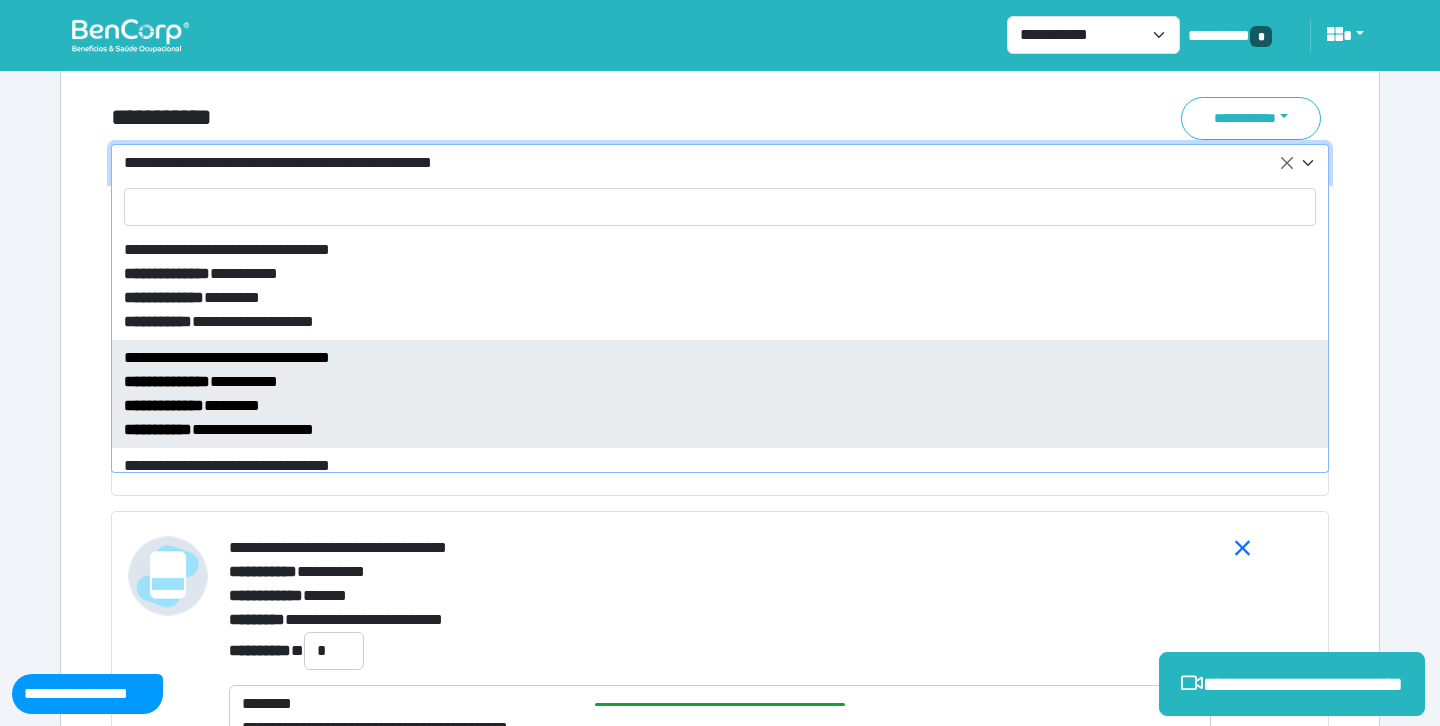select on "*****" 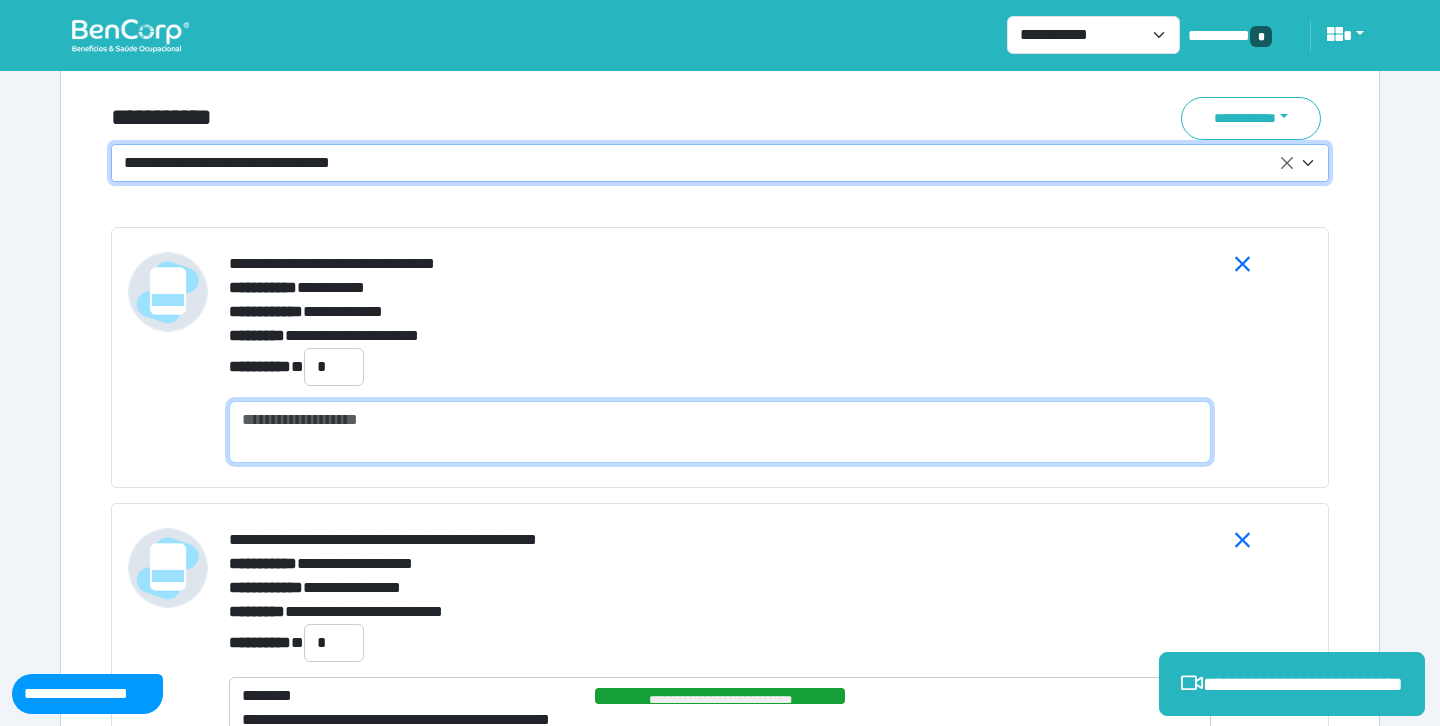 click at bounding box center (720, 432) 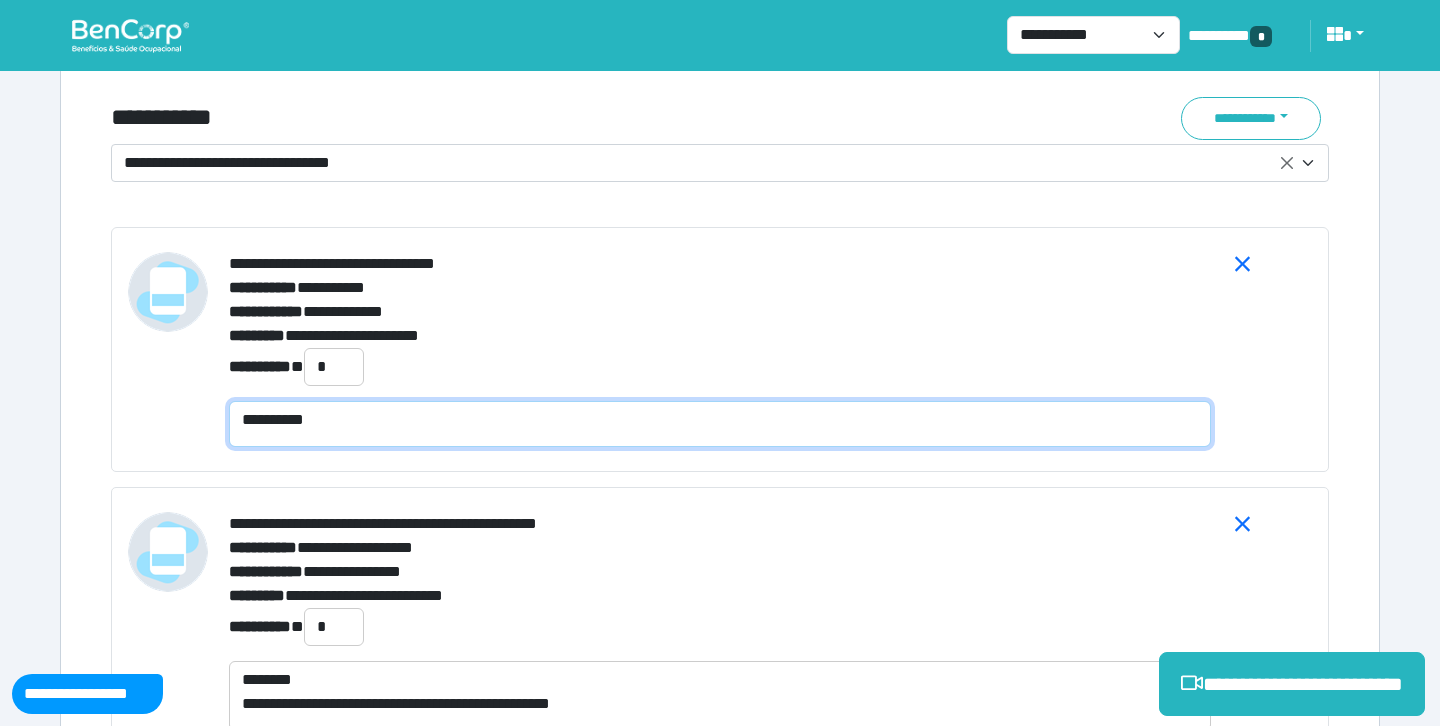 scroll, scrollTop: 0, scrollLeft: 0, axis: both 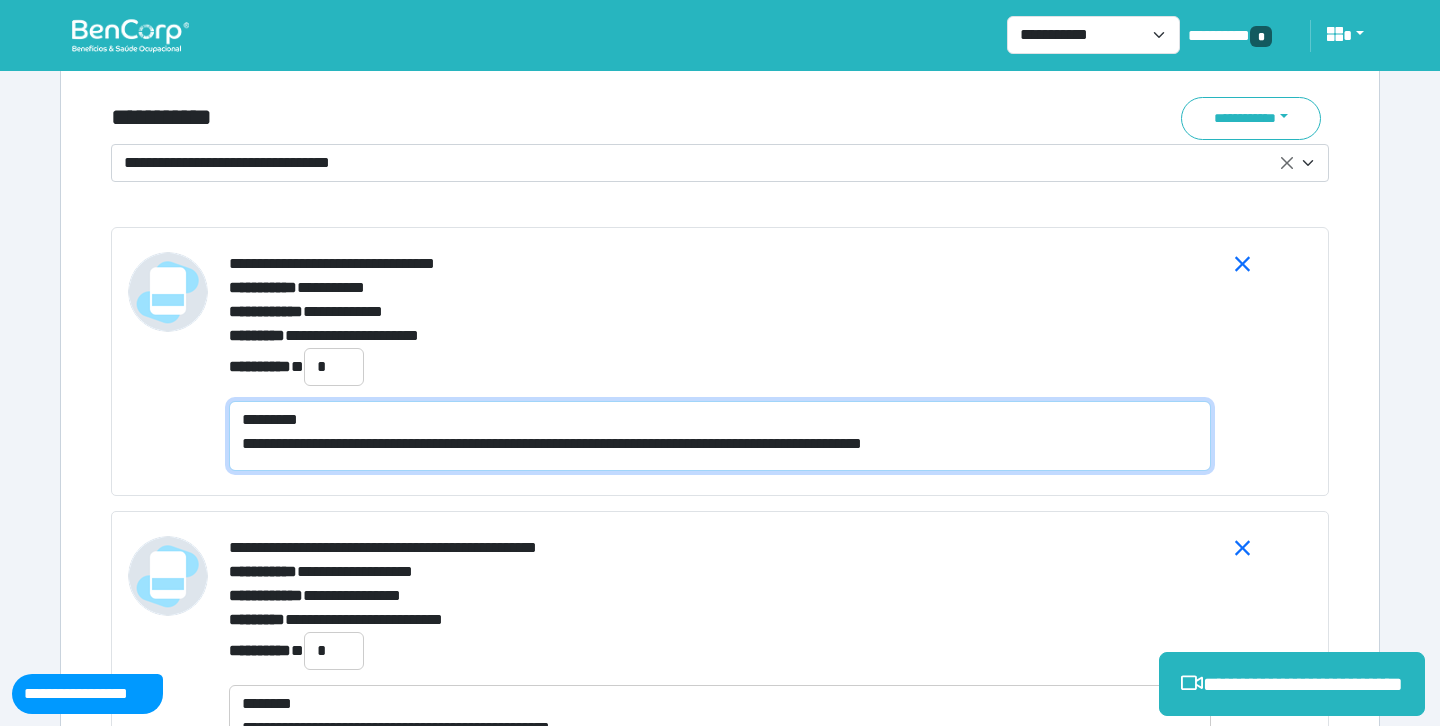 type on "**********" 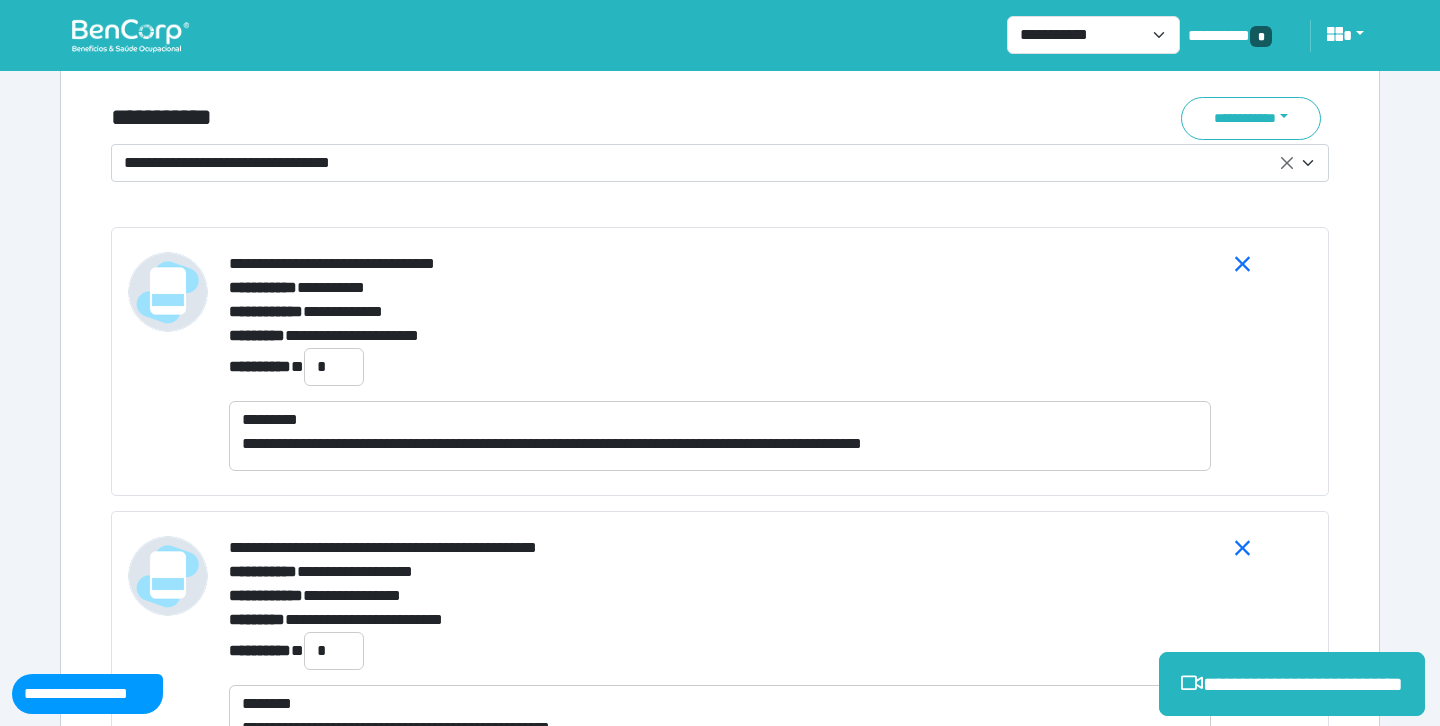 click on "**********" at bounding box center (513, 118) 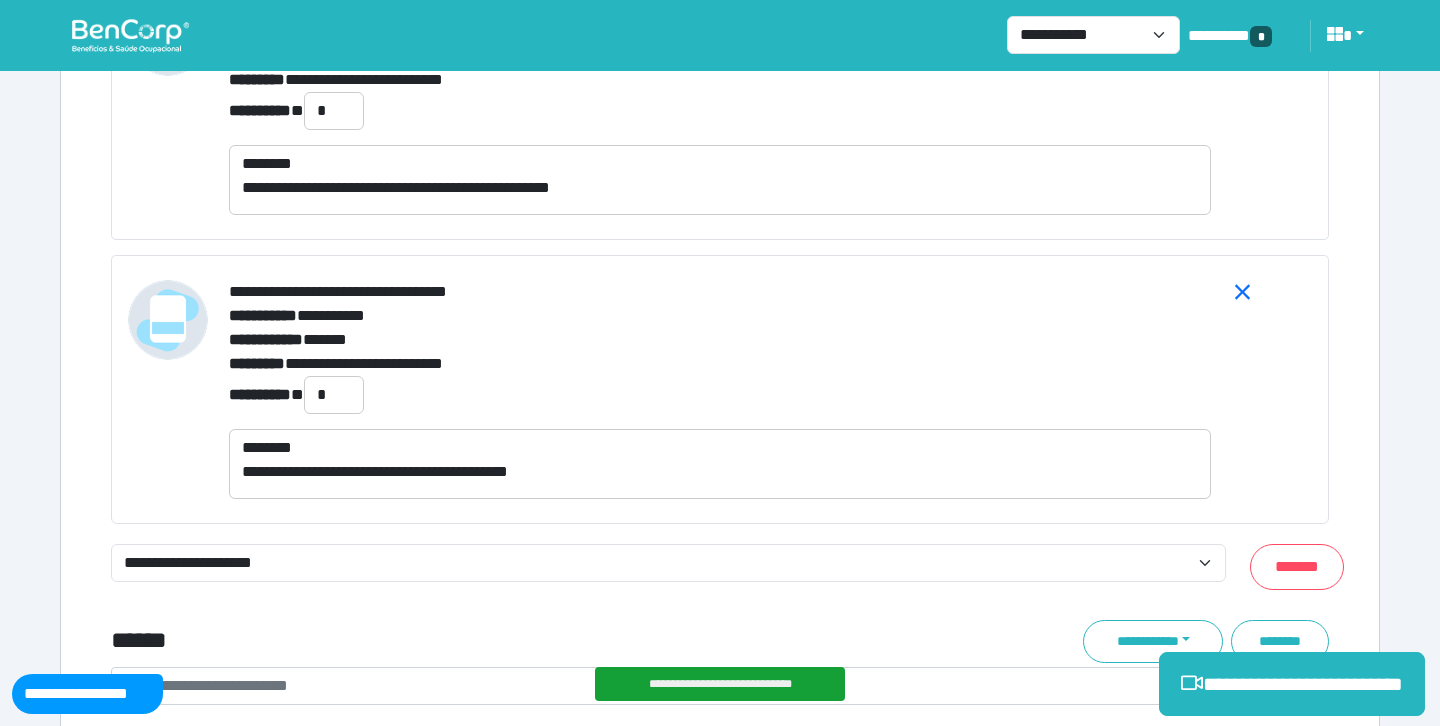 scroll, scrollTop: 7708, scrollLeft: 0, axis: vertical 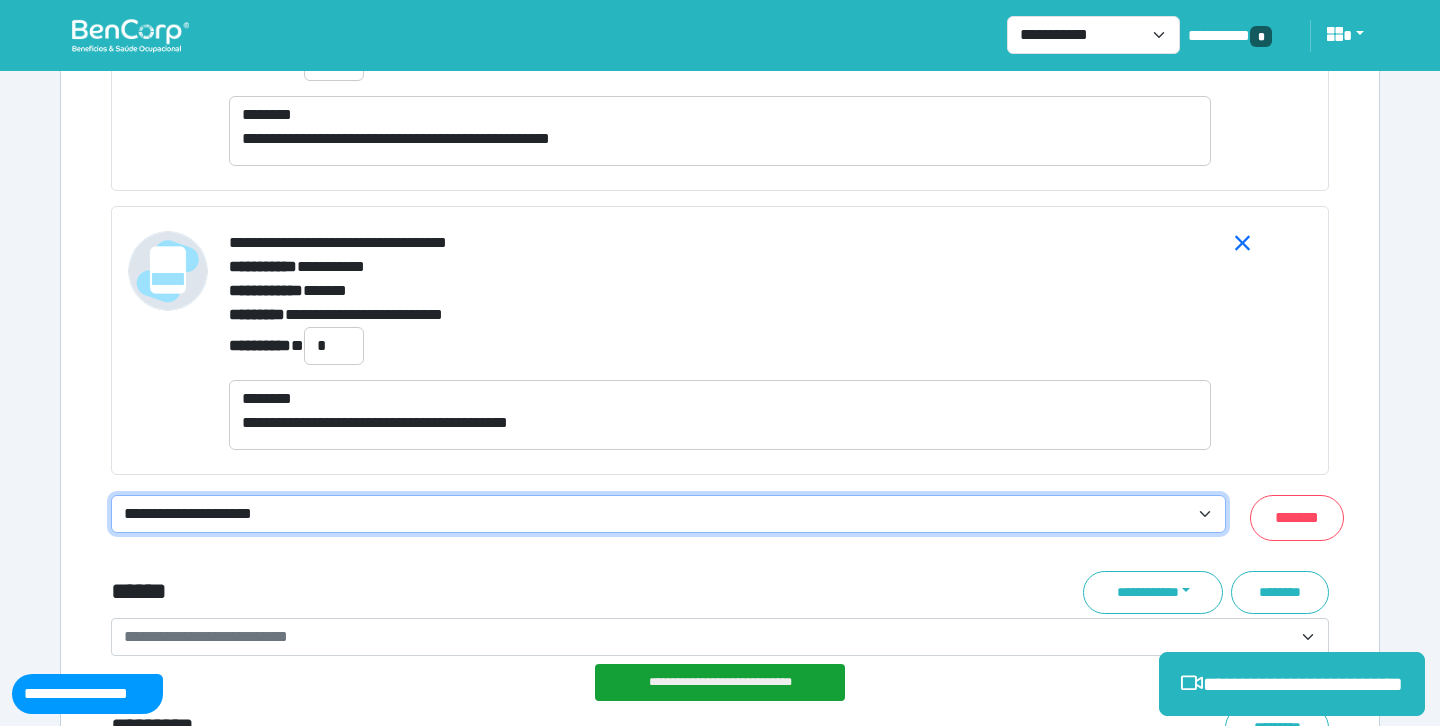click on "**********" at bounding box center (668, 514) 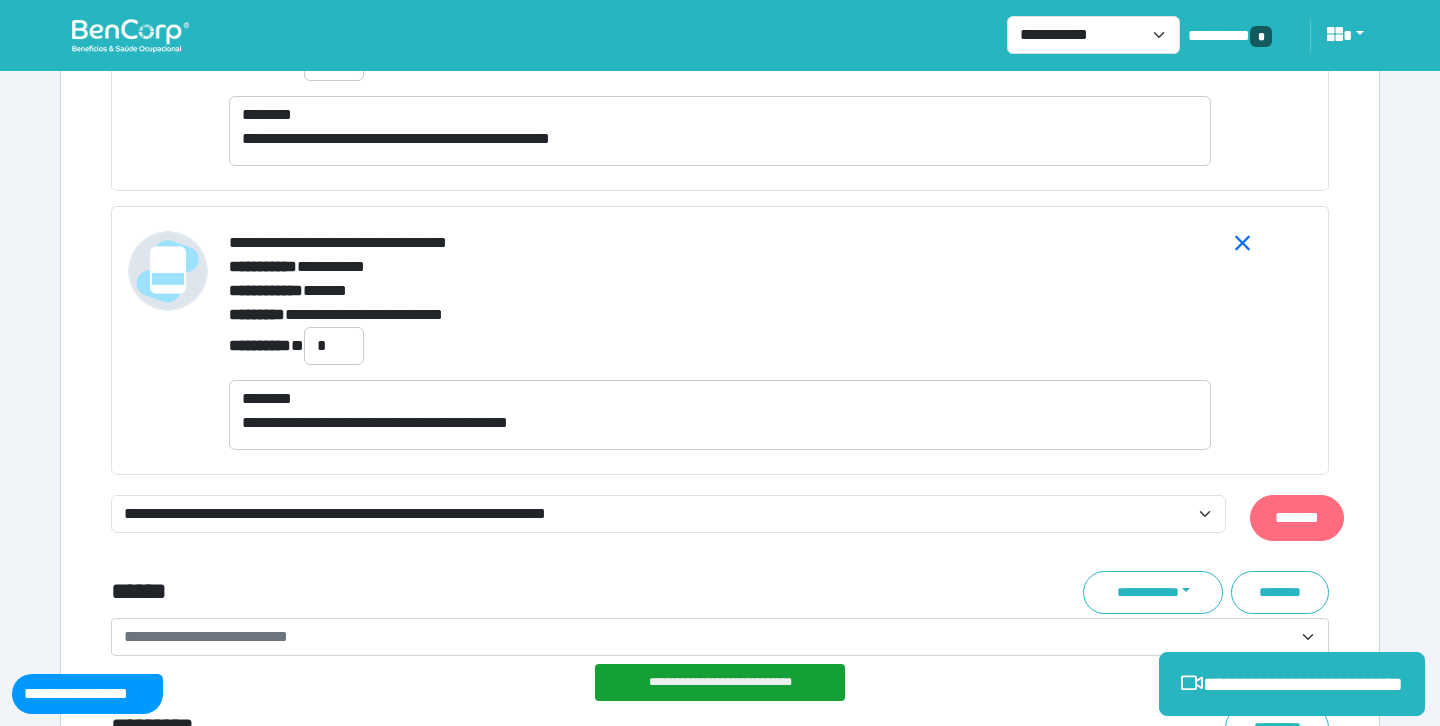 click on "*******" at bounding box center [1297, 518] 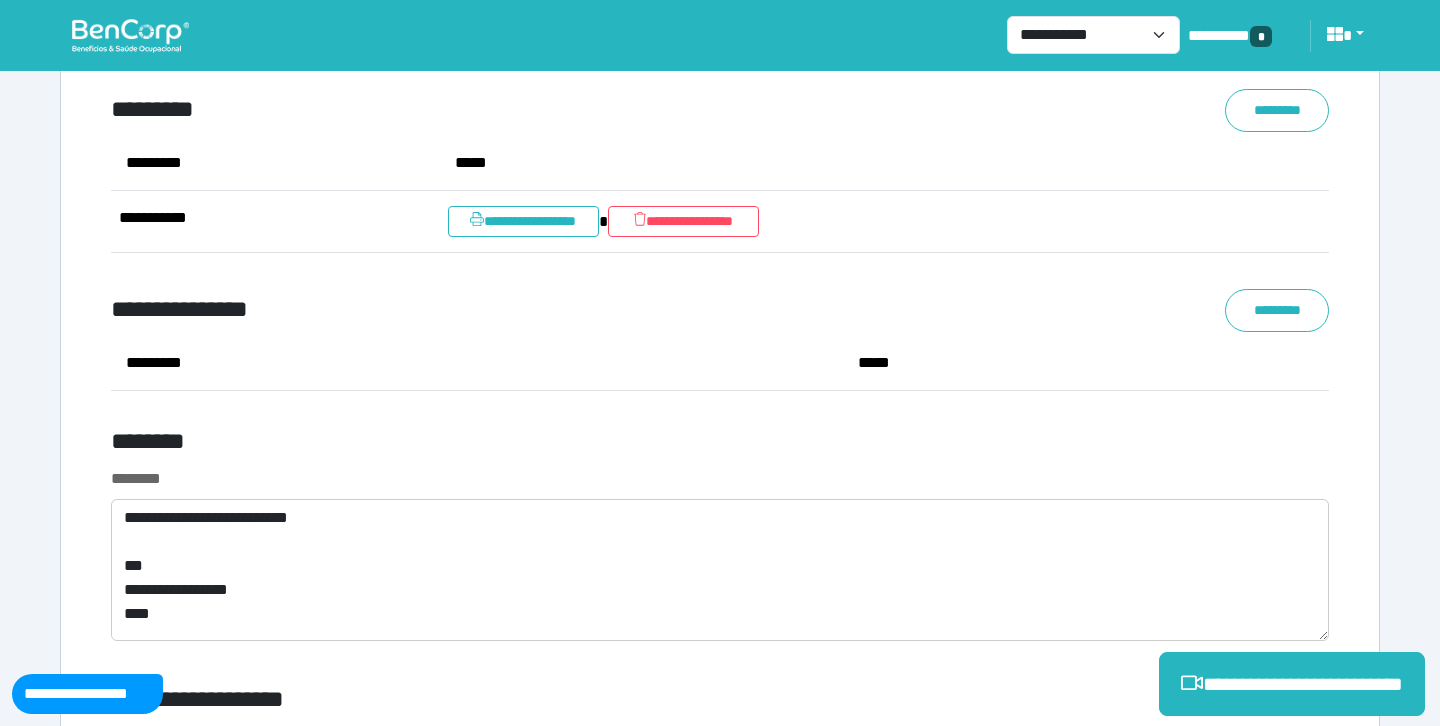 scroll, scrollTop: 8300, scrollLeft: 0, axis: vertical 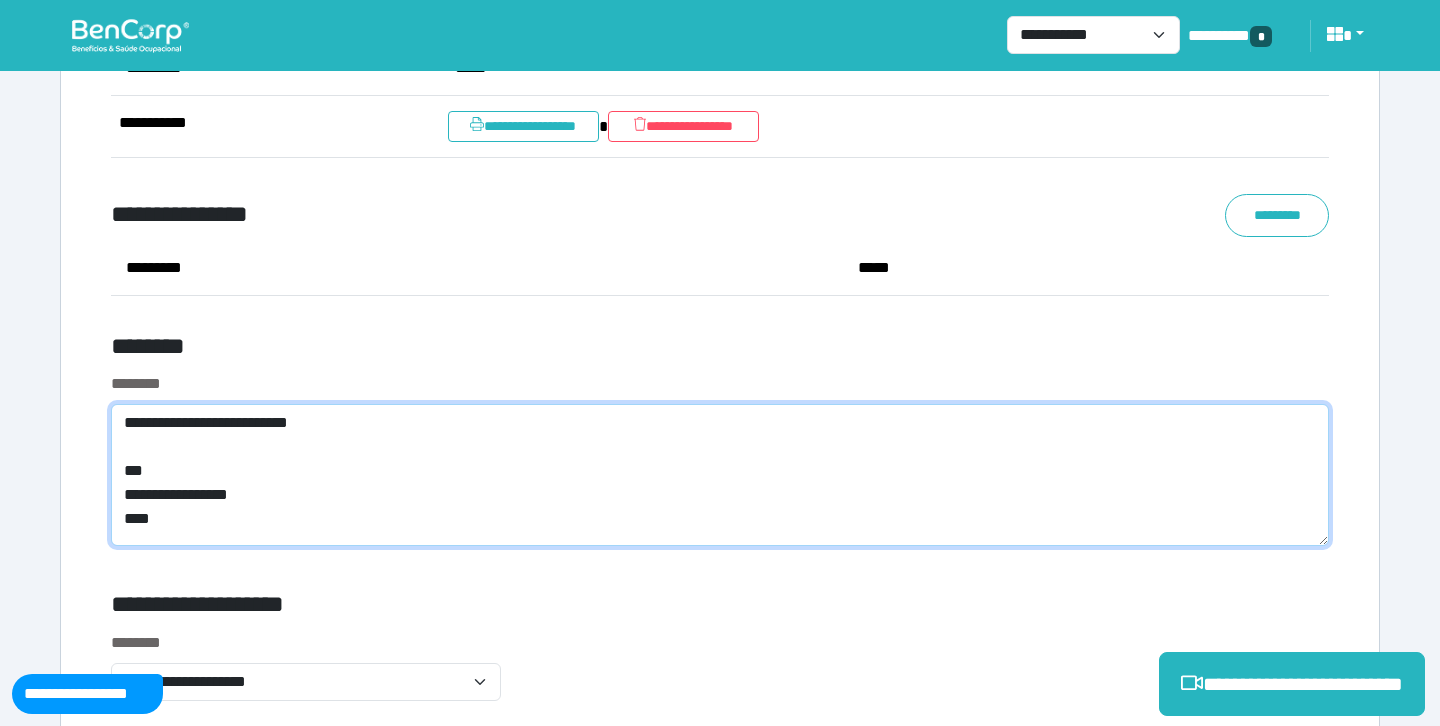 click on "**********" at bounding box center (720, 475) 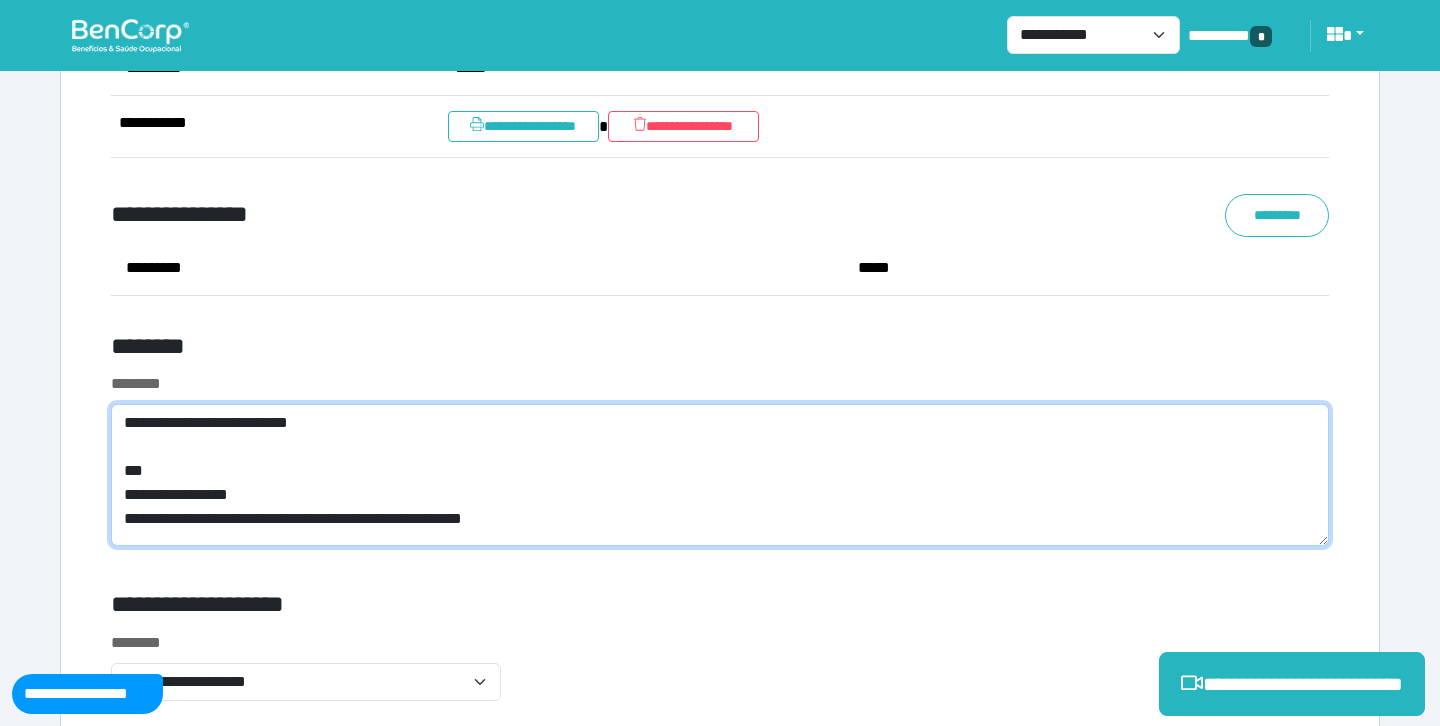 type on "**********" 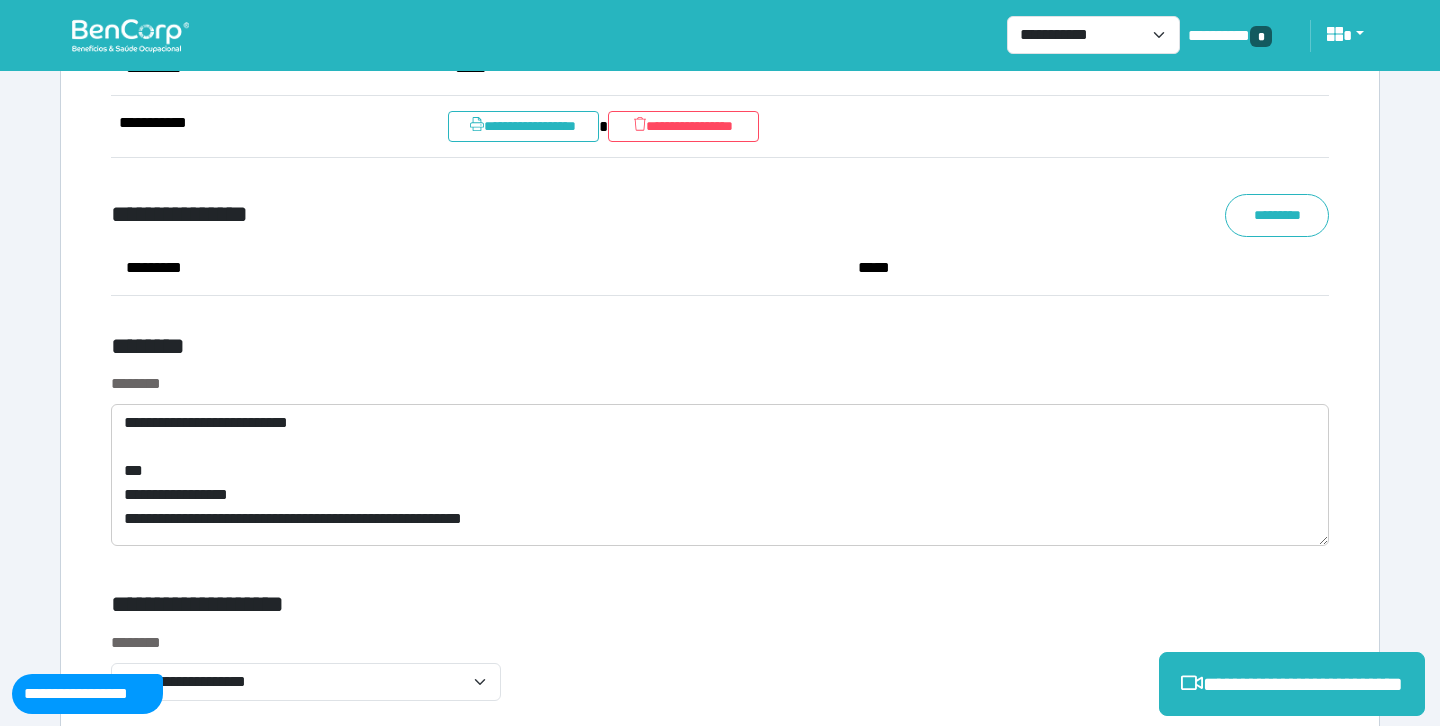 click on "**********" at bounding box center (513, 608) 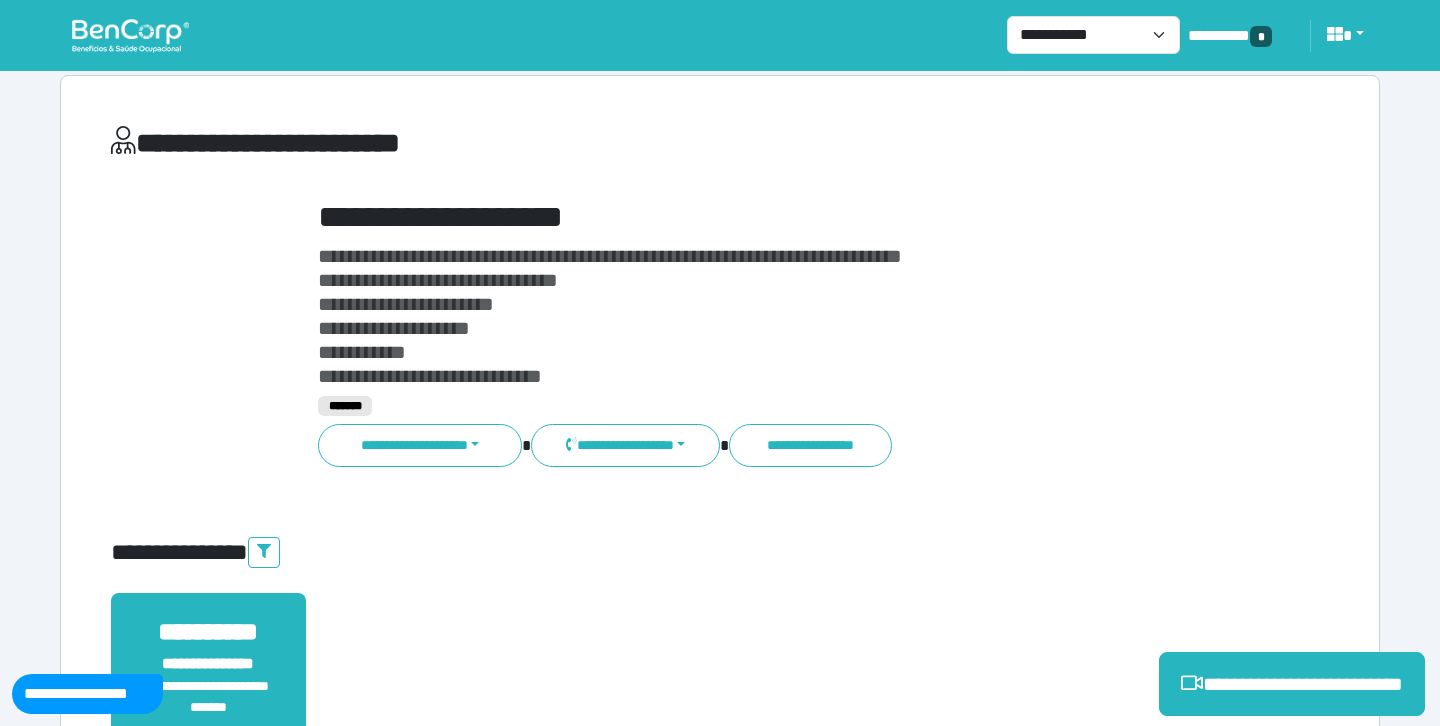 scroll, scrollTop: 35, scrollLeft: 0, axis: vertical 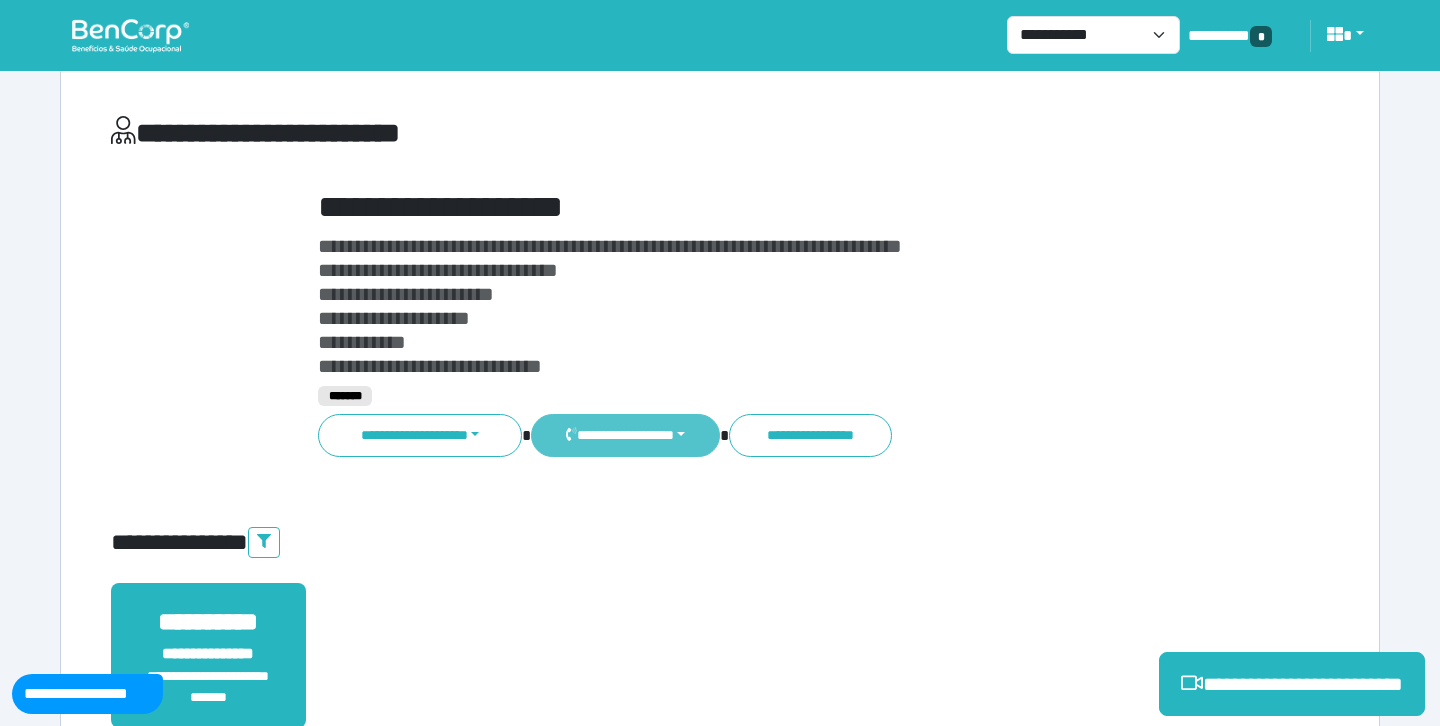 click on "**********" at bounding box center (625, 435) 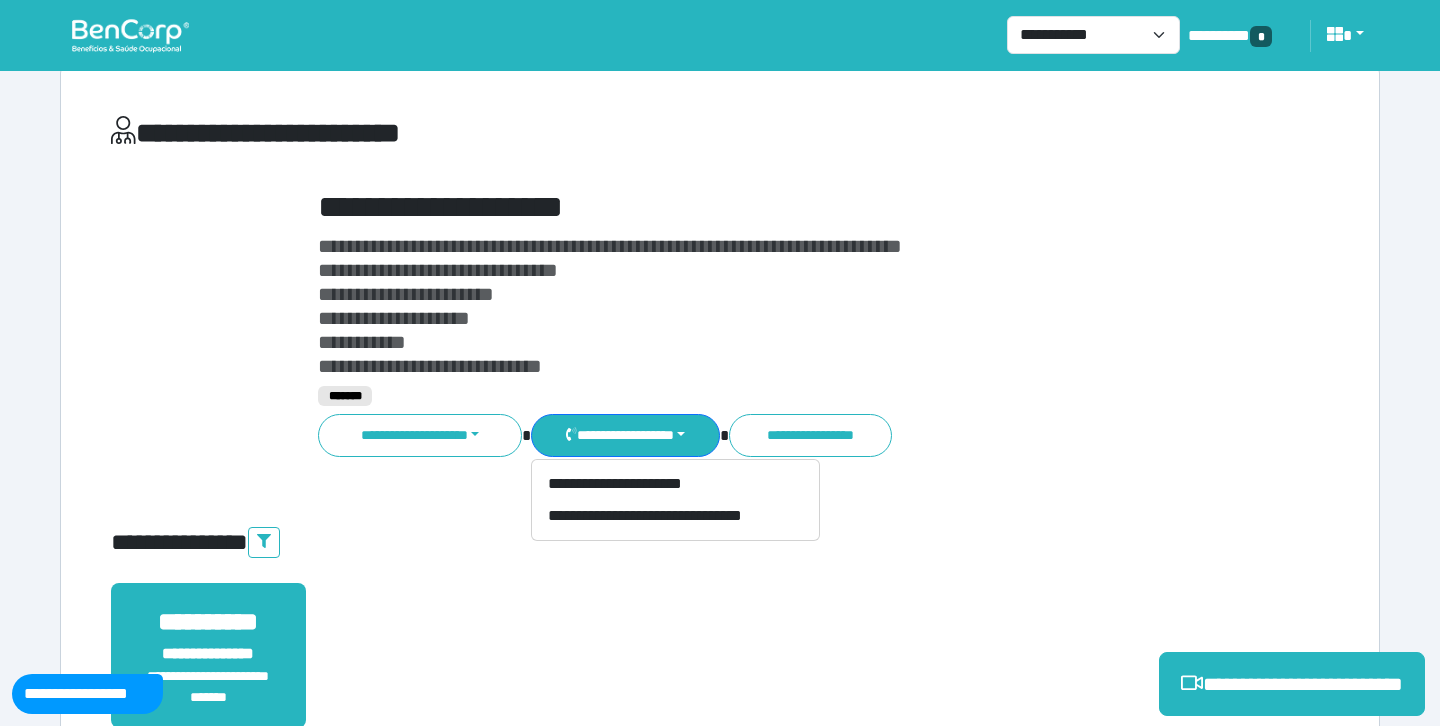 click on "**********" at bounding box center [720, 543] 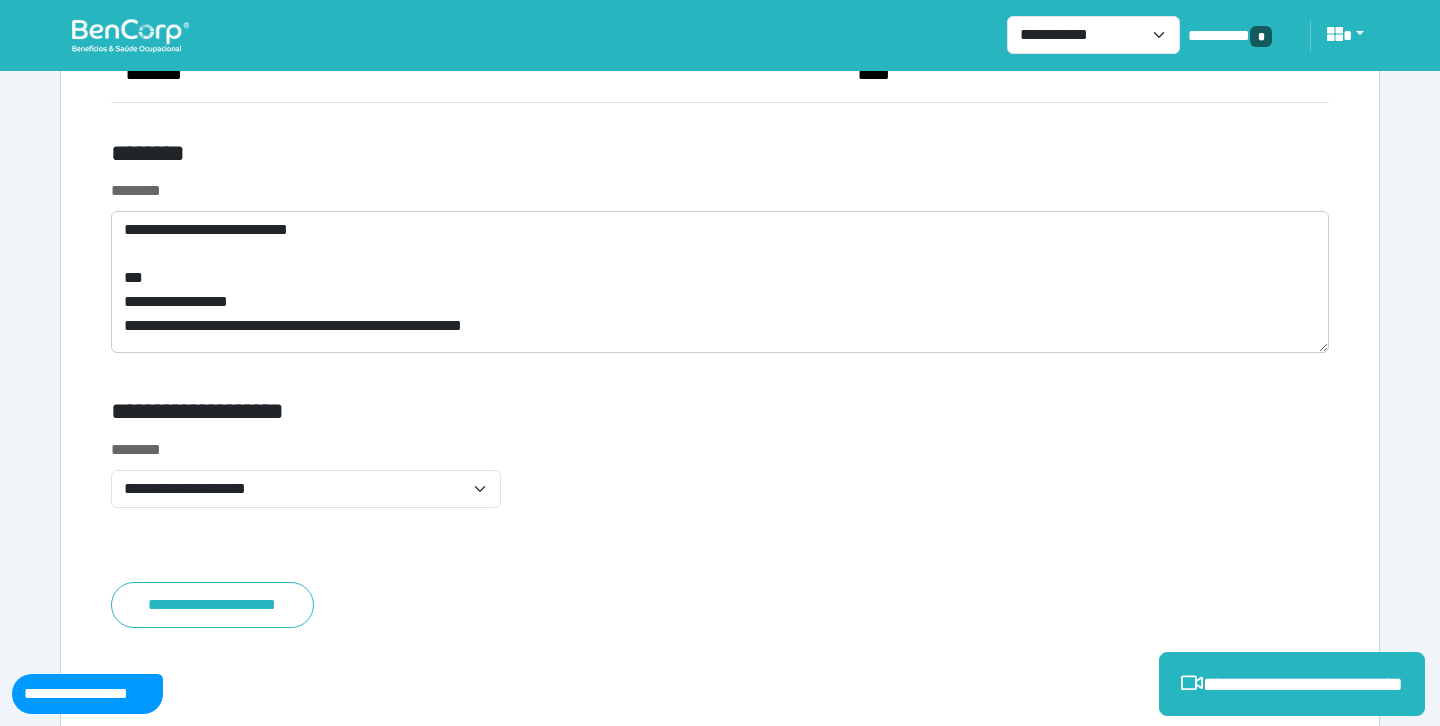 scroll, scrollTop: 8616, scrollLeft: 0, axis: vertical 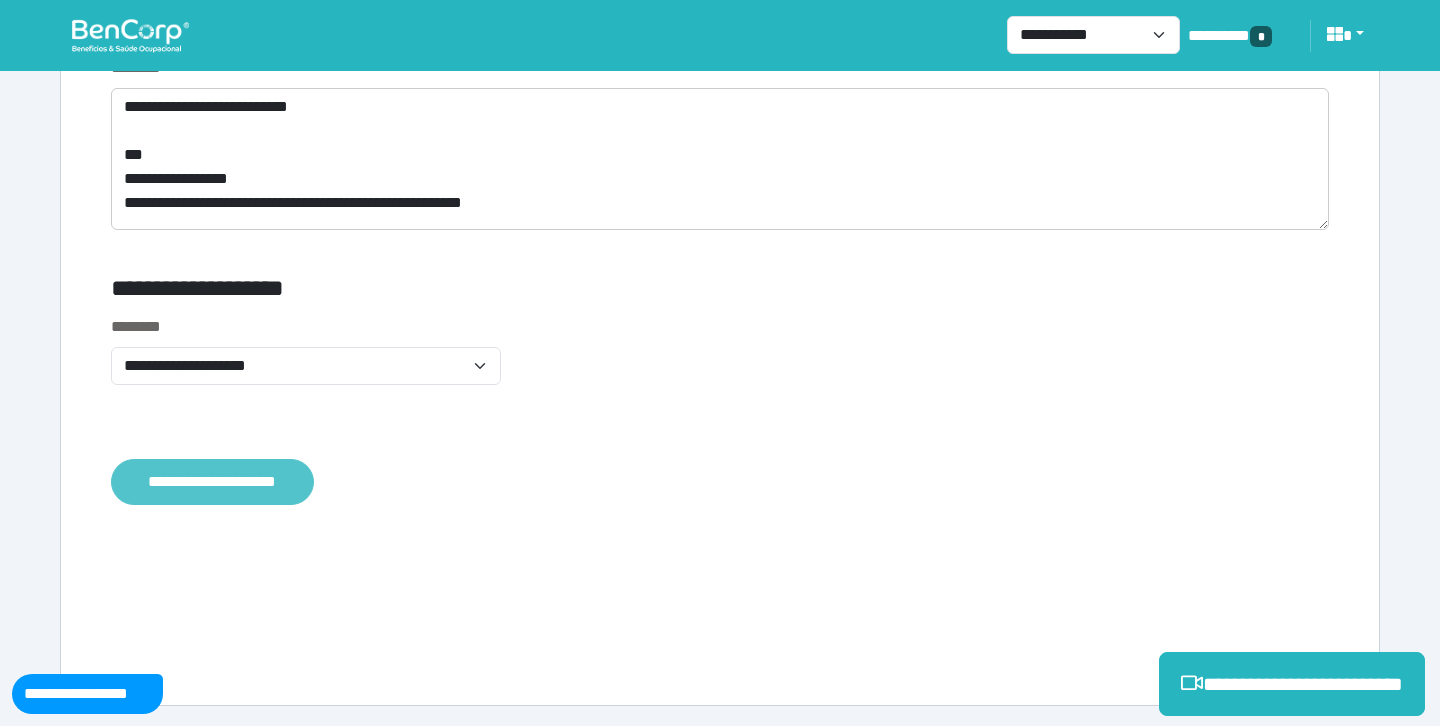 click on "**********" at bounding box center (212, 482) 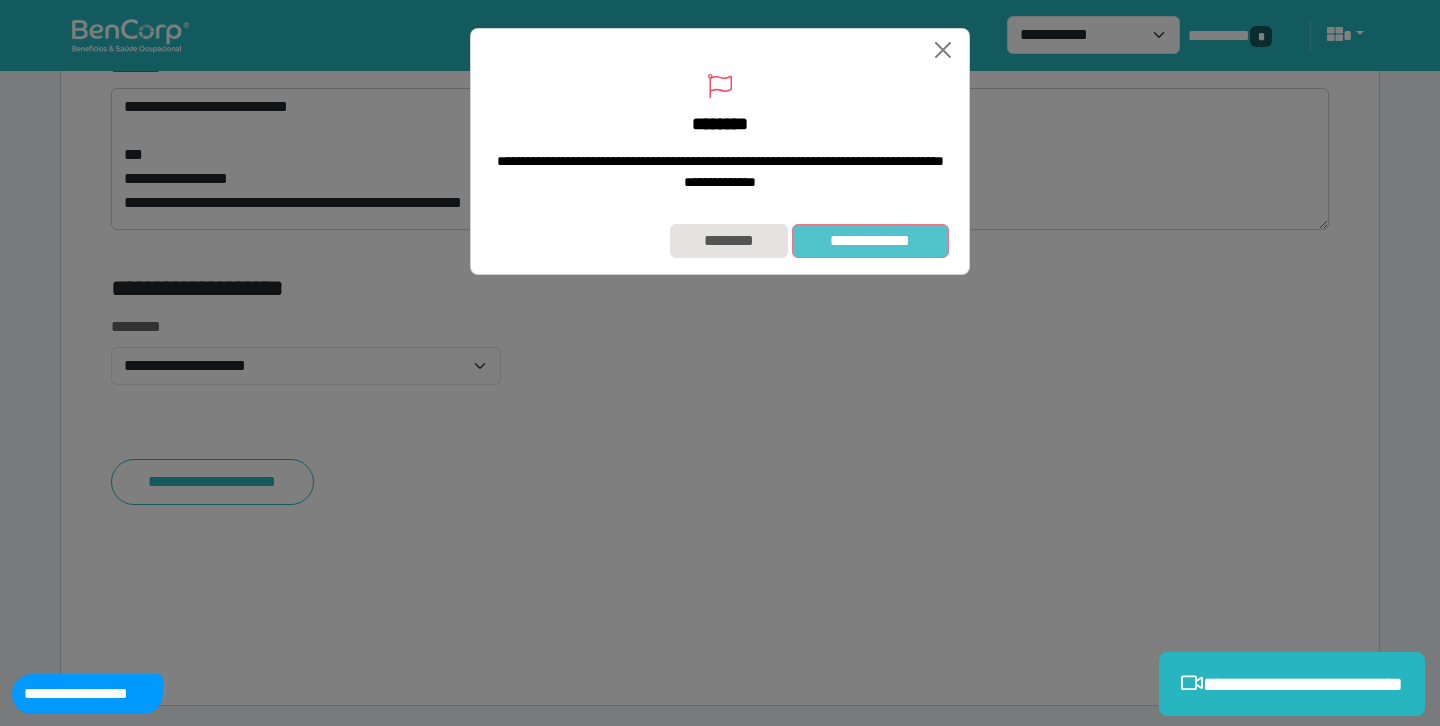 click on "**********" at bounding box center (870, 241) 